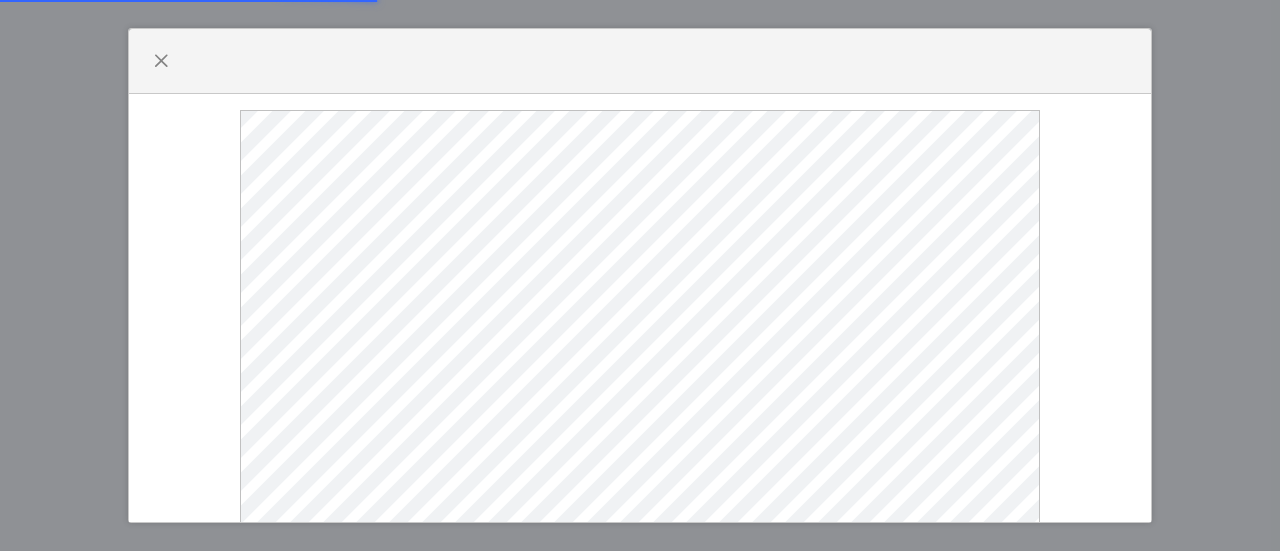 scroll, scrollTop: 0, scrollLeft: 0, axis: both 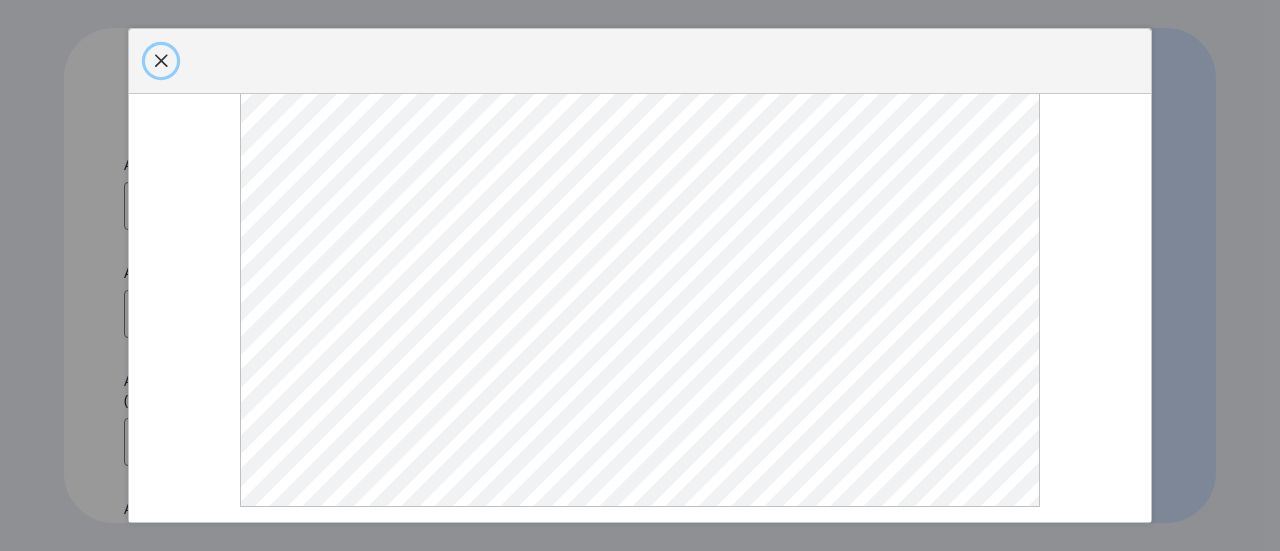 click 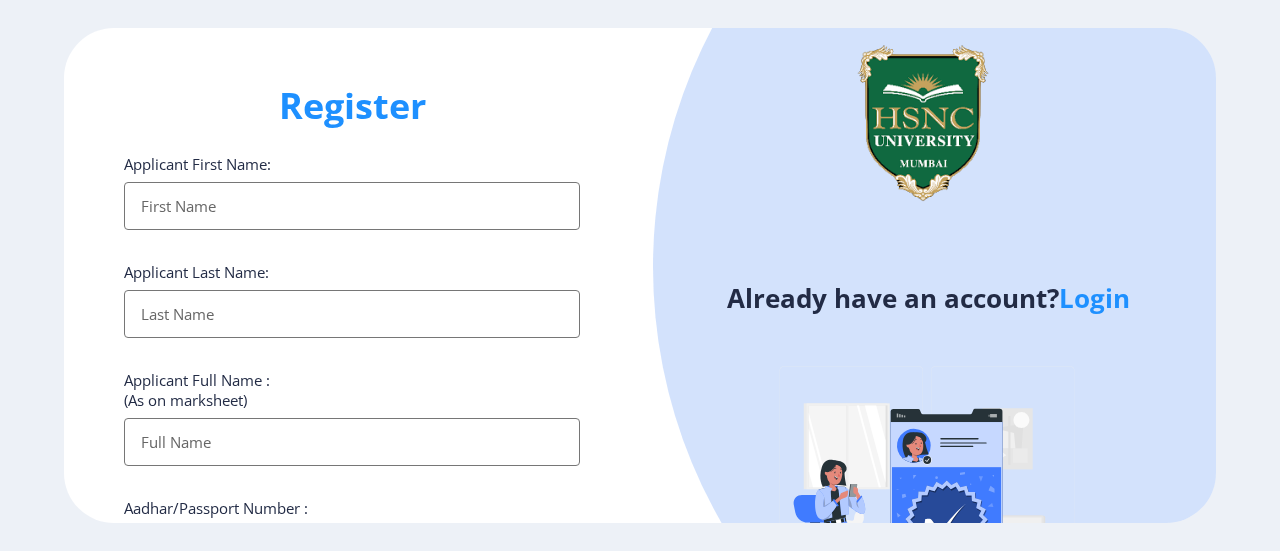 click on "Applicant First Name:" at bounding box center [352, 206] 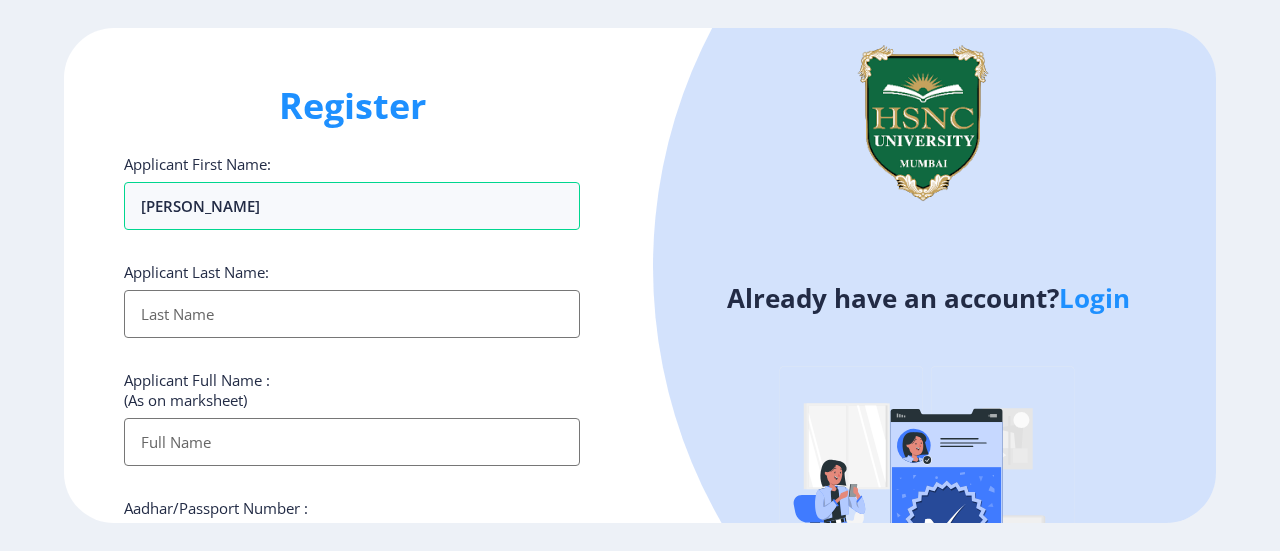 click on "Applicant First Name:" at bounding box center (352, 314) 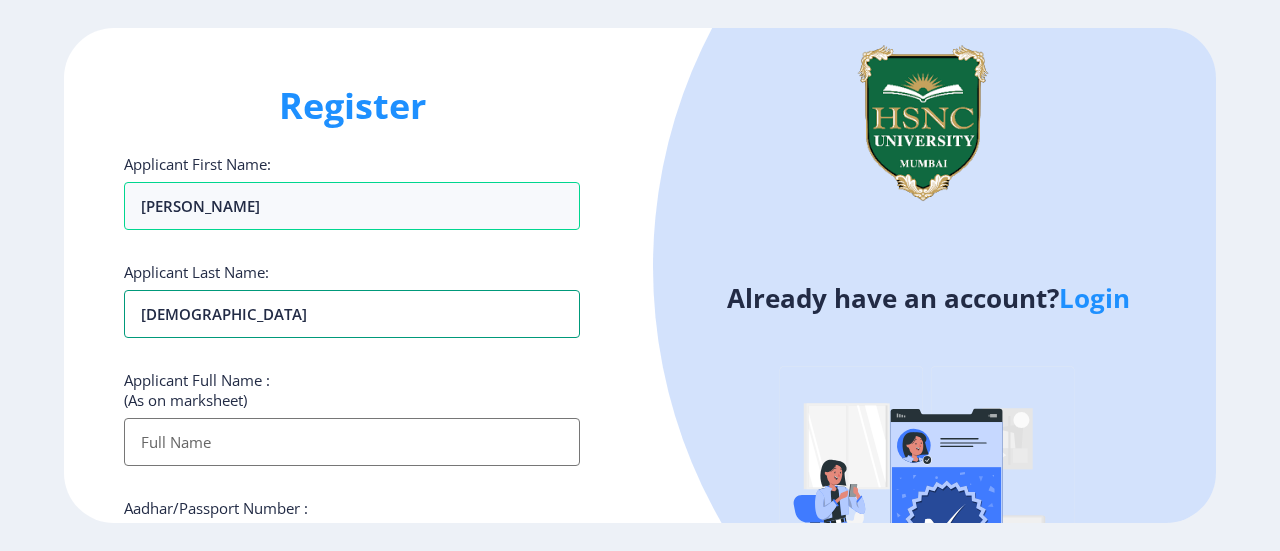 type on "Jain" 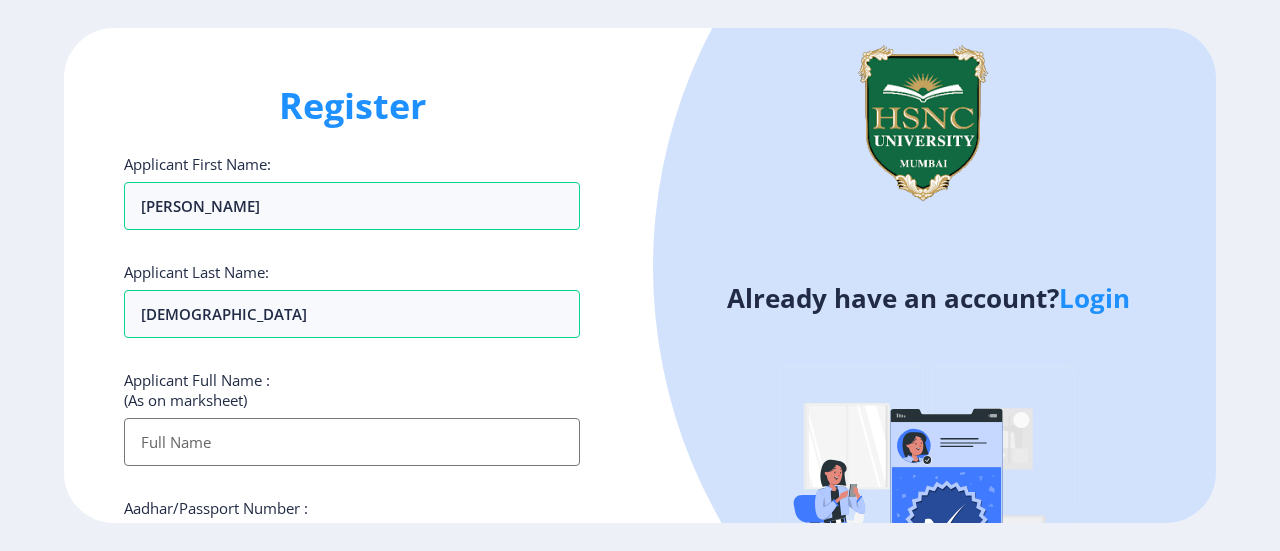 click on "Applicant First Name:" at bounding box center [352, 442] 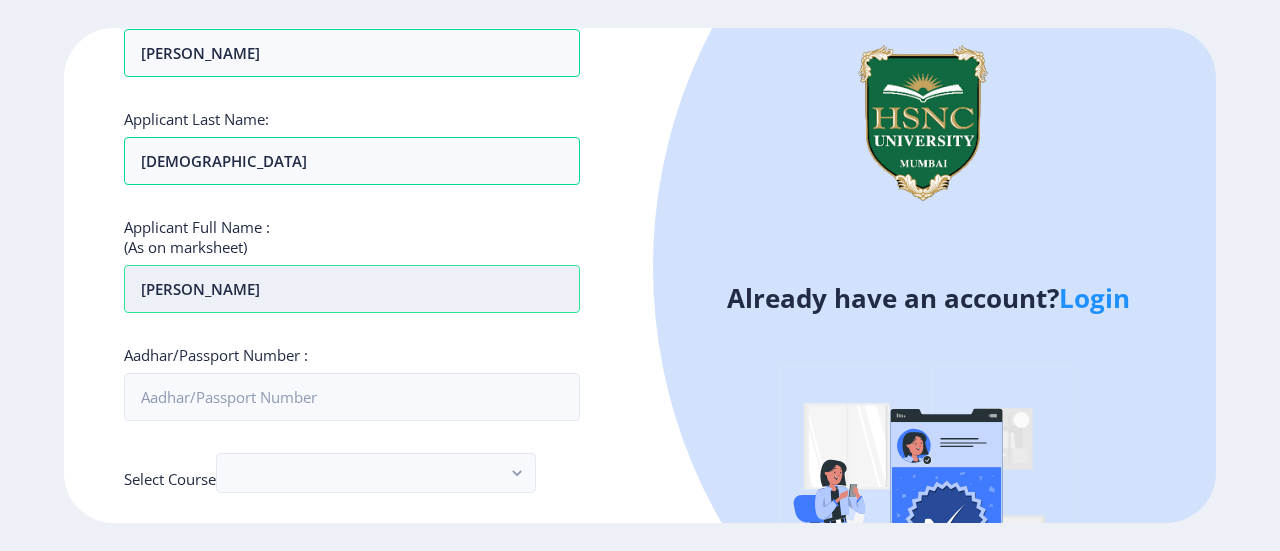 scroll, scrollTop: 171, scrollLeft: 0, axis: vertical 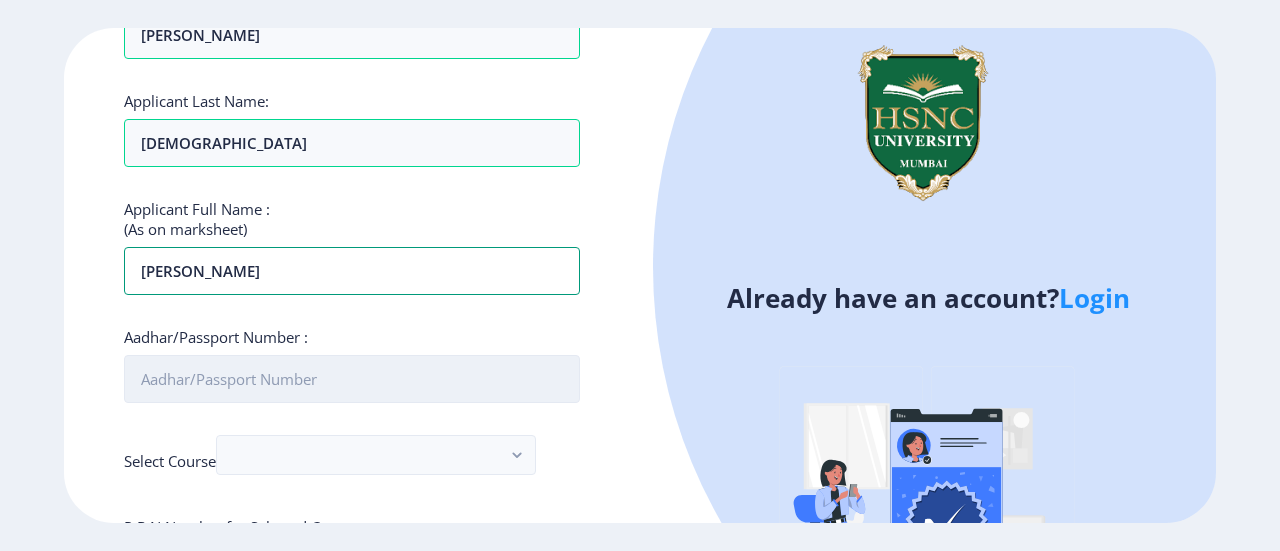 type on "[PERSON_NAME]" 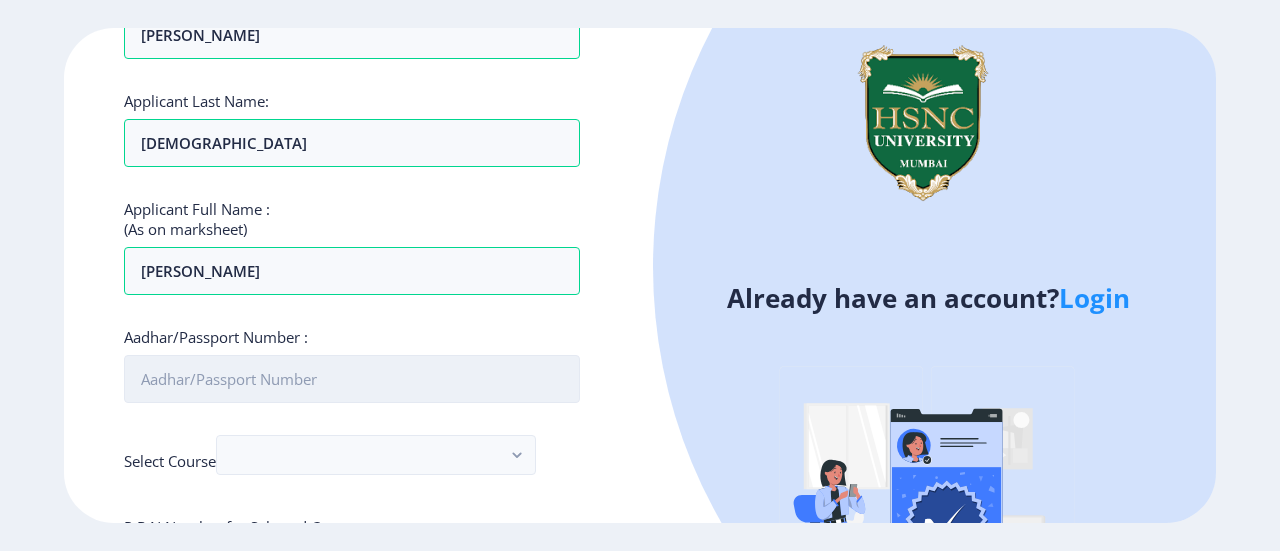 click on "Aadhar/Passport Number :" at bounding box center [352, 379] 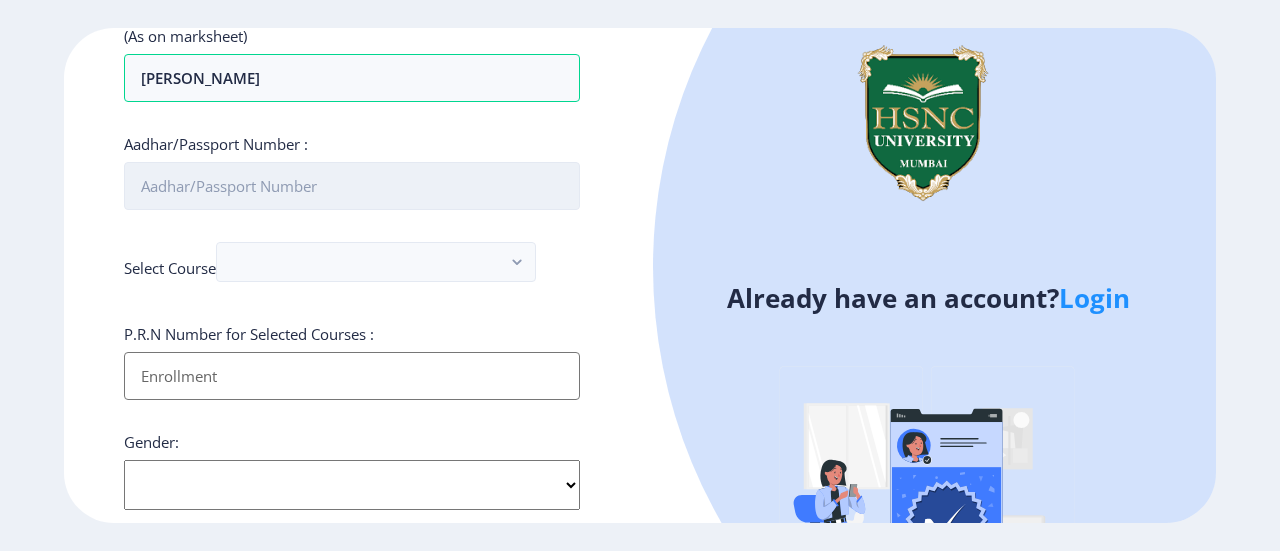 scroll, scrollTop: 363, scrollLeft: 0, axis: vertical 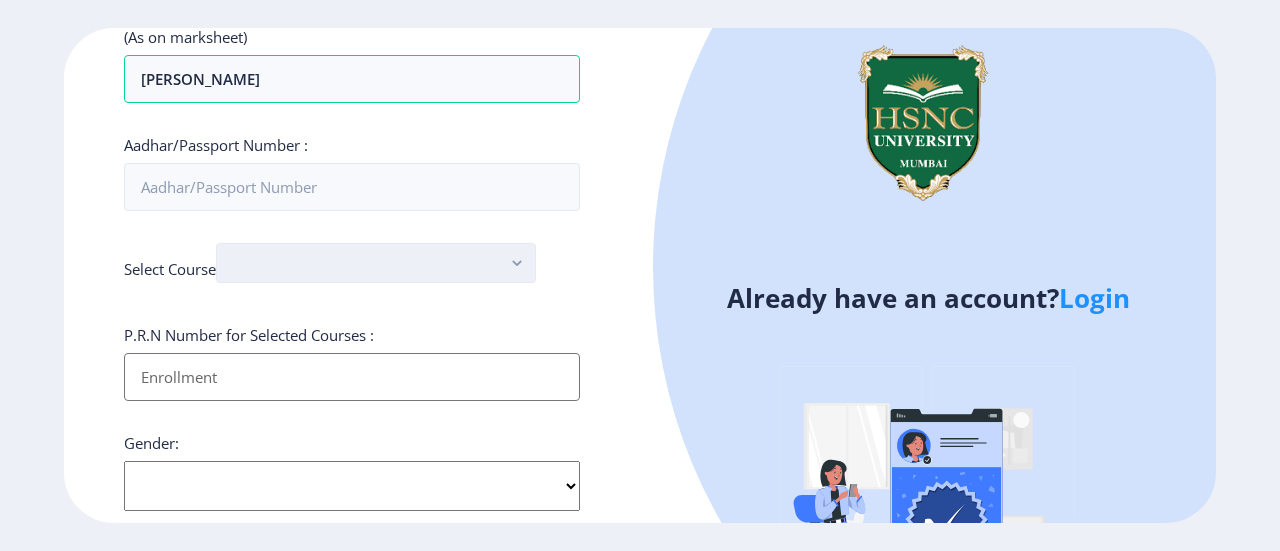 click 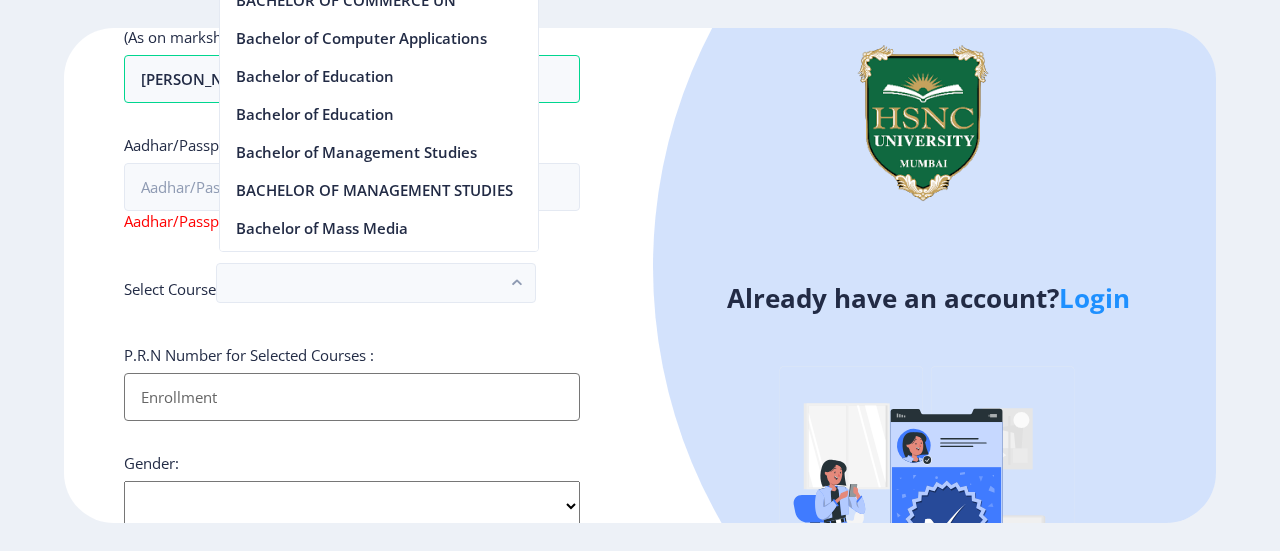 scroll, scrollTop: 909, scrollLeft: 0, axis: vertical 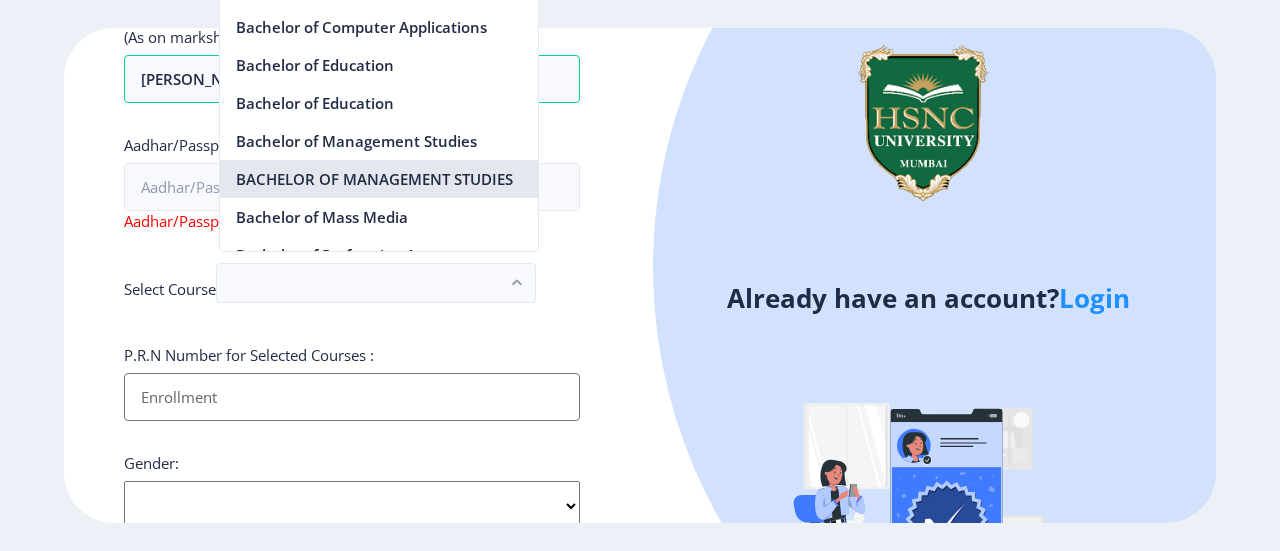 click on "BACHELOR OF MANAGEMENT STUDIES" at bounding box center [379, 179] 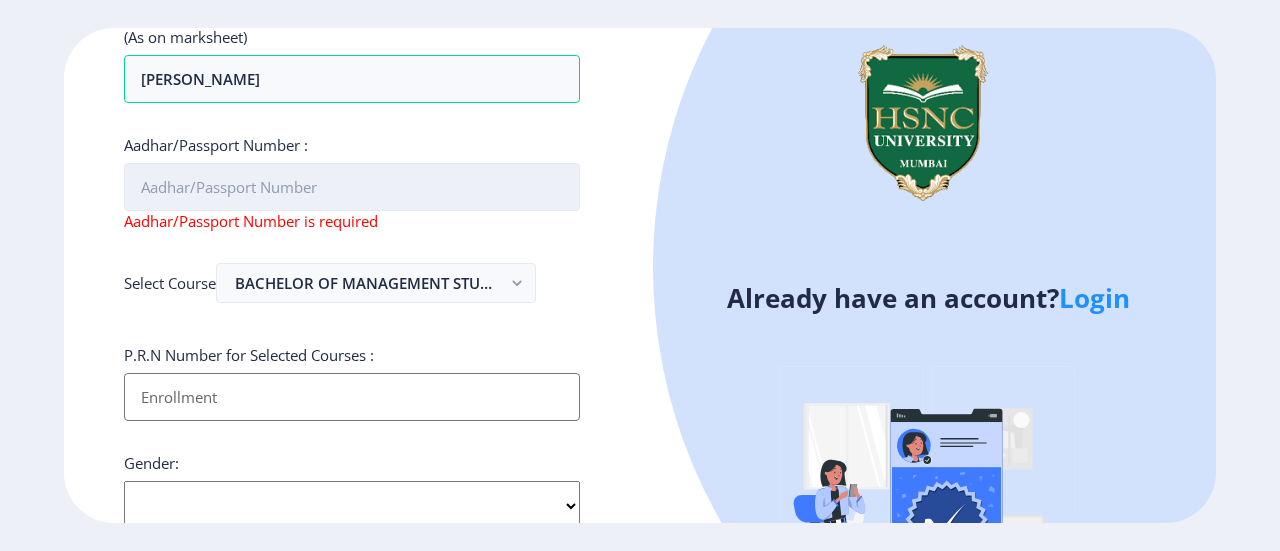 click on "Aadhar/Passport Number :" at bounding box center (352, 187) 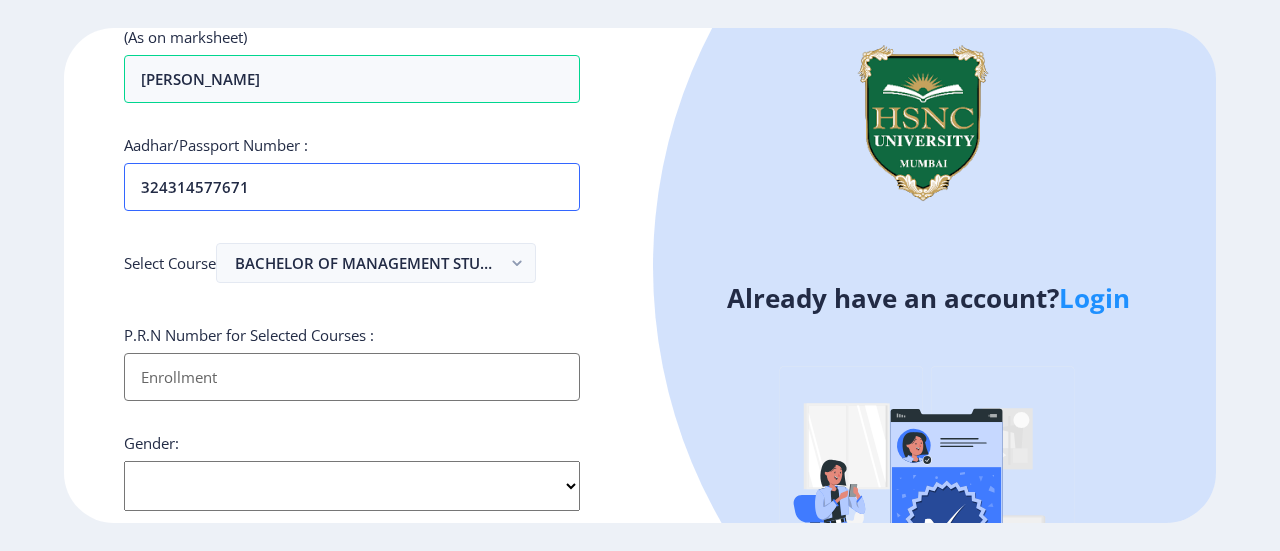 type on "324314577671" 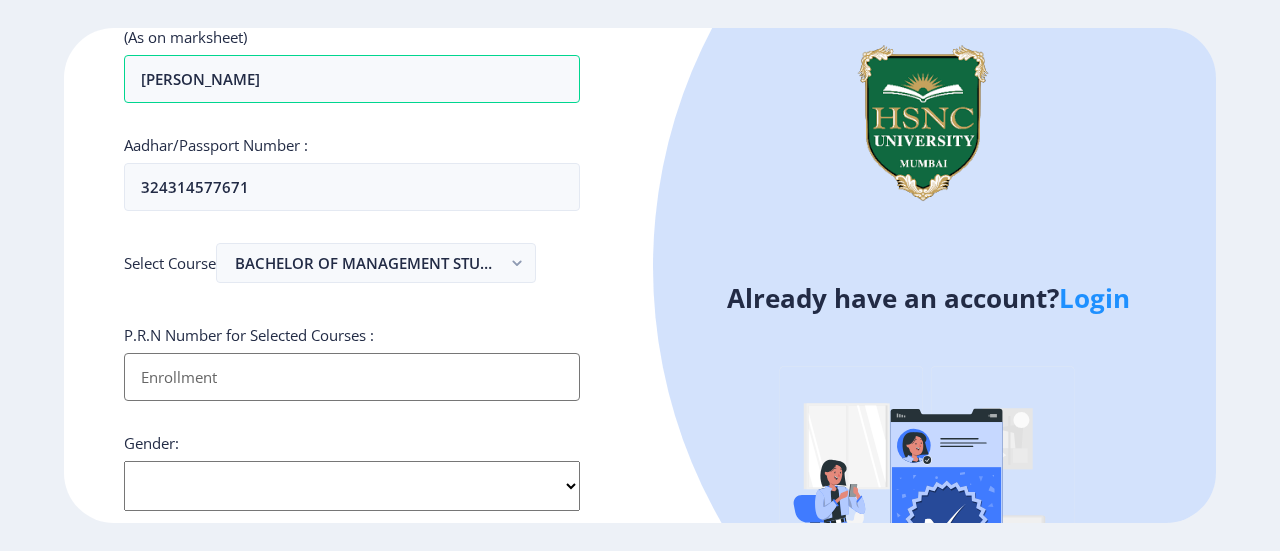 click on "Applicant First Name:" at bounding box center [352, 377] 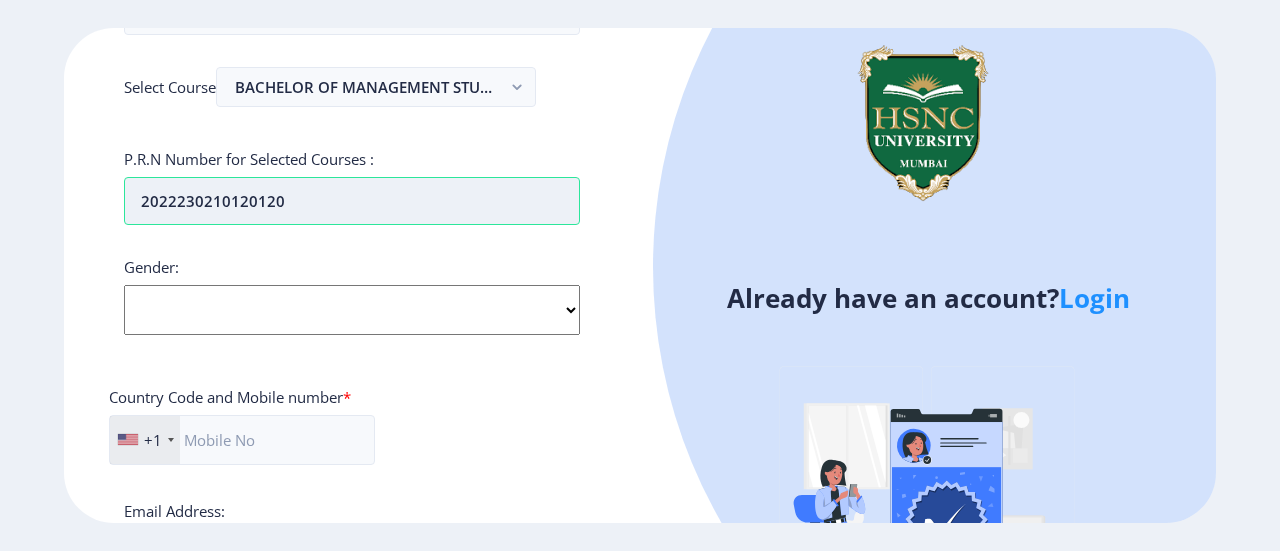 scroll, scrollTop: 565, scrollLeft: 0, axis: vertical 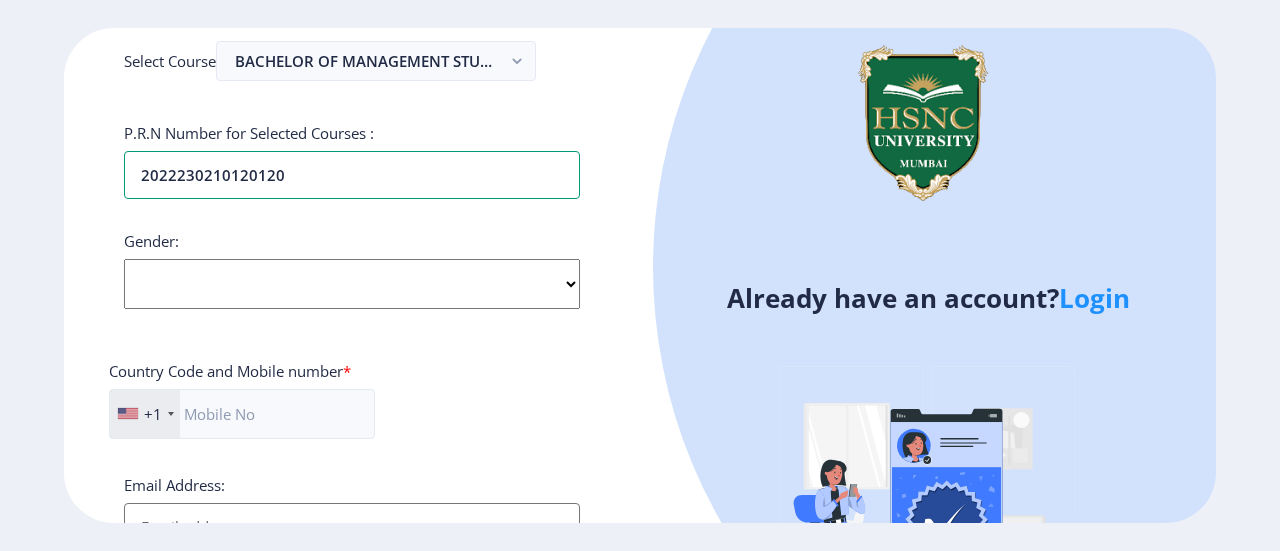 type on "2022230210120120" 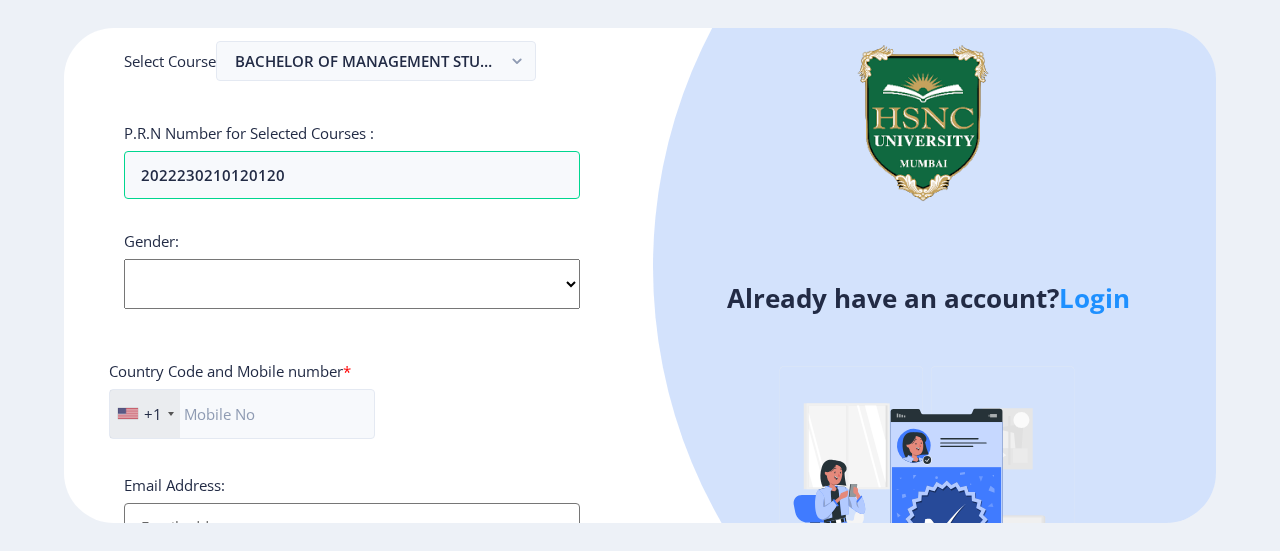 click on "Select Gender Male Female Other" 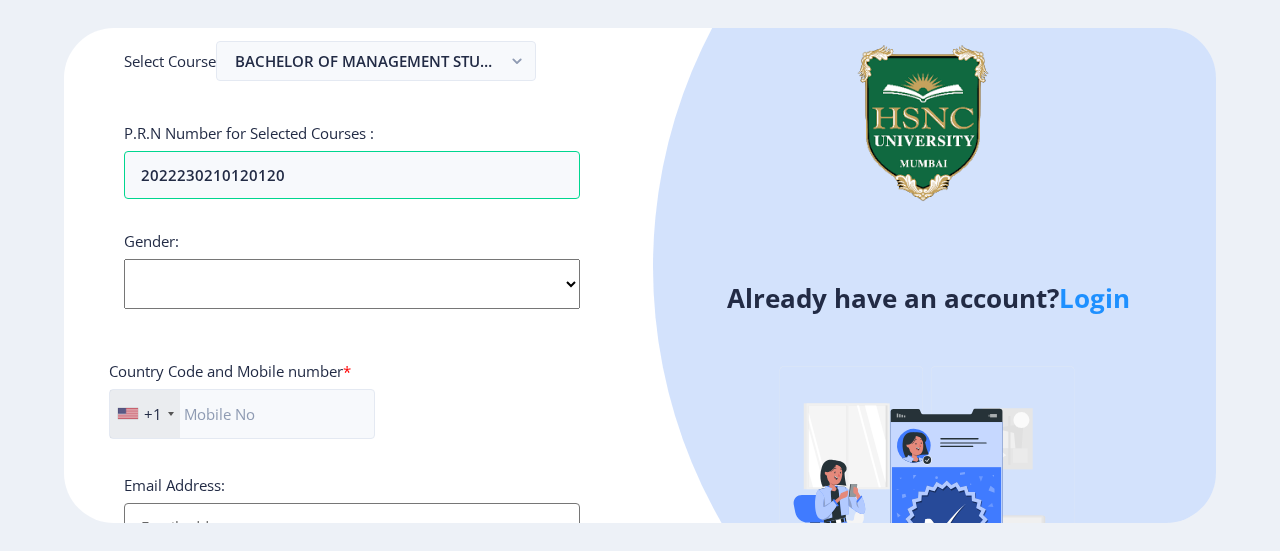 select on "[DEMOGRAPHIC_DATA]" 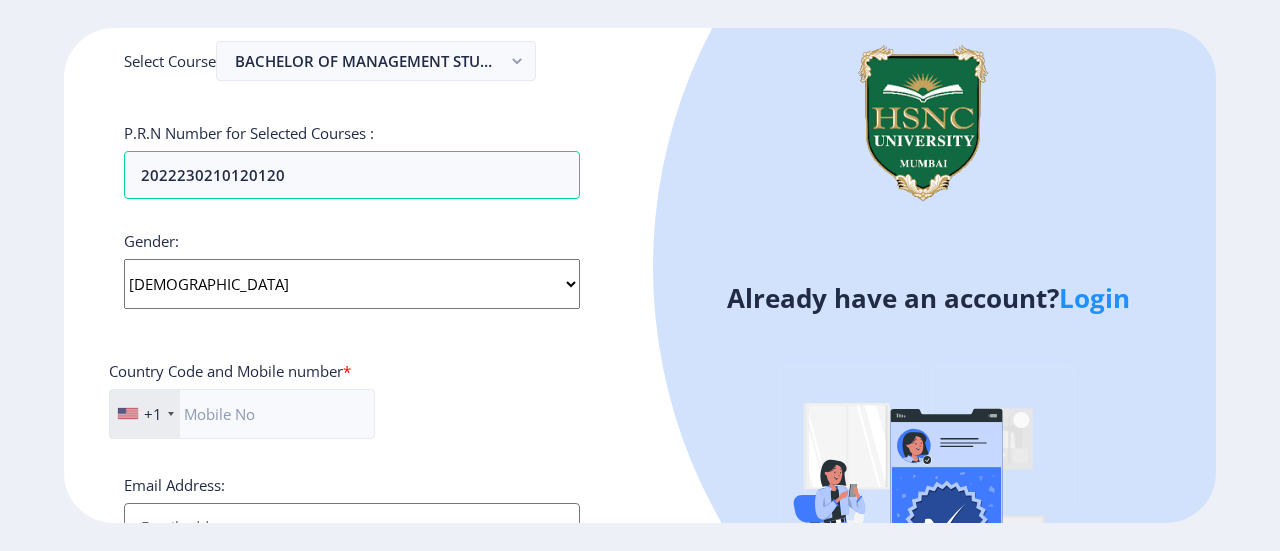 click on "Select Gender Male Female Other" 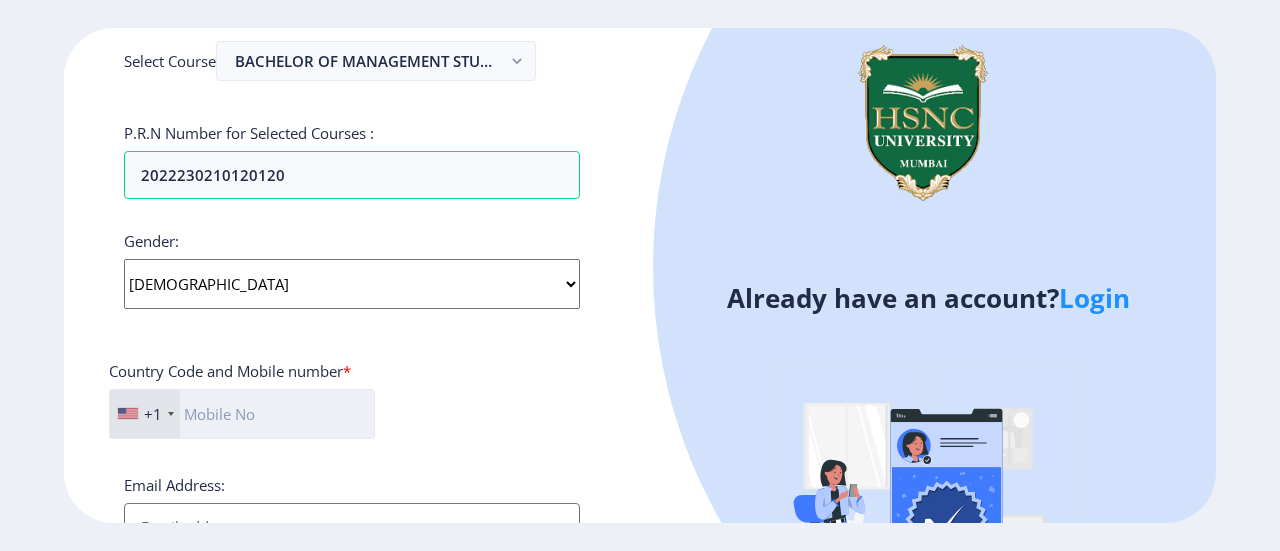click 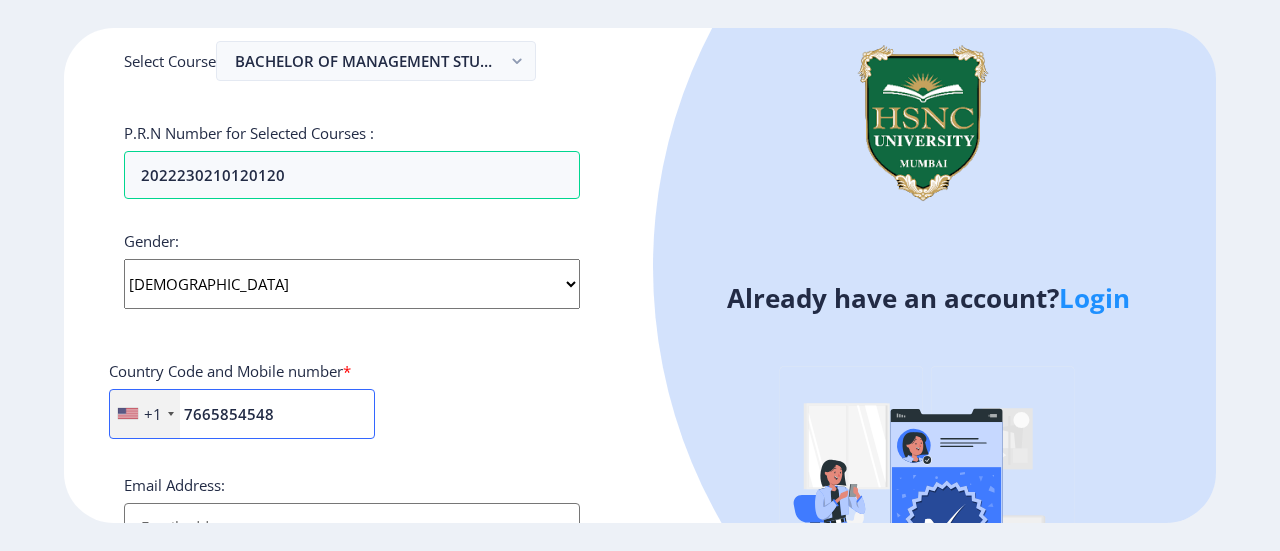type on "7665854548" 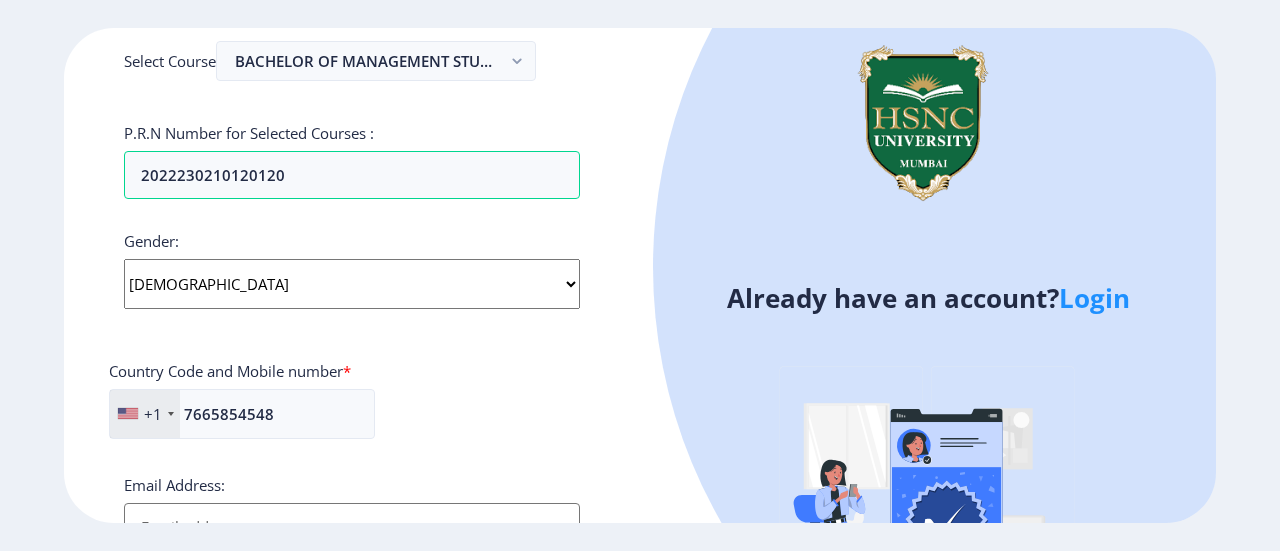 click on "+1" 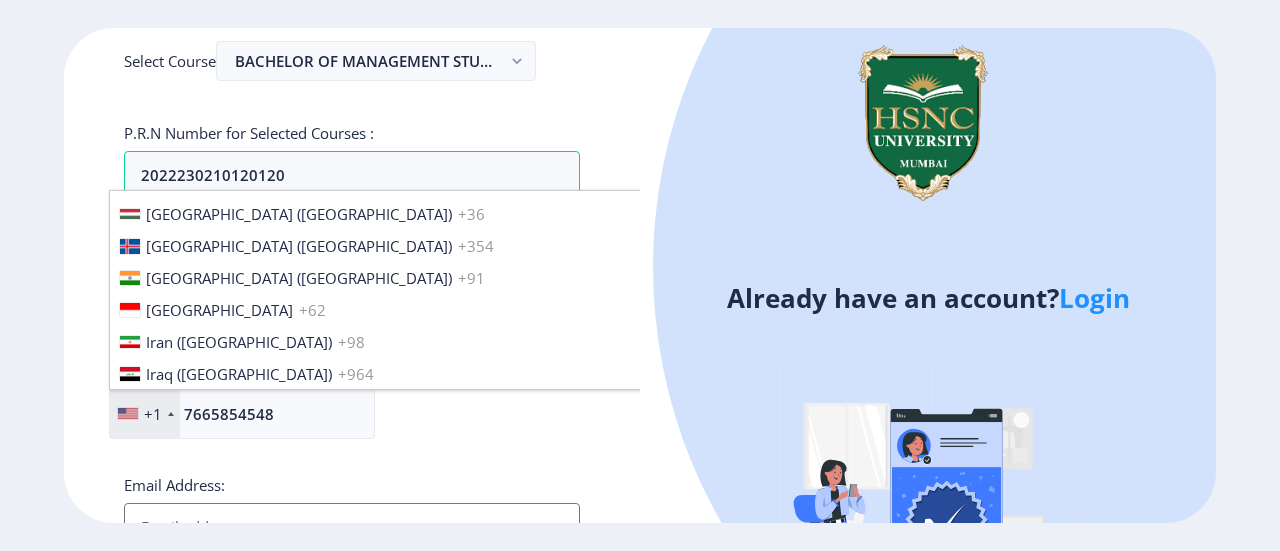 scroll, scrollTop: 3085, scrollLeft: 0, axis: vertical 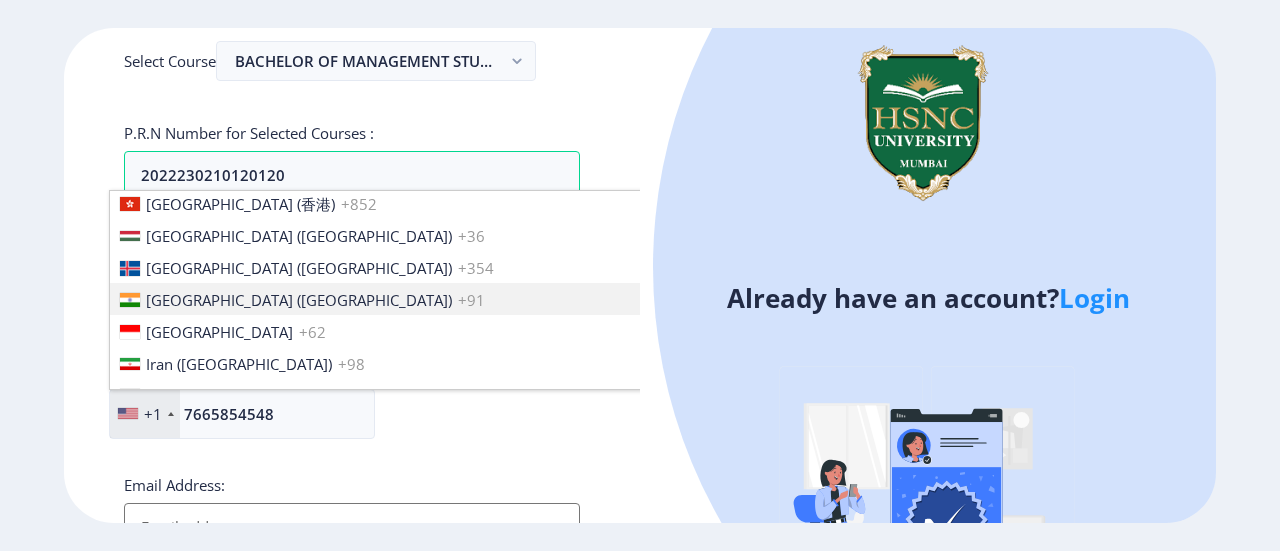 click on "India (भारत)" at bounding box center [299, 300] 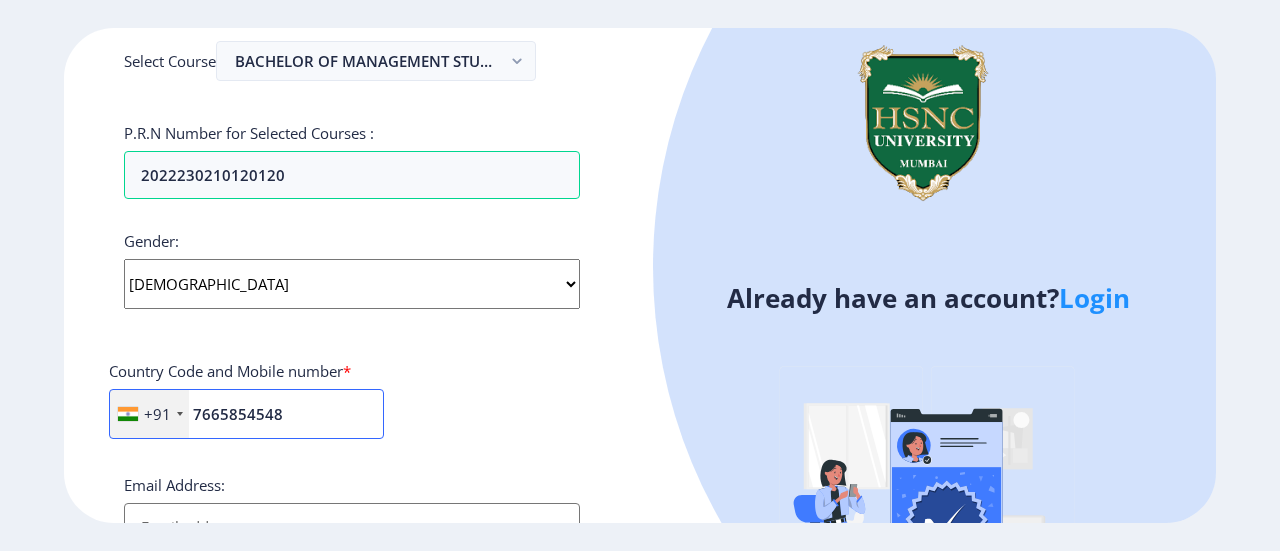scroll, scrollTop: 866, scrollLeft: 0, axis: vertical 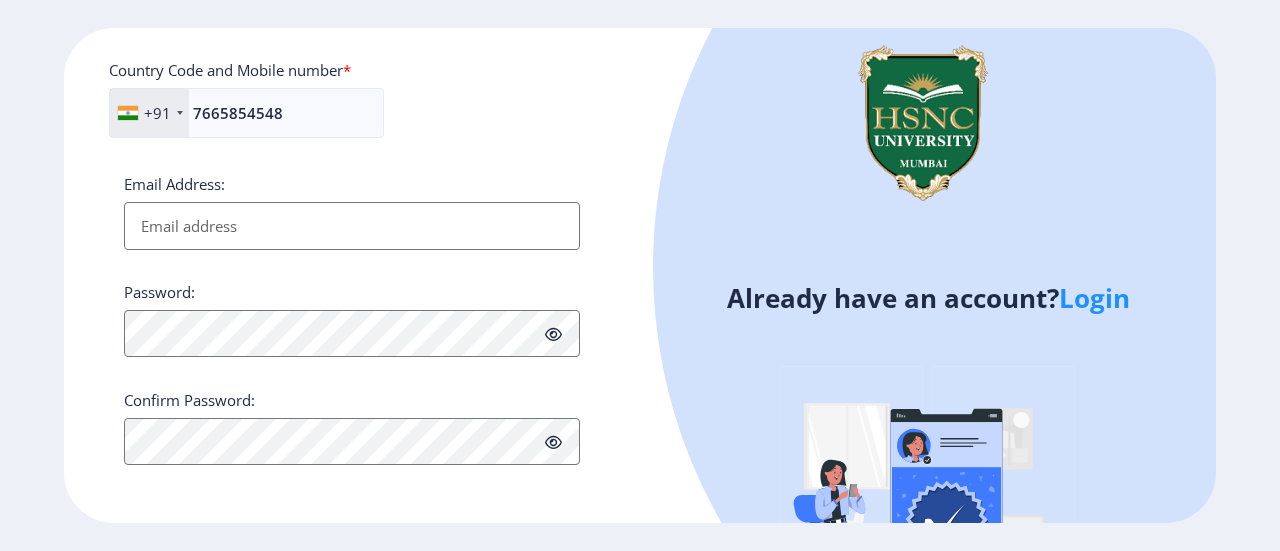 click on "Email Address:" at bounding box center (352, 226) 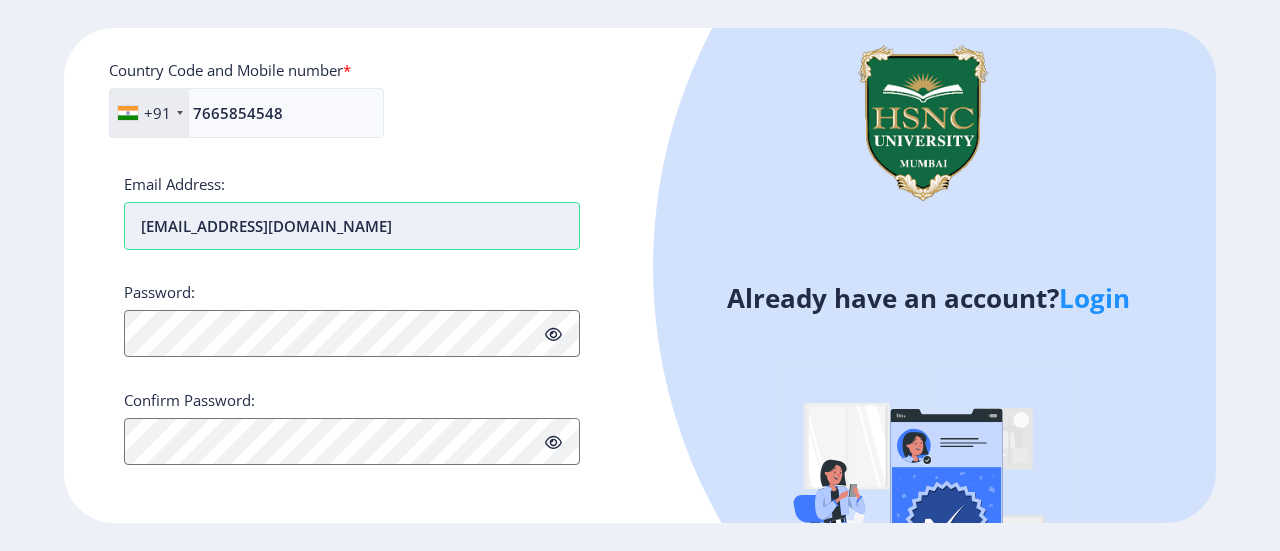 type on "[EMAIL_ADDRESS][DOMAIN_NAME]" 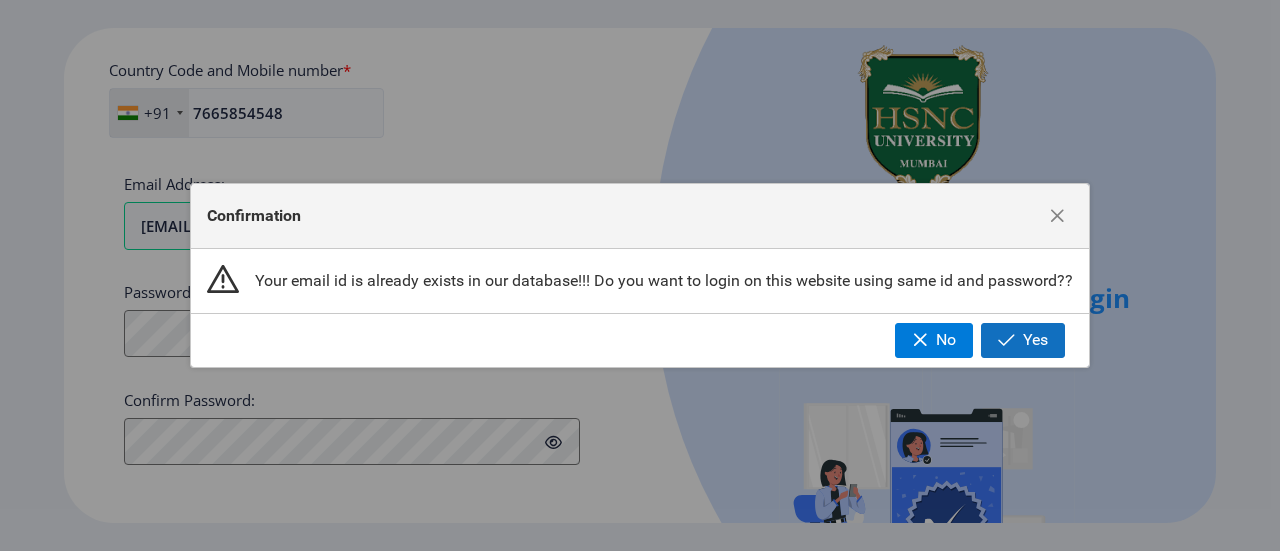click on "Yes" 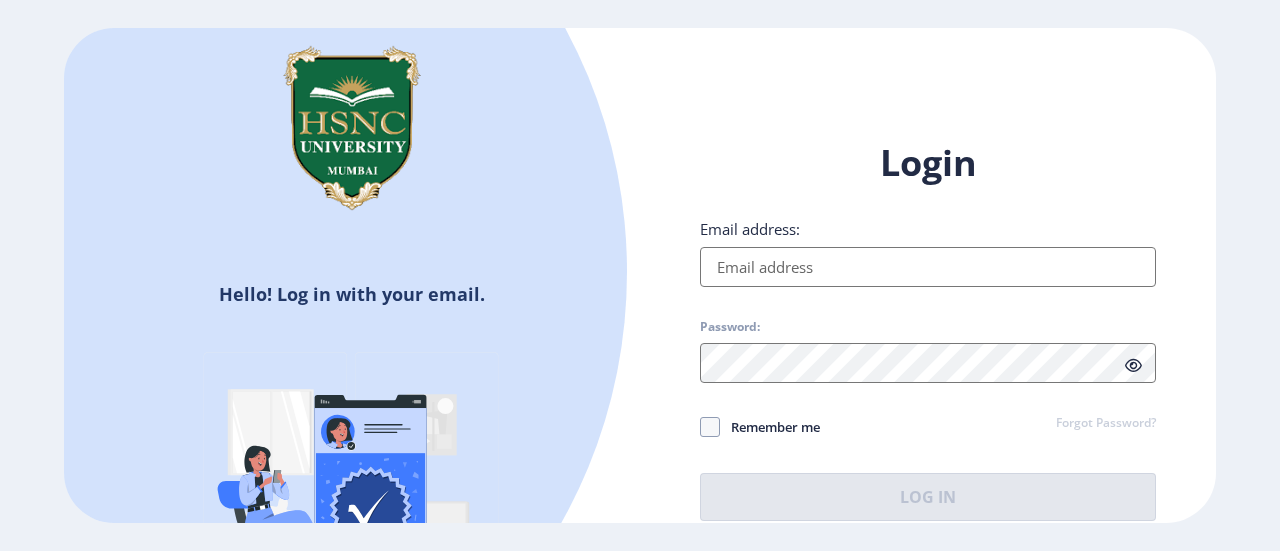 click on "Email address:" at bounding box center [928, 267] 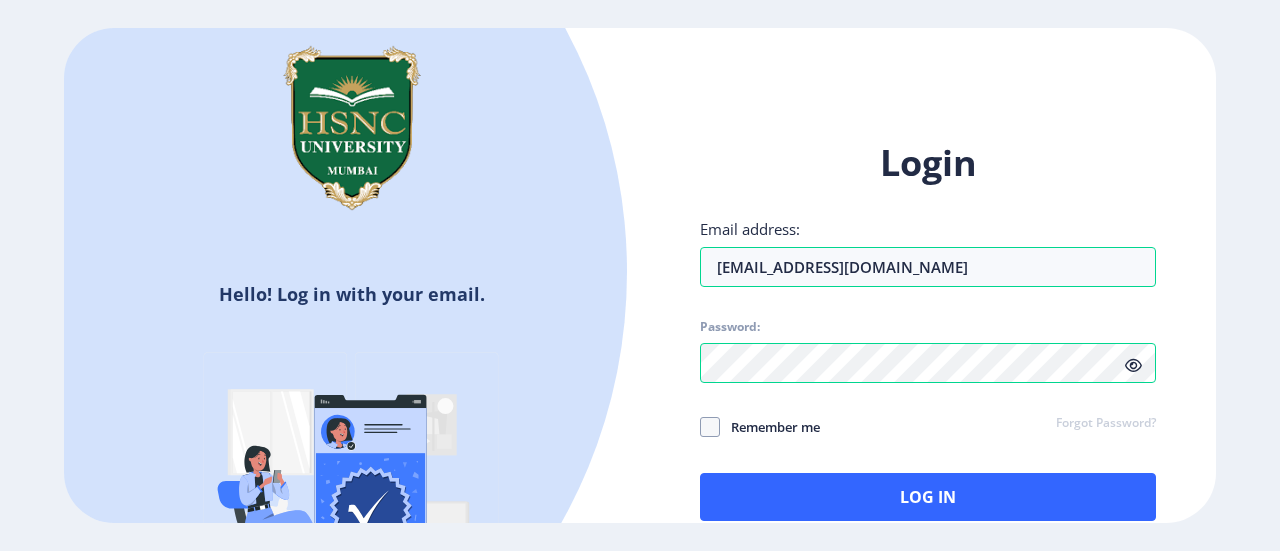 click 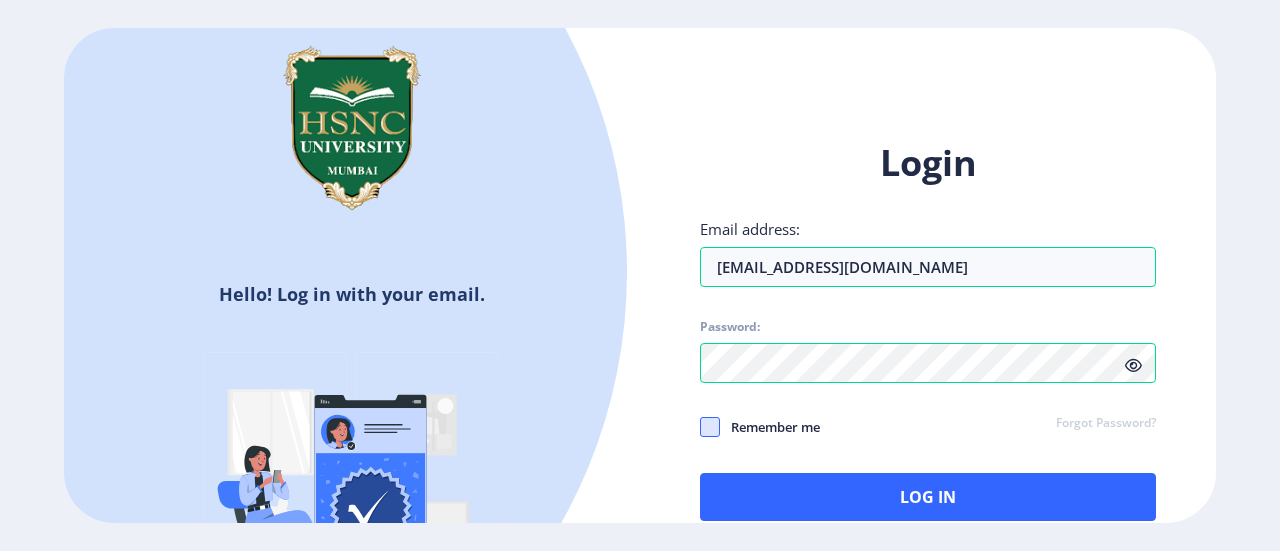 click 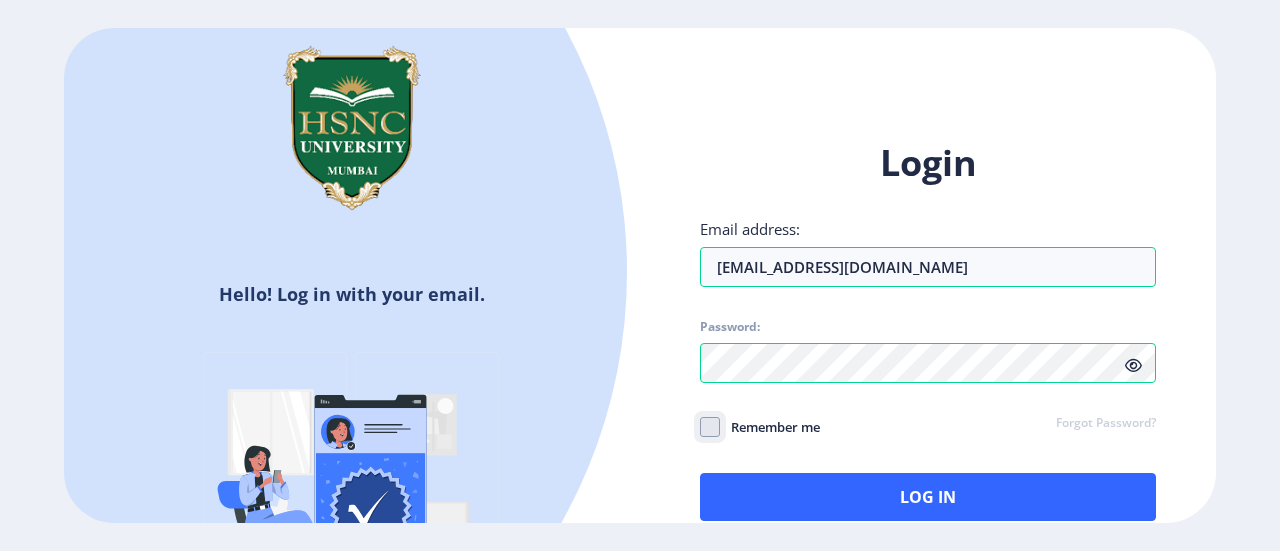 click on "Remember me" 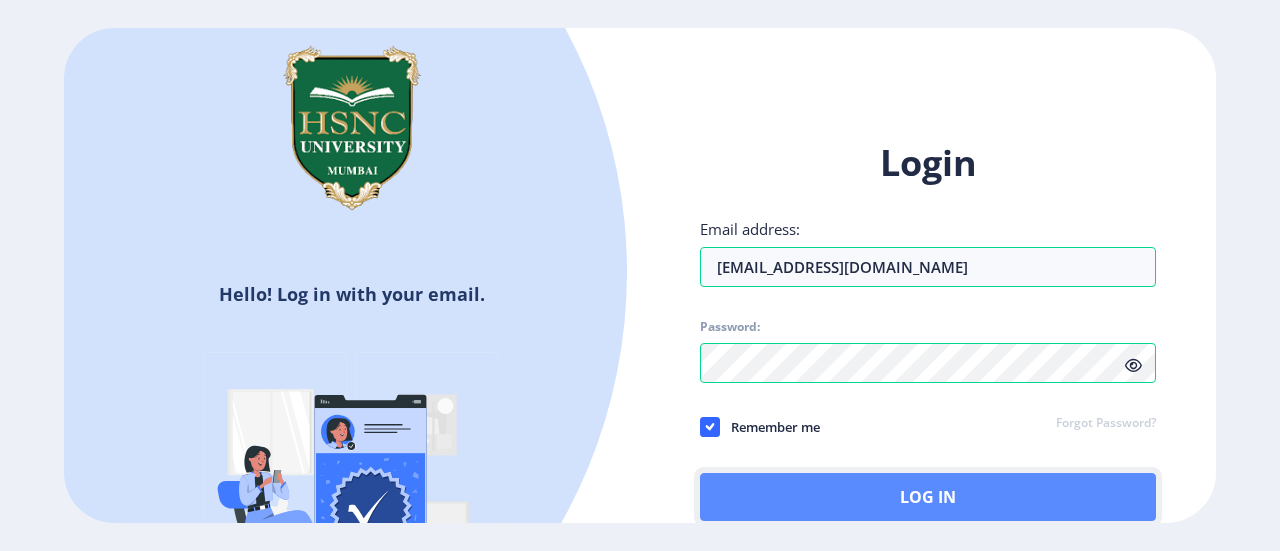 click on "Log In" 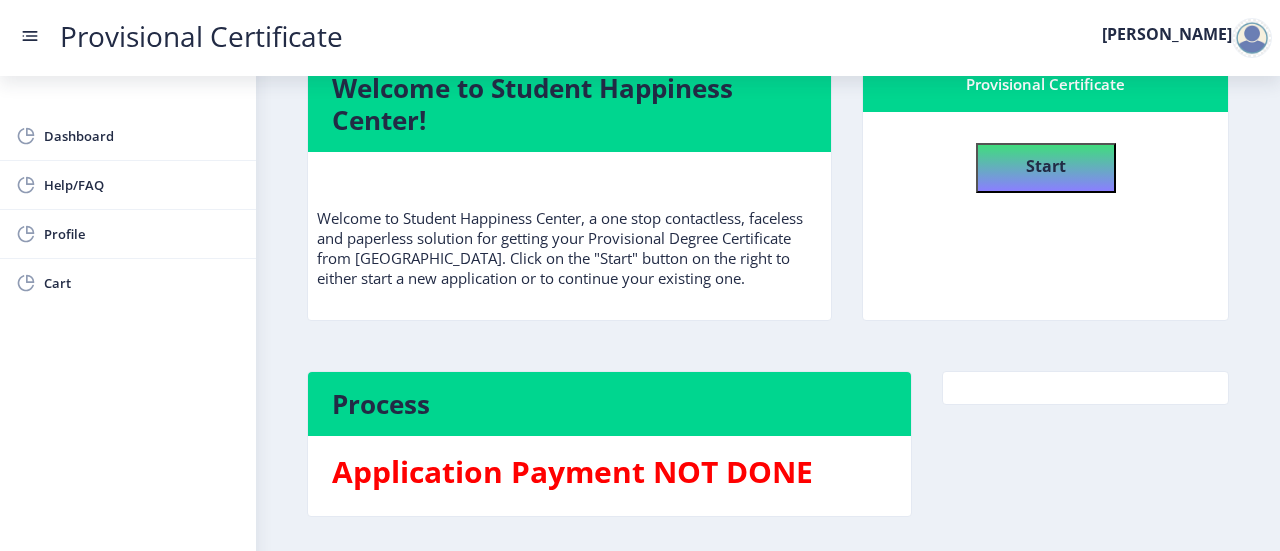 scroll, scrollTop: 0, scrollLeft: 0, axis: both 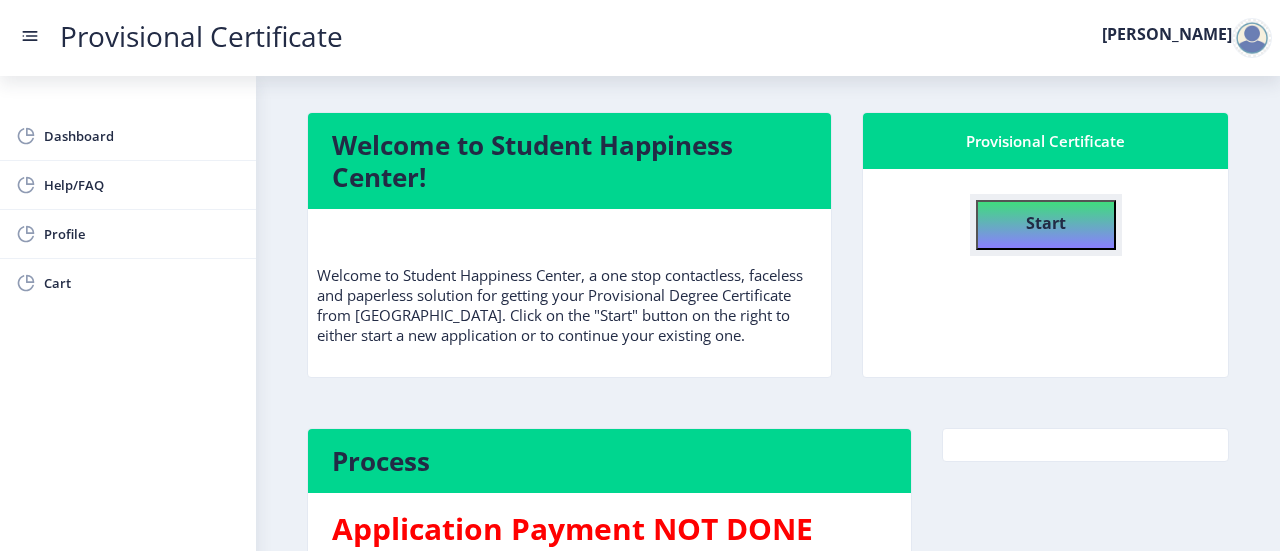 click on "Start" 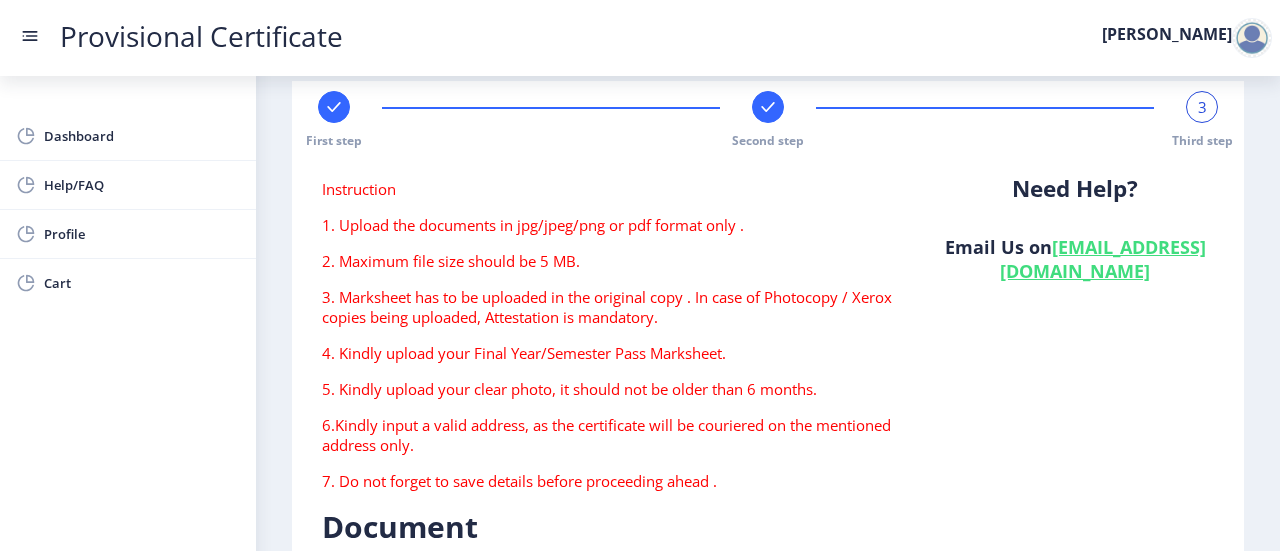 scroll, scrollTop: 0, scrollLeft: 0, axis: both 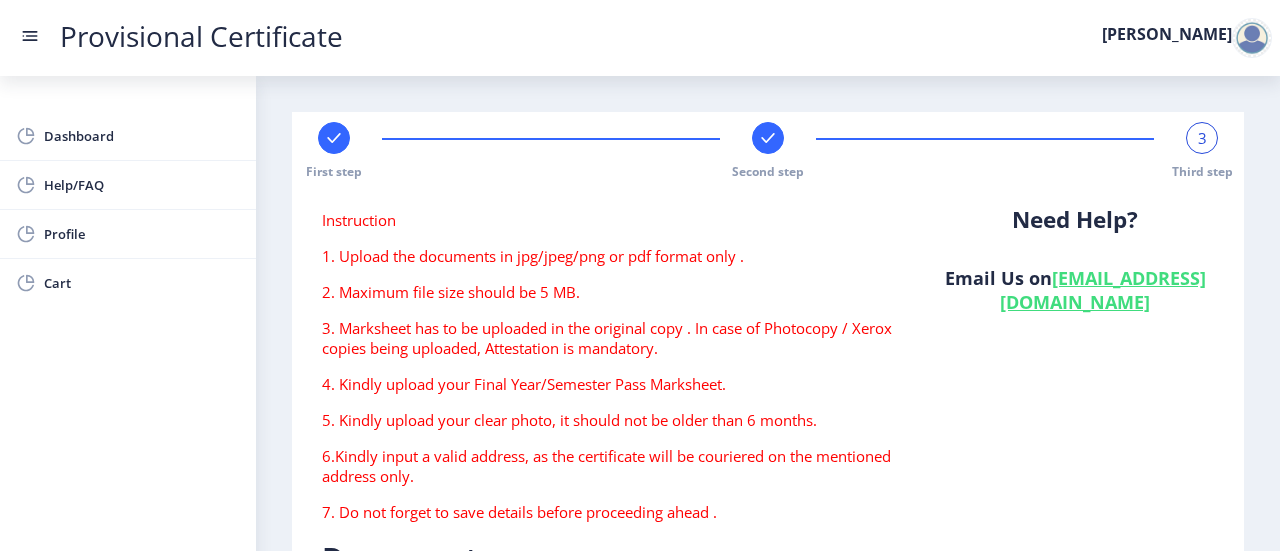 click 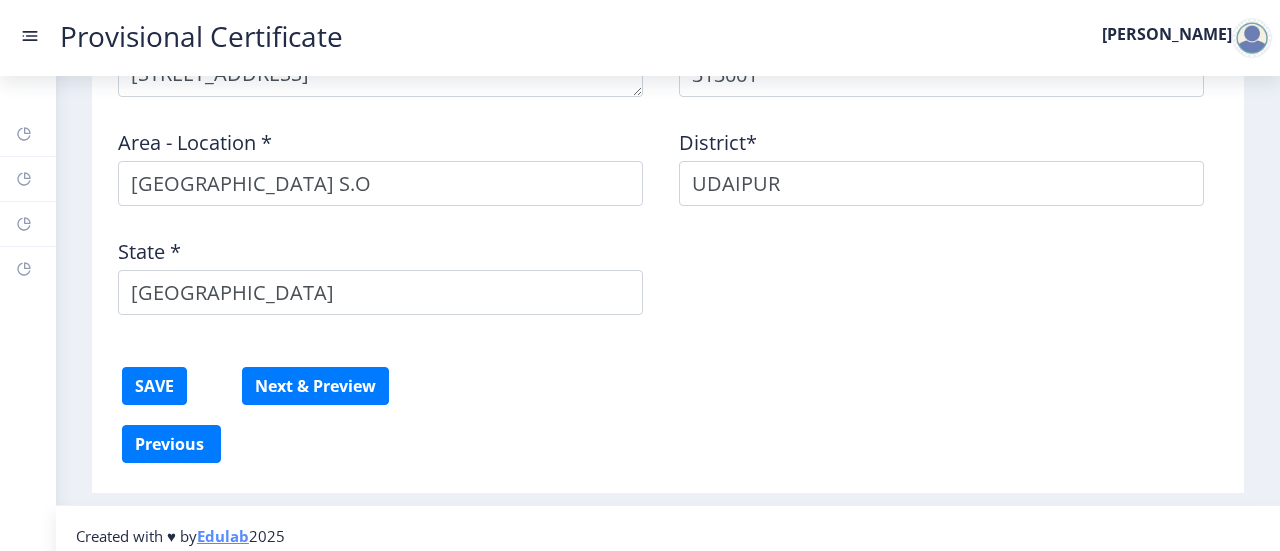 scroll, scrollTop: 1110, scrollLeft: 0, axis: vertical 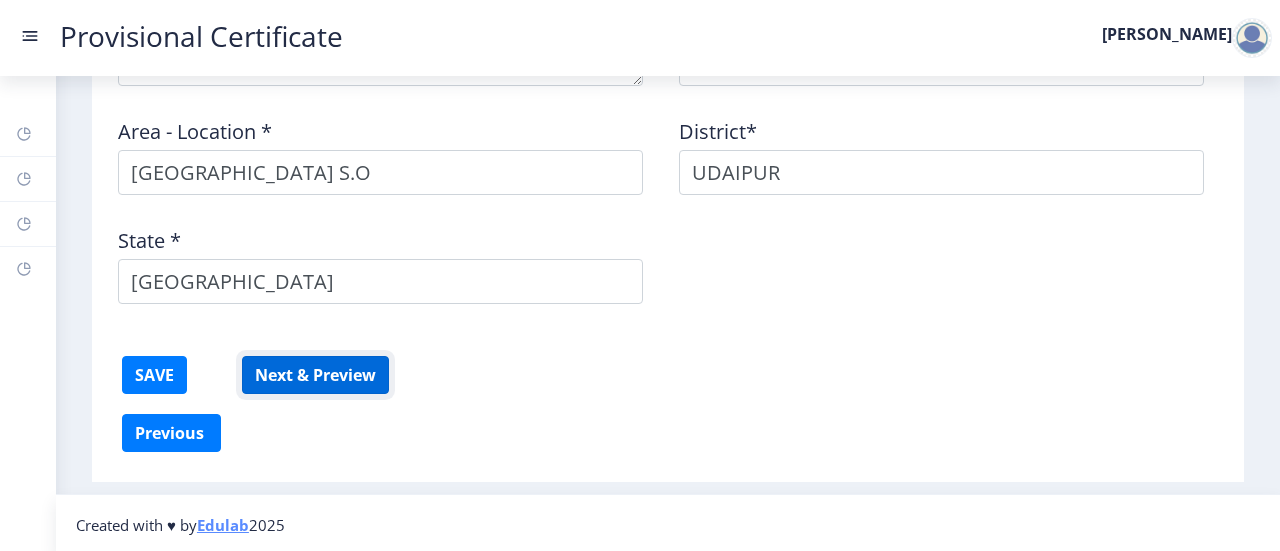 click on "Next & Preview" 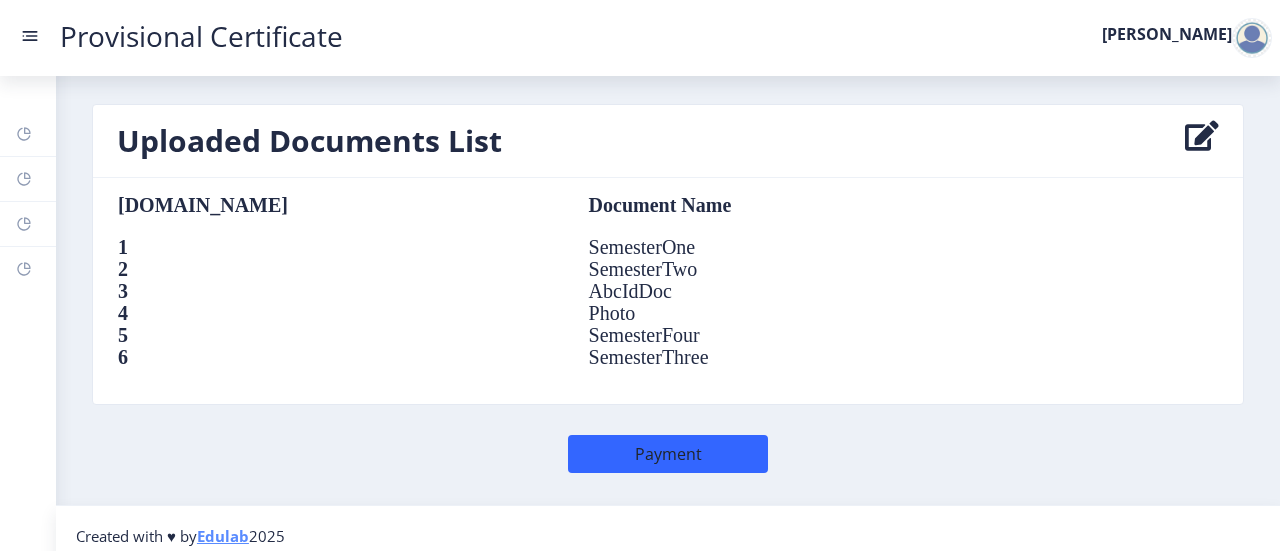 scroll, scrollTop: 1457, scrollLeft: 0, axis: vertical 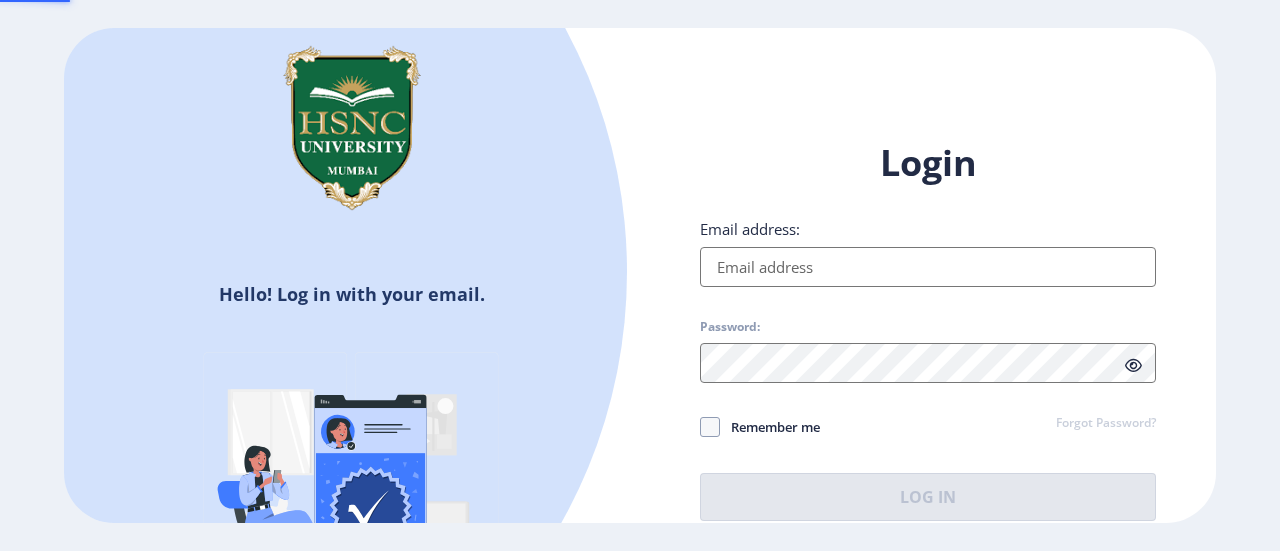 type on "[EMAIL_ADDRESS][DOMAIN_NAME]" 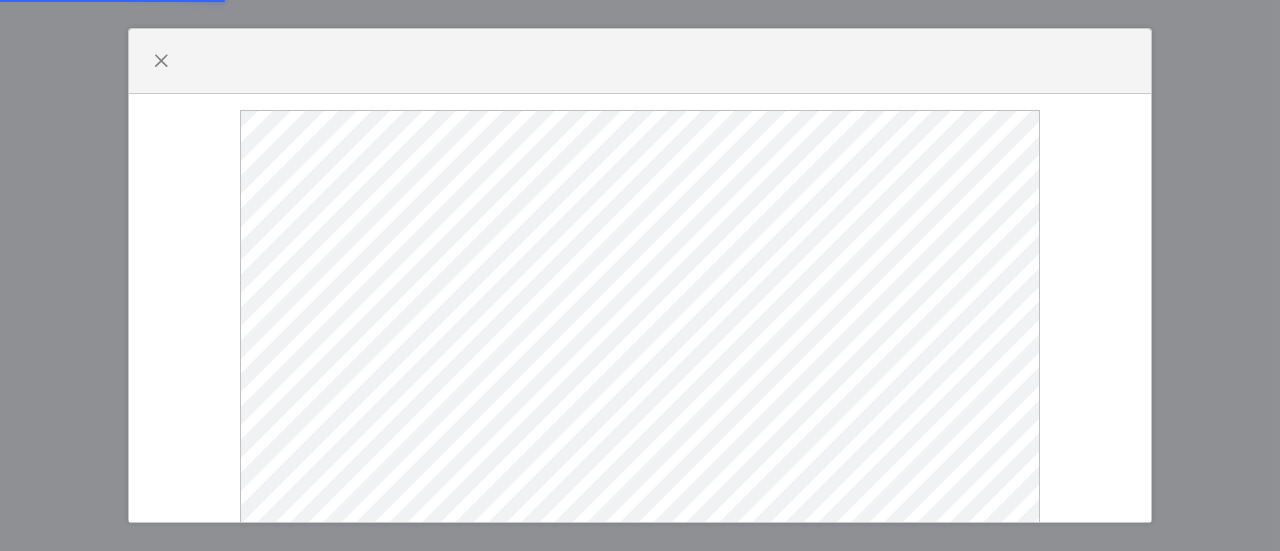 select 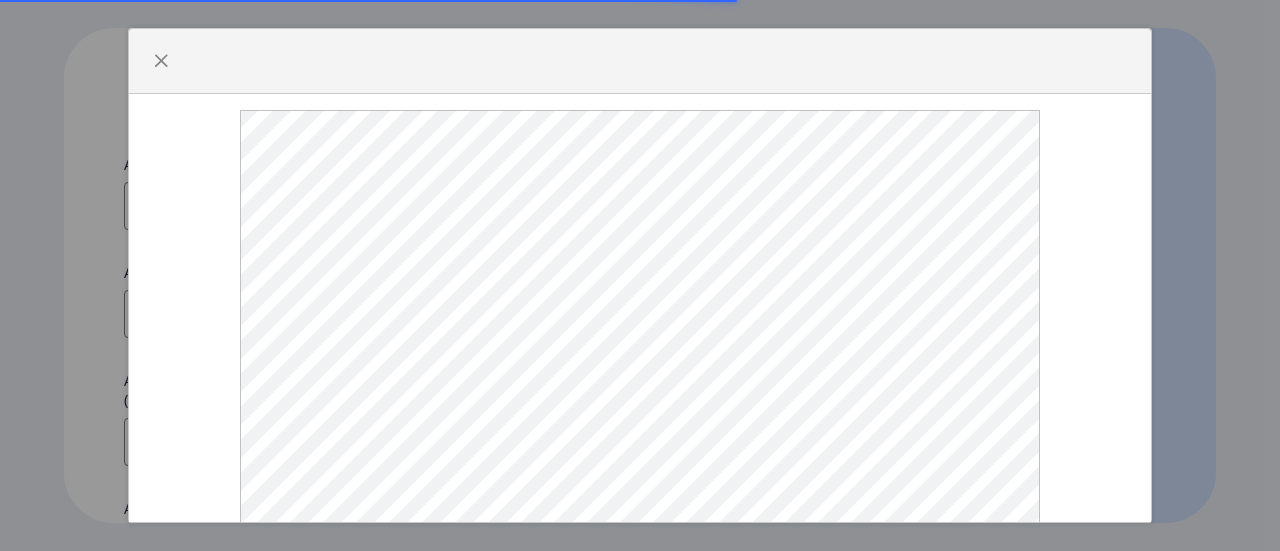 type on "[EMAIL_ADDRESS][DOMAIN_NAME]" 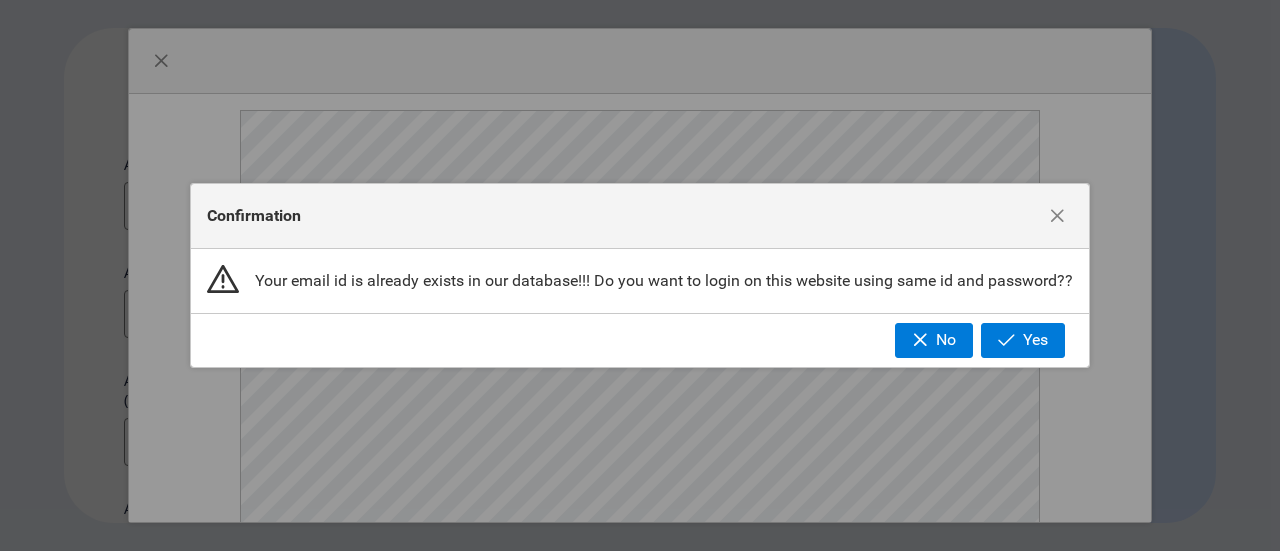 click on "Confirmation Your email id is already exists in our database!!! Do you want to login on this website using same id and password?? No Yes" 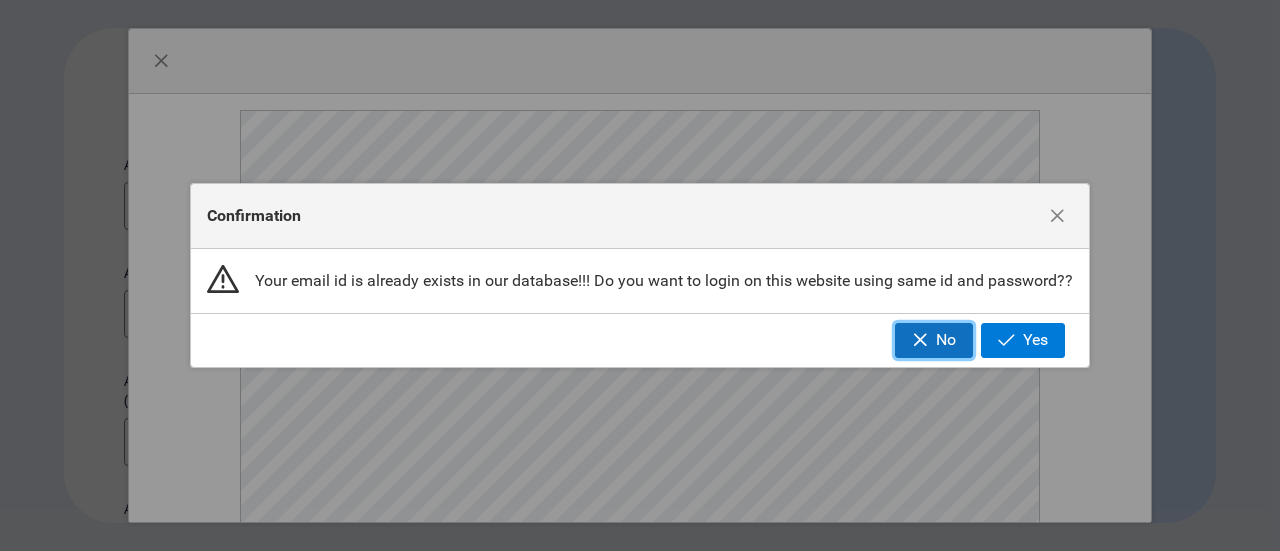 click on "No" 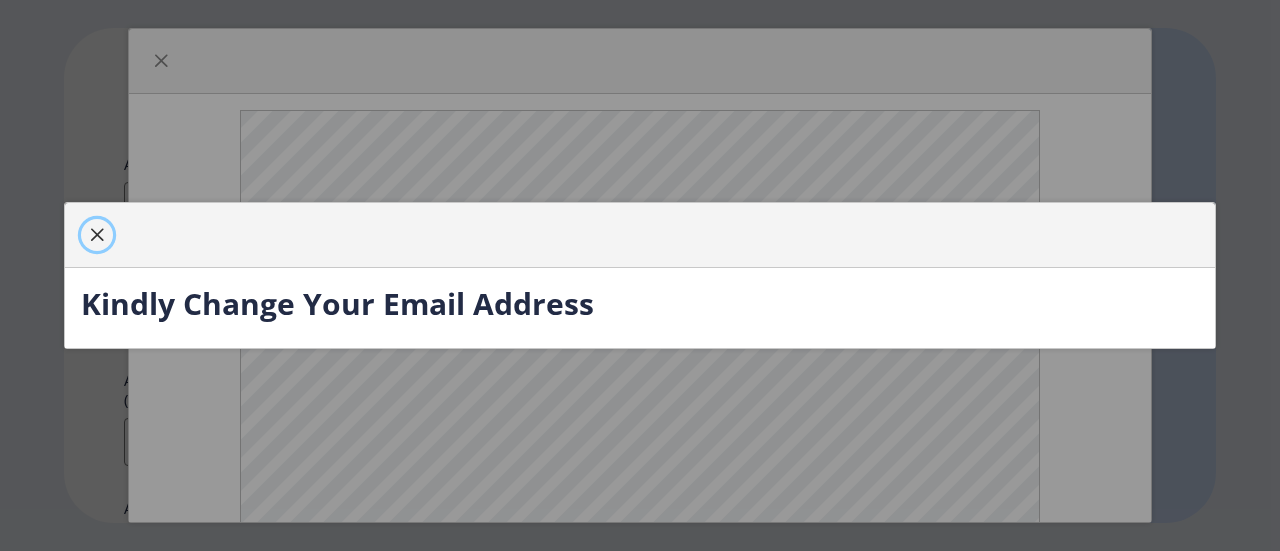click 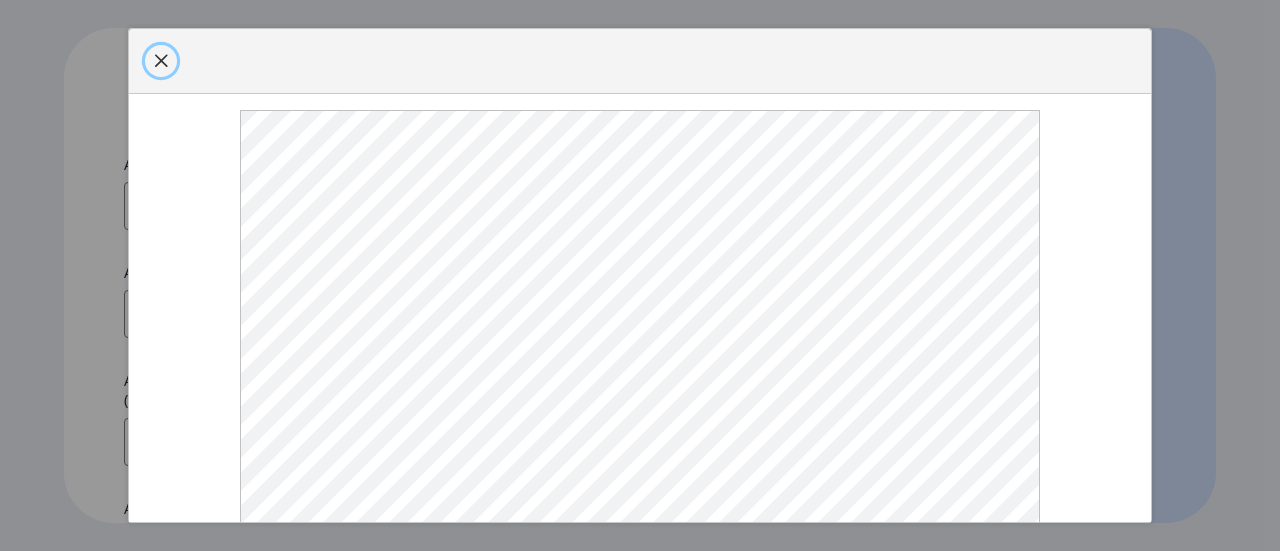 click 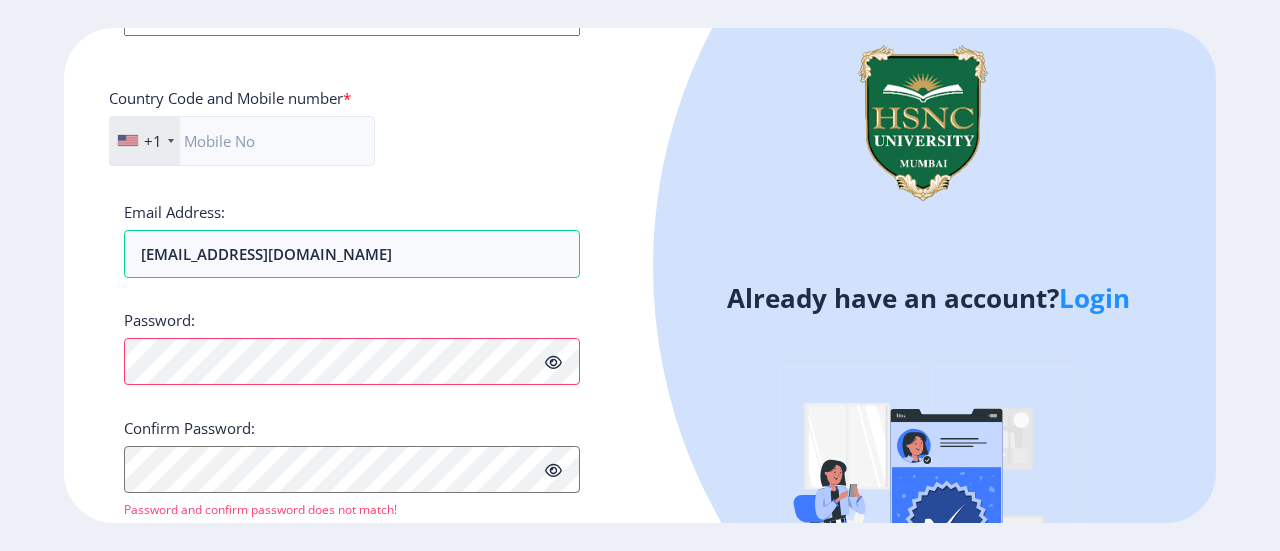 scroll, scrollTop: 890, scrollLeft: 0, axis: vertical 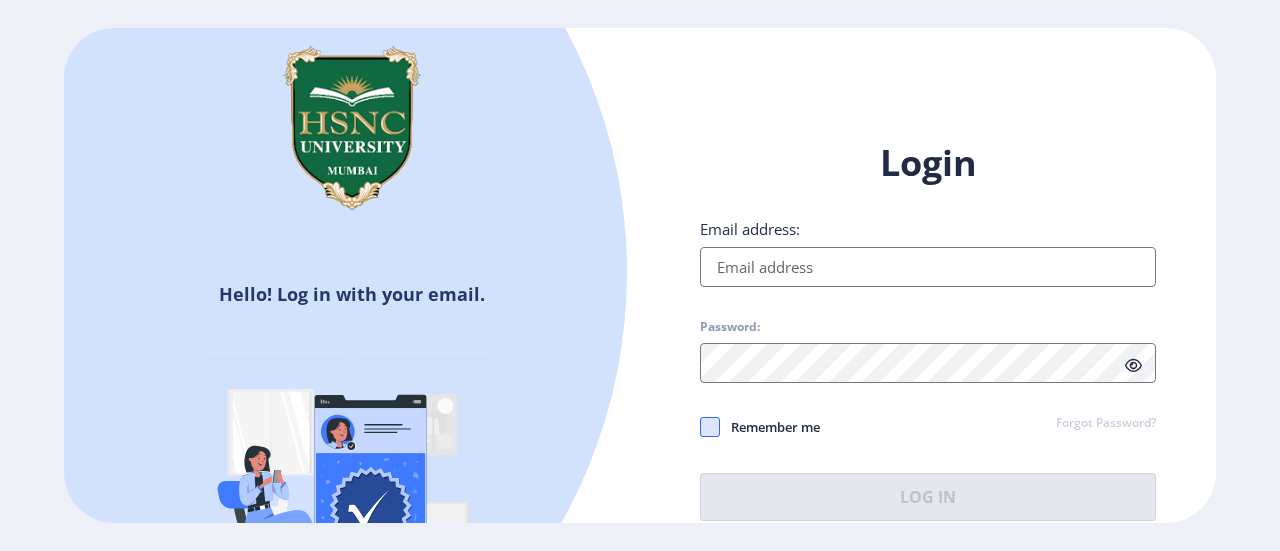 type on "[EMAIL_ADDRESS][DOMAIN_NAME]" 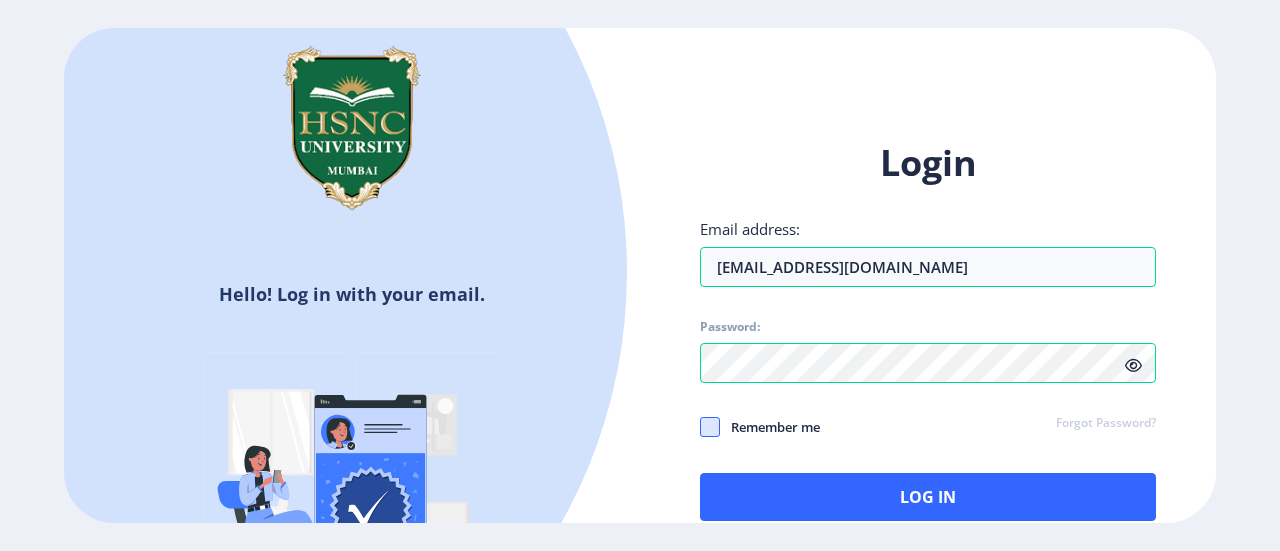 click 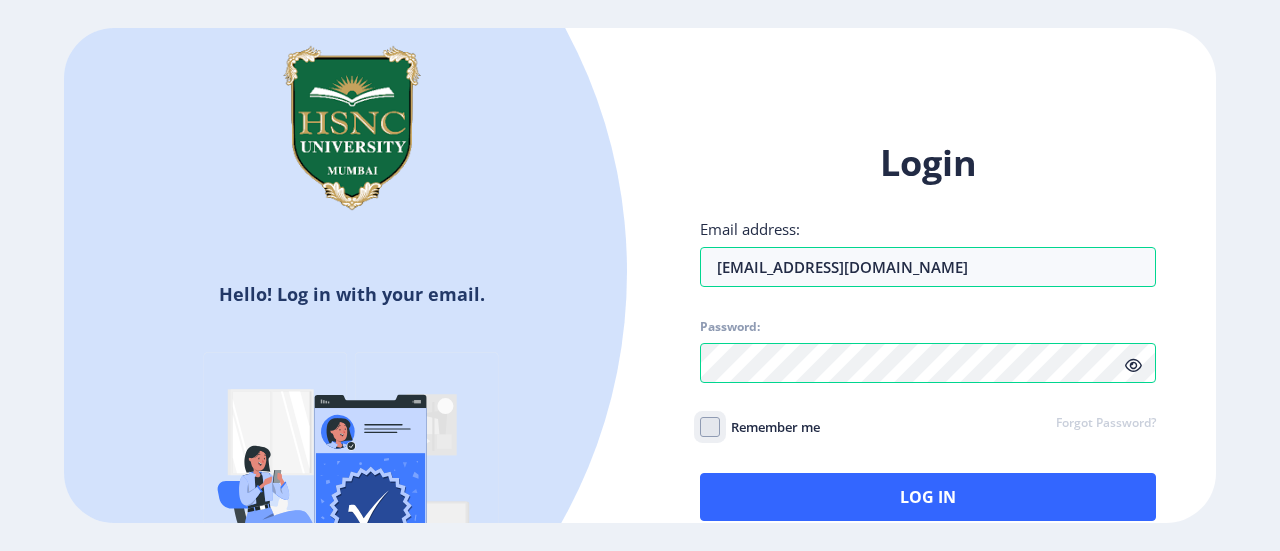 click on "Remember me" 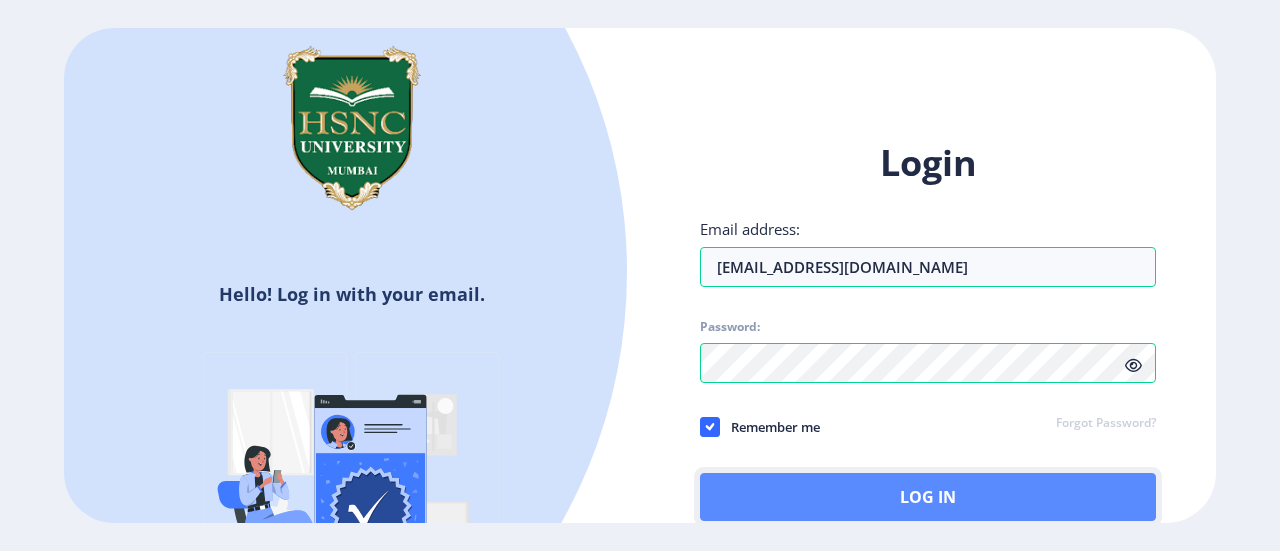 click on "Log In" 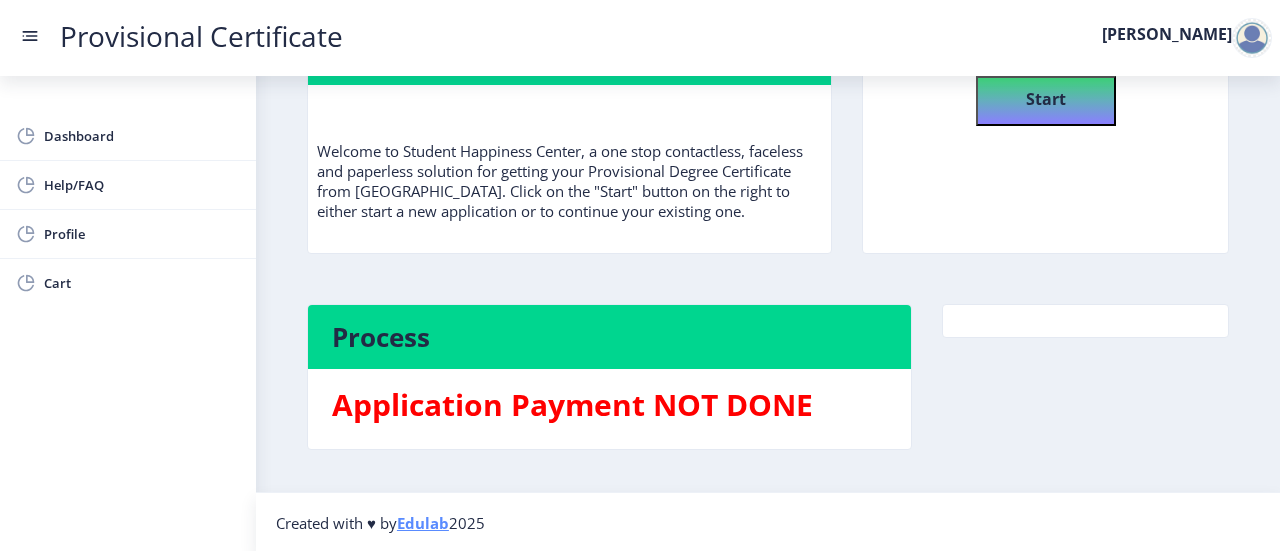 scroll, scrollTop: 0, scrollLeft: 0, axis: both 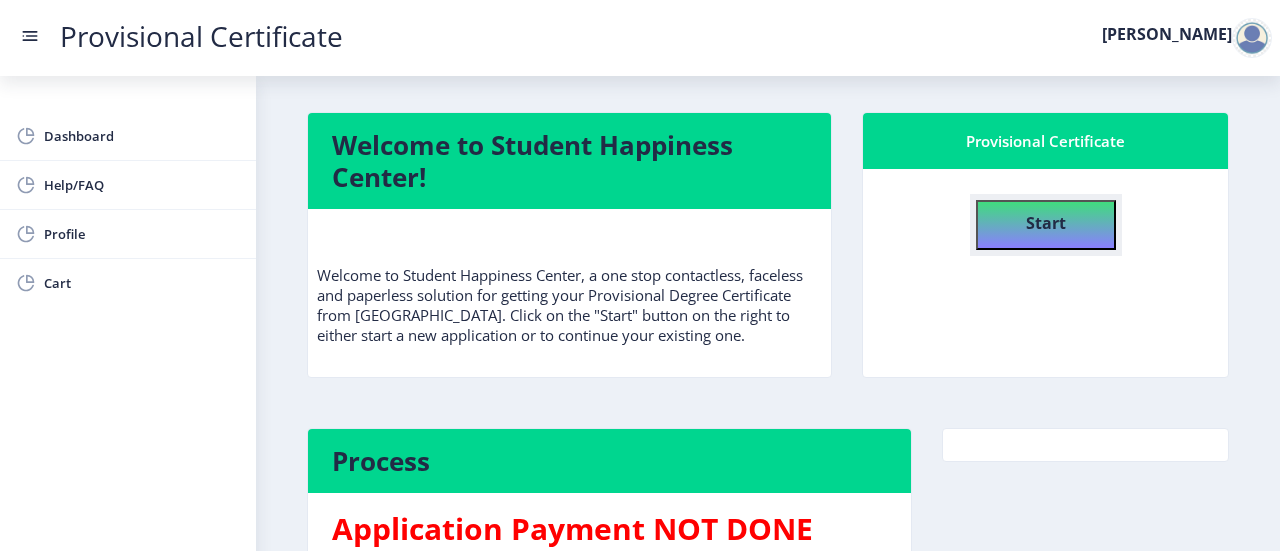 click on "Start" 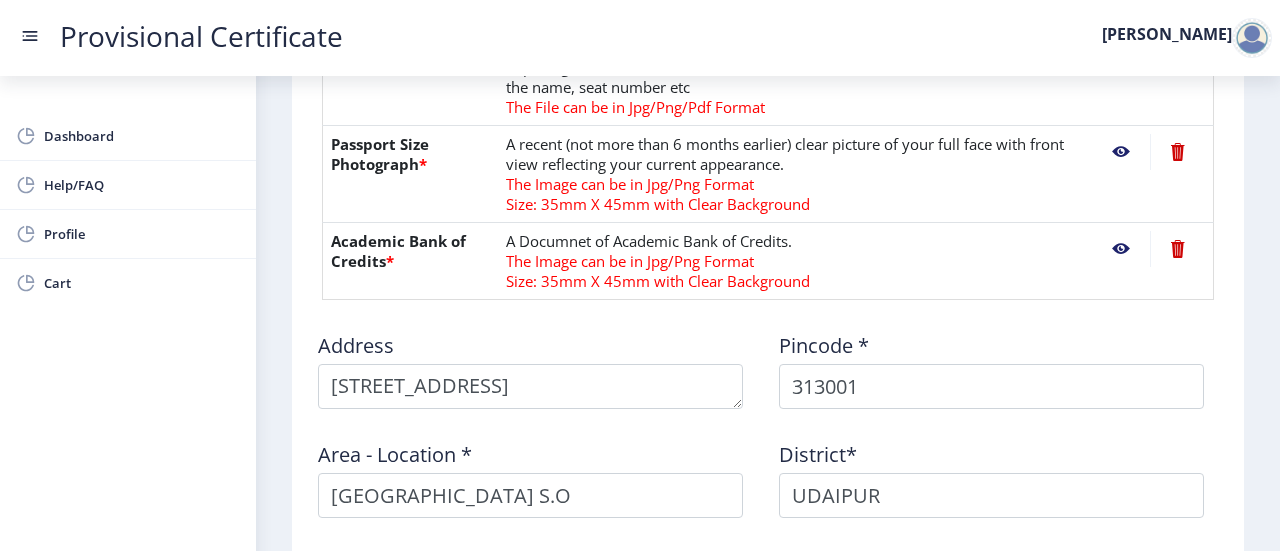 scroll, scrollTop: 888, scrollLeft: 0, axis: vertical 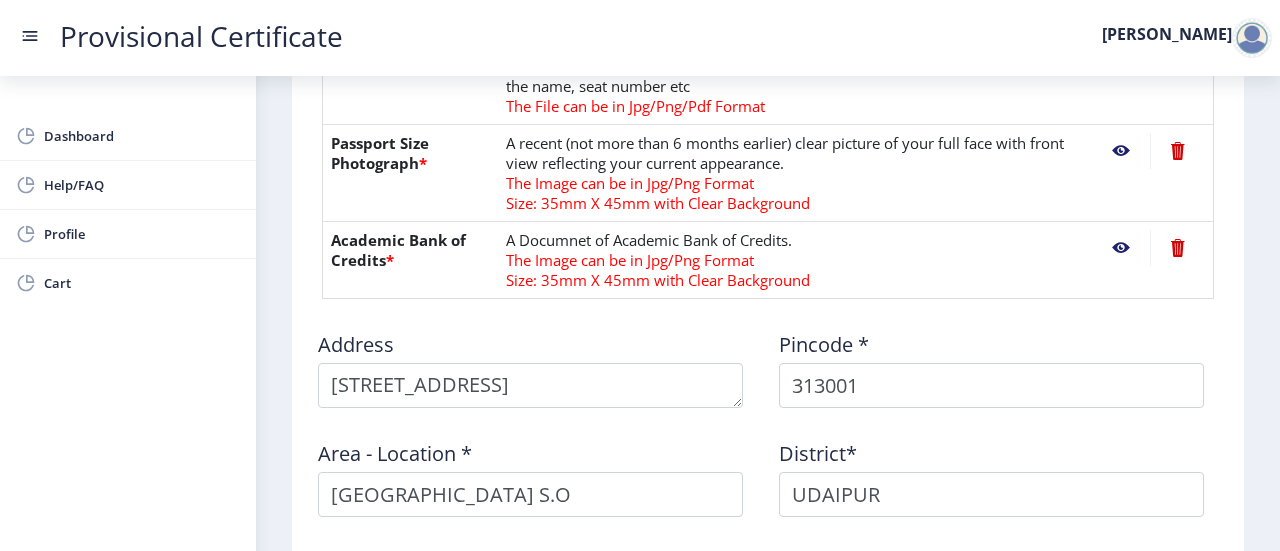 click 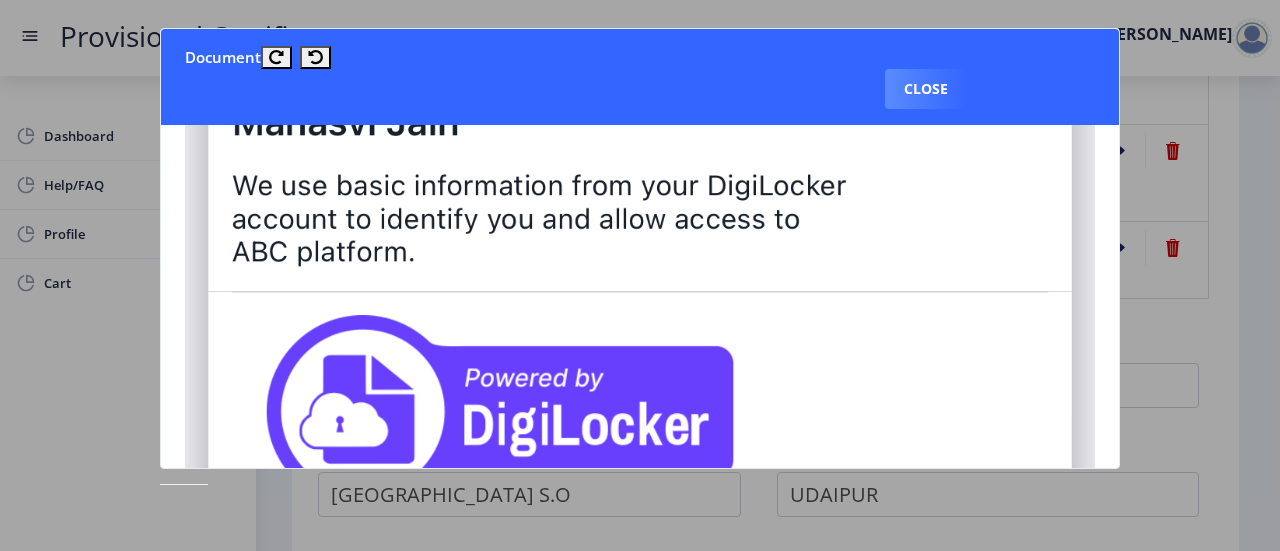 scroll, scrollTop: 614, scrollLeft: 0, axis: vertical 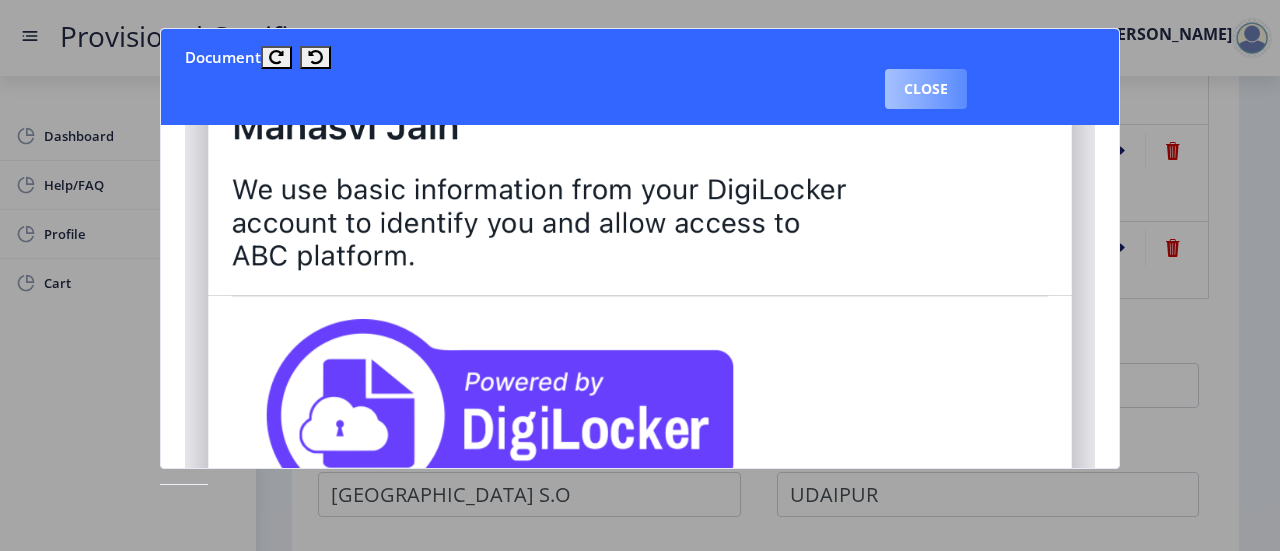 click on "Close" at bounding box center [926, 89] 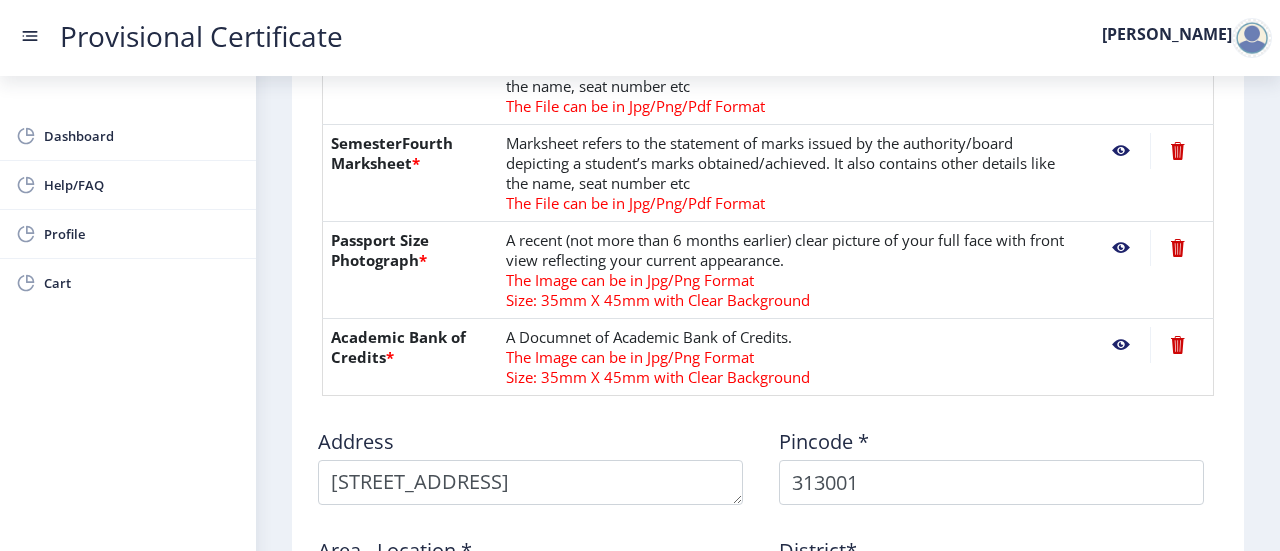 scroll, scrollTop: 791, scrollLeft: 0, axis: vertical 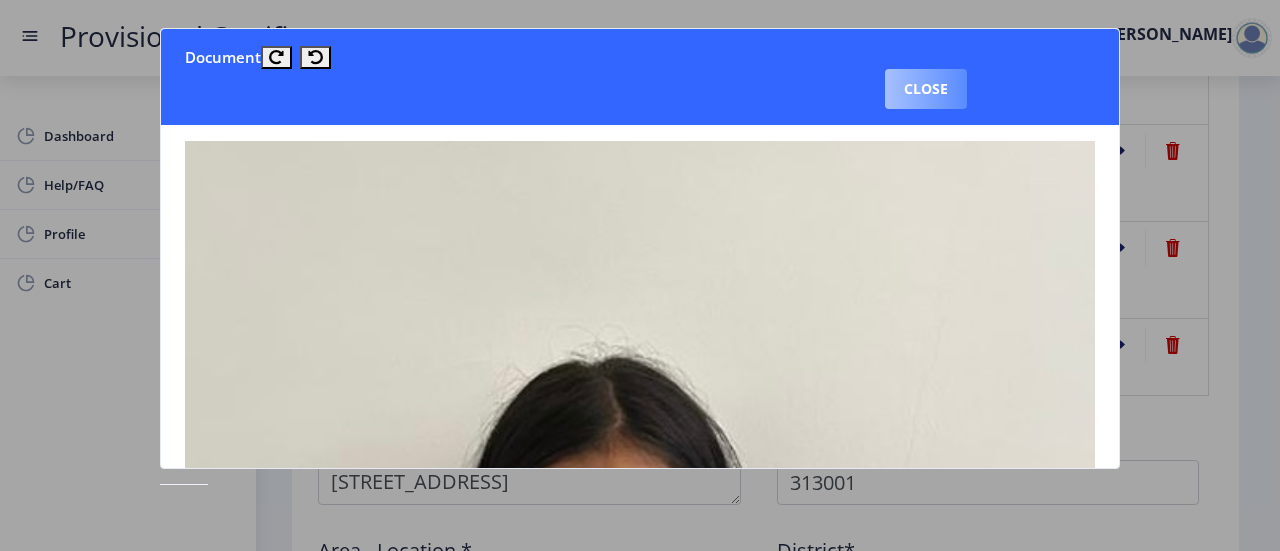click on "Close" at bounding box center (926, 89) 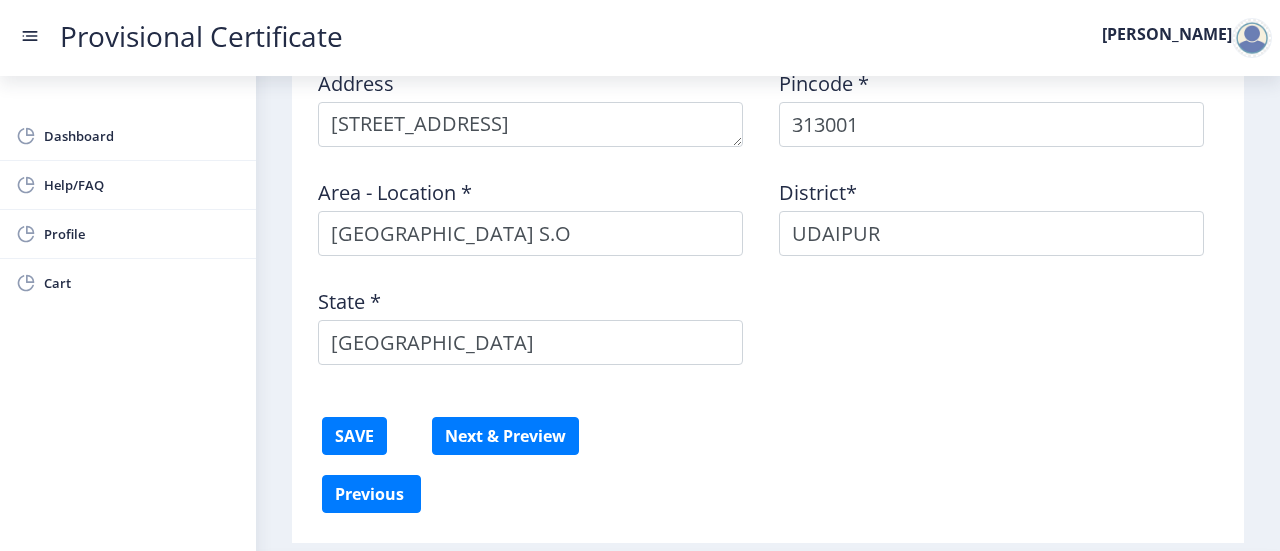 scroll, scrollTop: 1210, scrollLeft: 0, axis: vertical 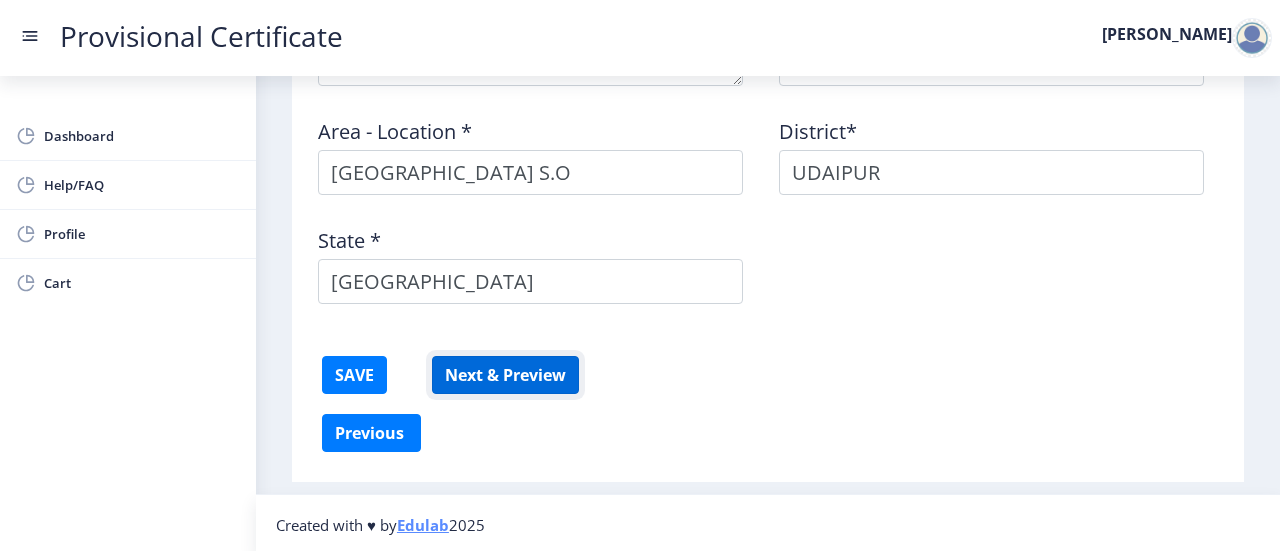 click on "Next & Preview" 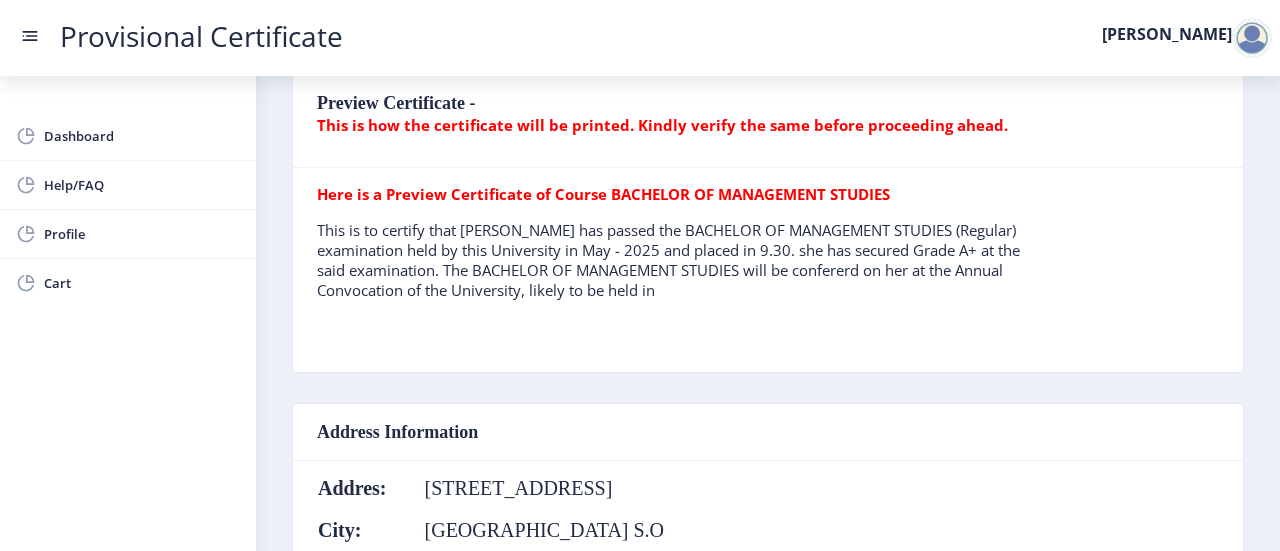scroll, scrollTop: 494, scrollLeft: 0, axis: vertical 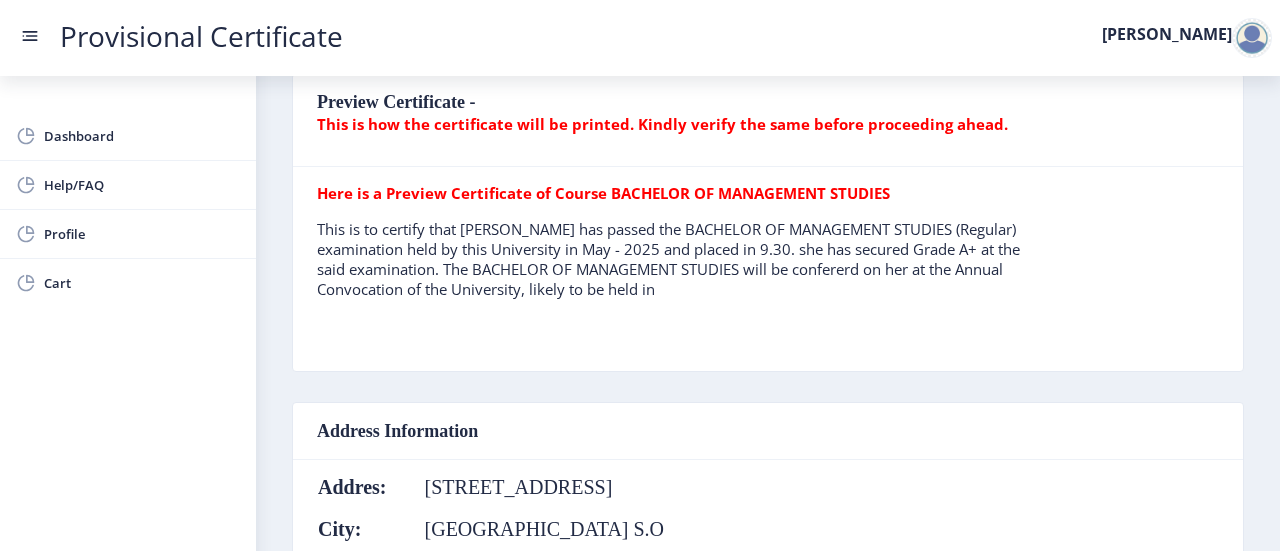 click on "This is to certify that [PERSON_NAME]  has passed the BACHELOR OF MANAGEMENT STUDIES (Regular) examination held by this University in May - 2025 and placed in 9.30. she has secured Grade A+ at the said examination. The BACHELOR OF MANAGEMENT STUDIES will be confererd on her at the Annual Convocation of the University, likely to be held in" 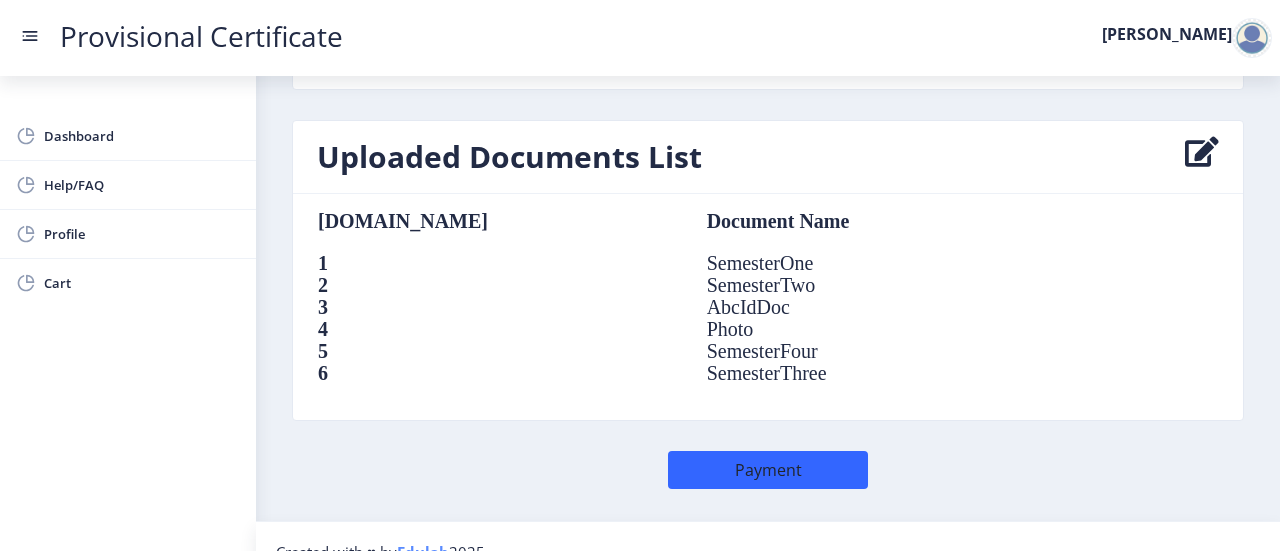 scroll, scrollTop: 1477, scrollLeft: 0, axis: vertical 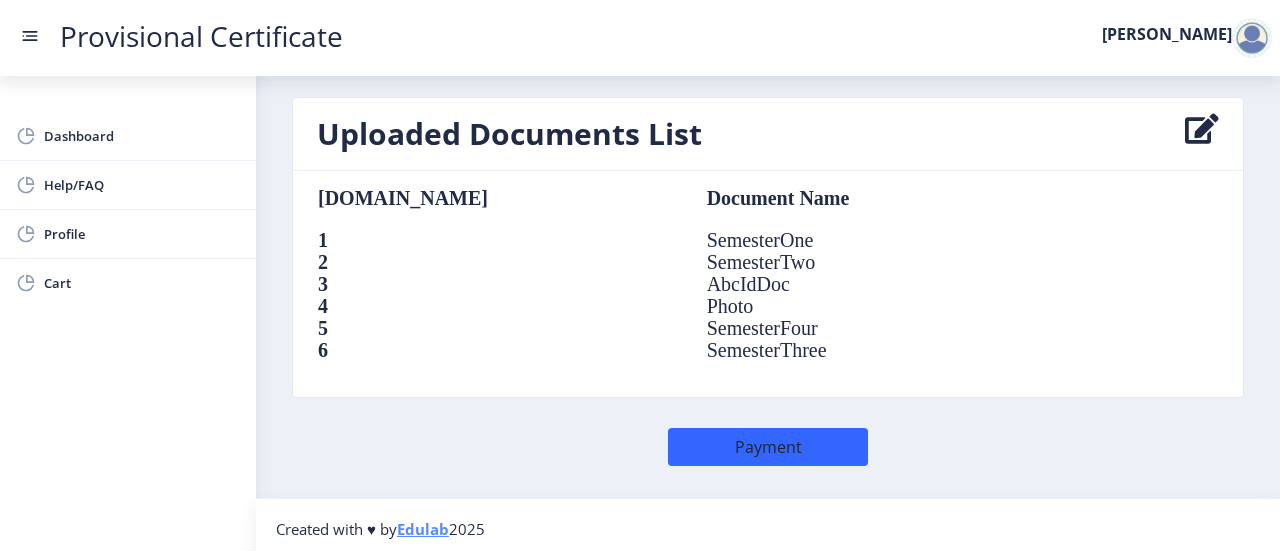 click 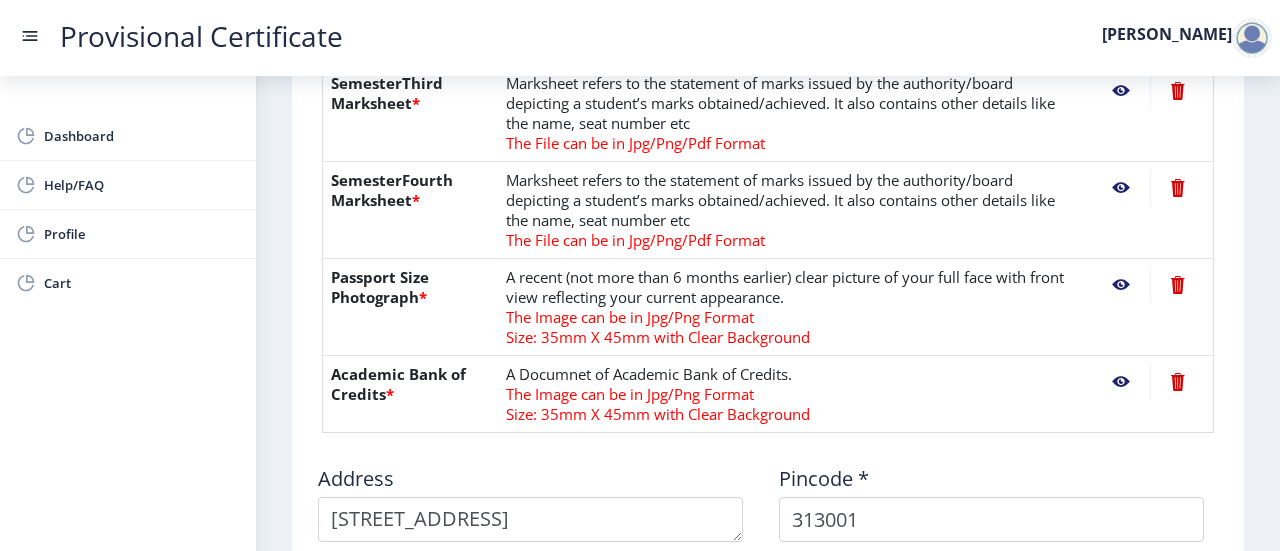 scroll, scrollTop: 1210, scrollLeft: 0, axis: vertical 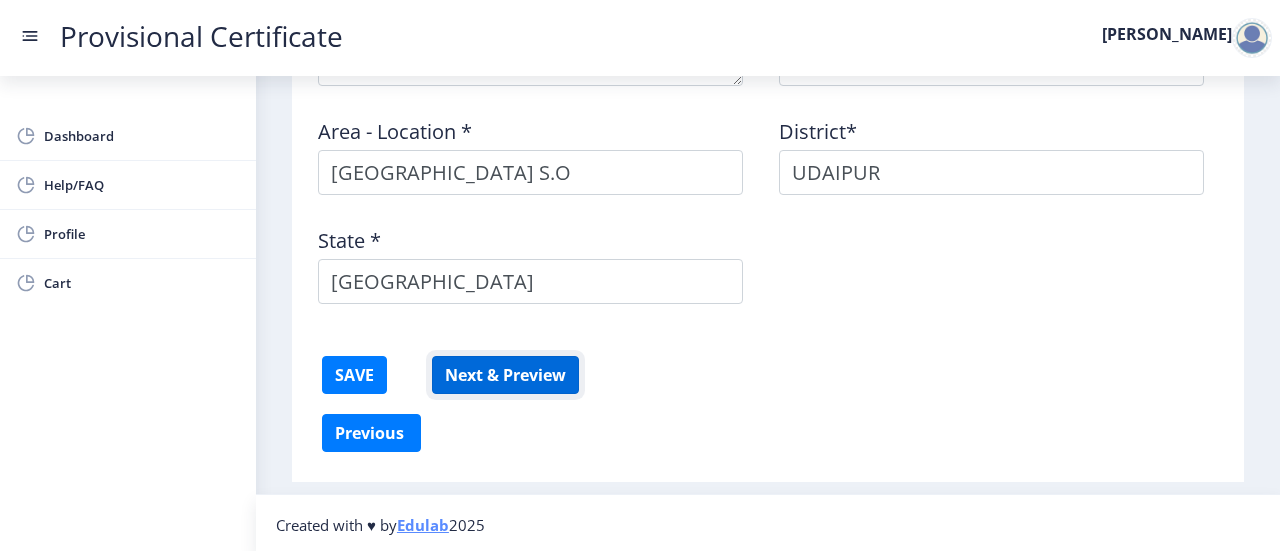 click on "Next & Preview" 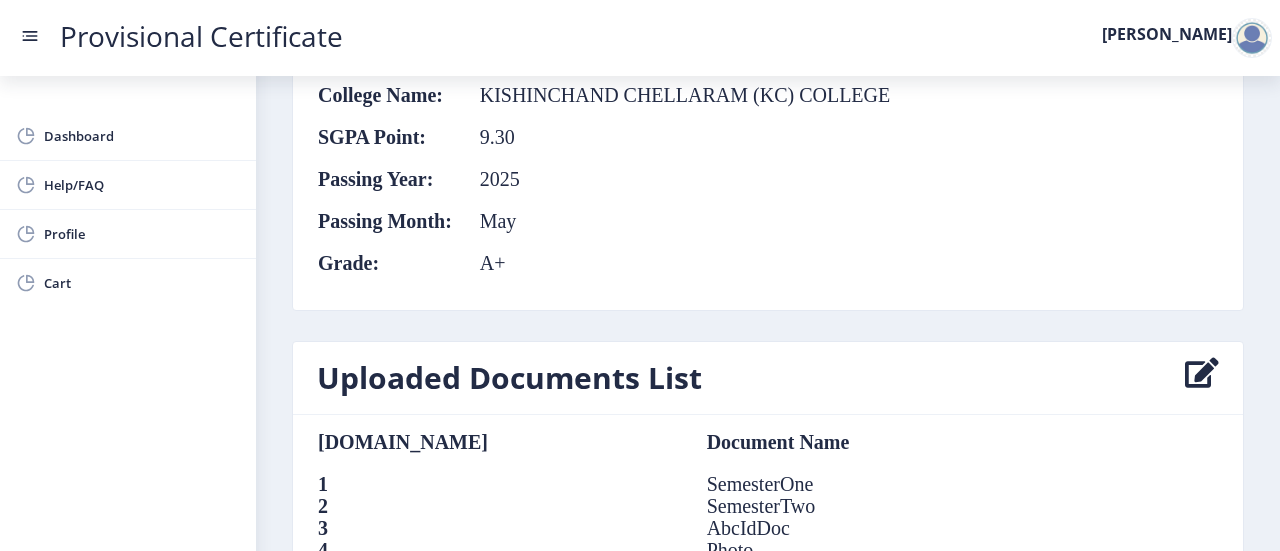 scroll, scrollTop: 1477, scrollLeft: 0, axis: vertical 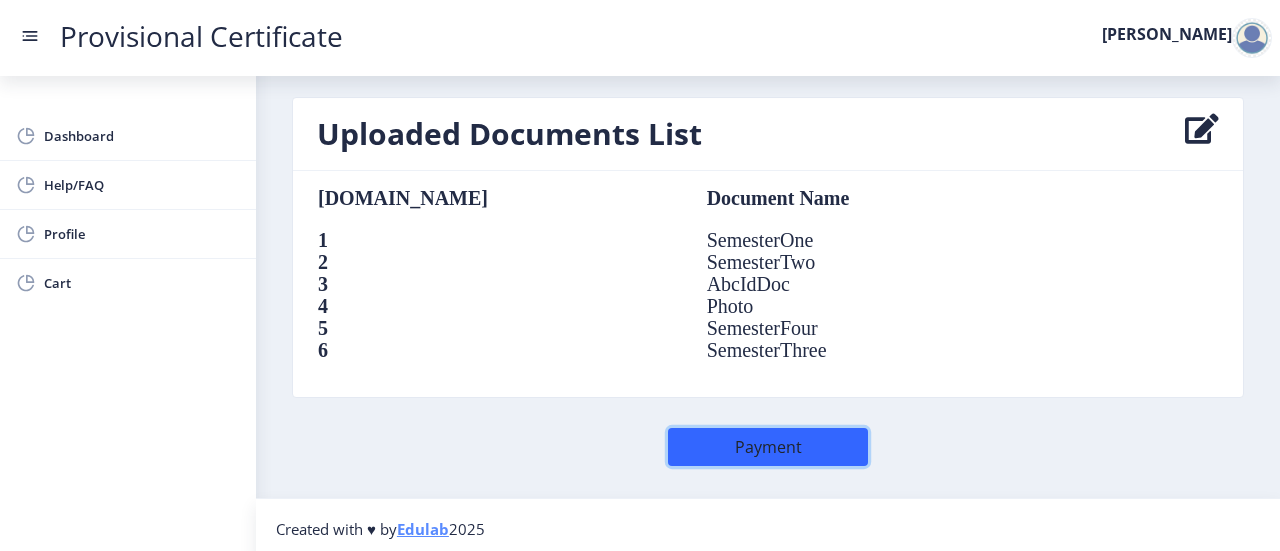 click on "Payment" 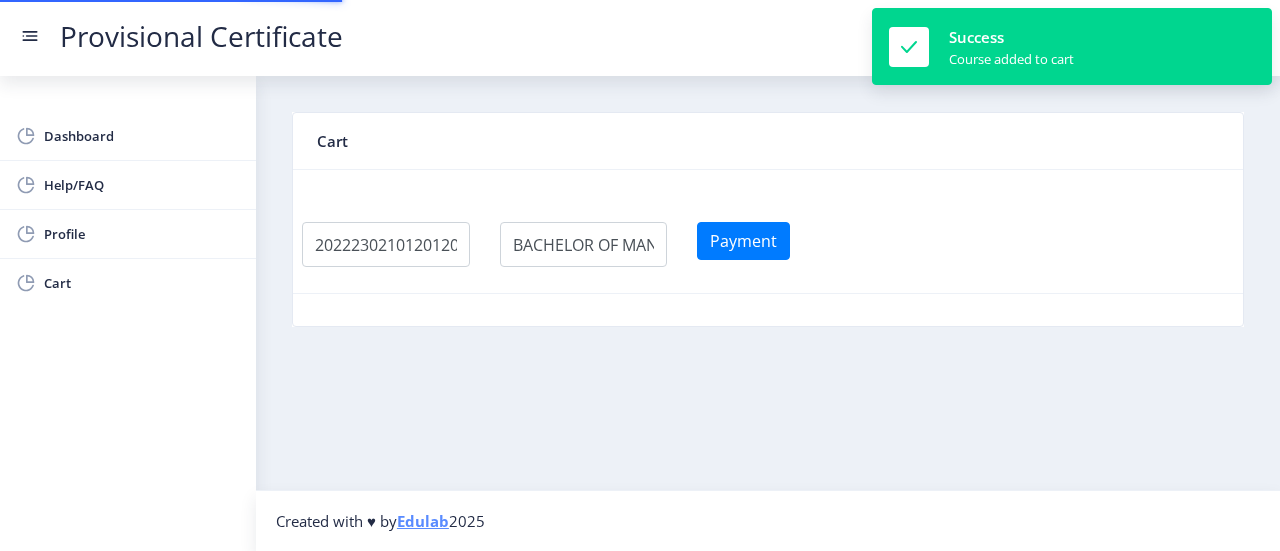 scroll, scrollTop: 0, scrollLeft: 0, axis: both 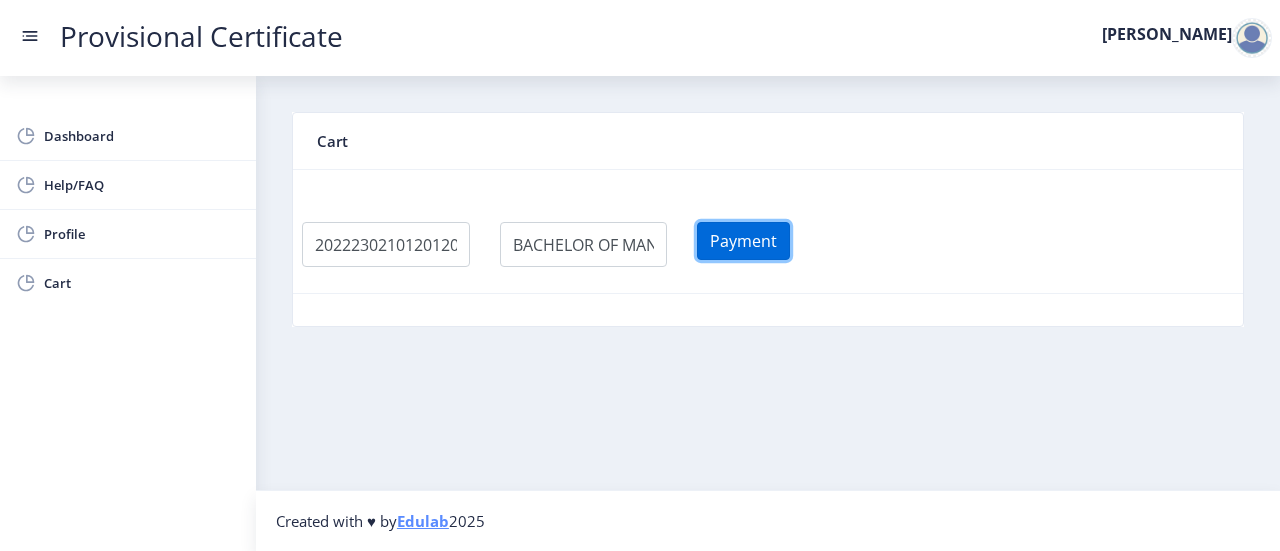 click on "Payment" 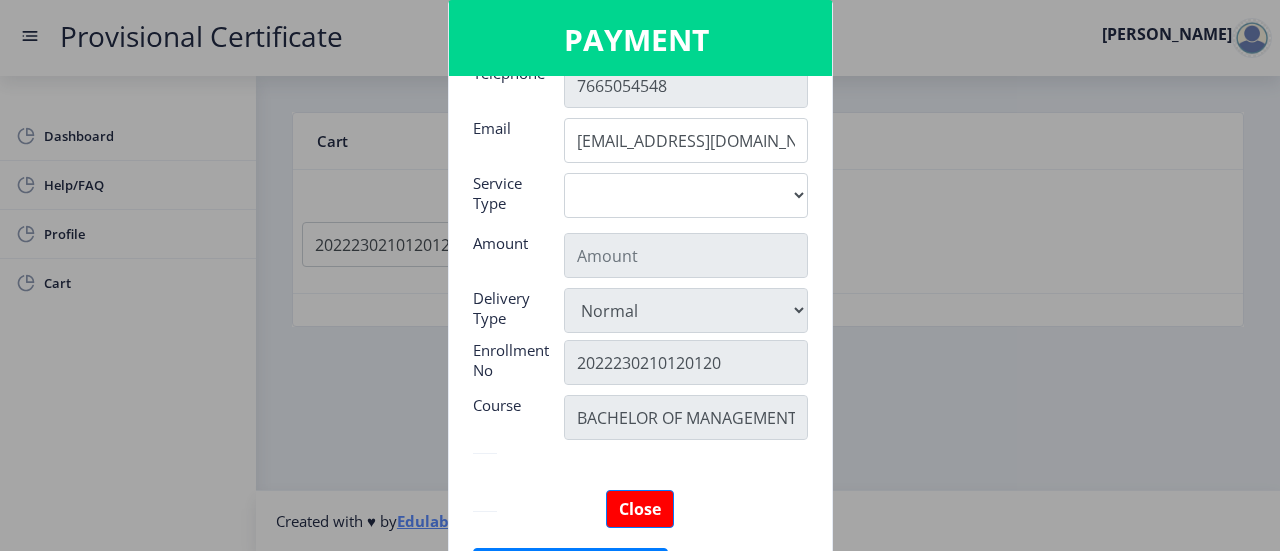 scroll, scrollTop: 315, scrollLeft: 0, axis: vertical 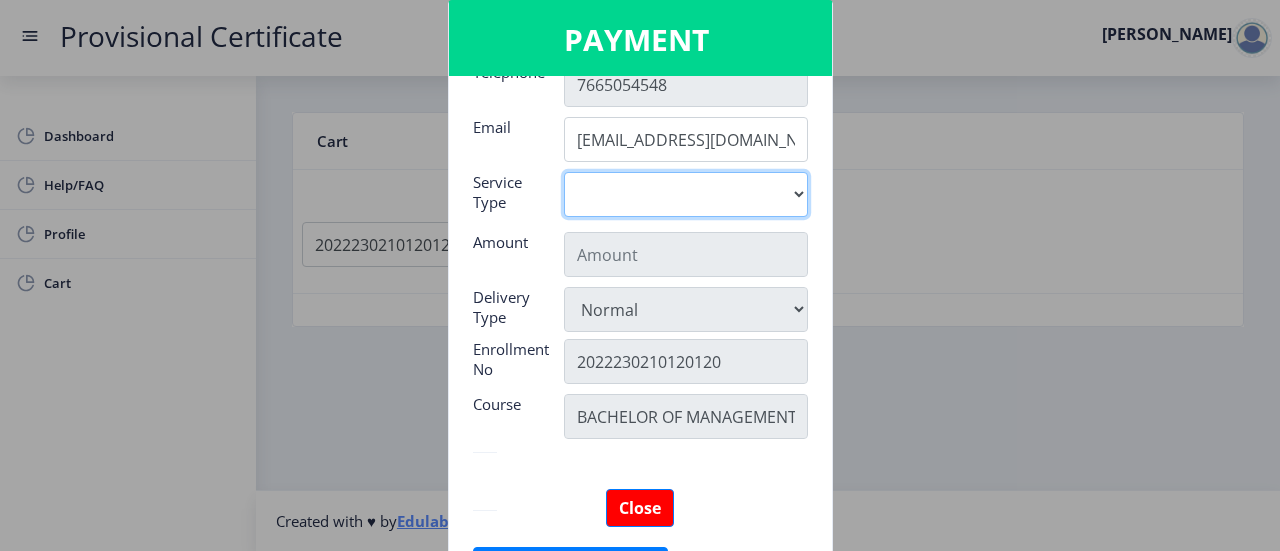 click on "Digital" at bounding box center [686, 194] 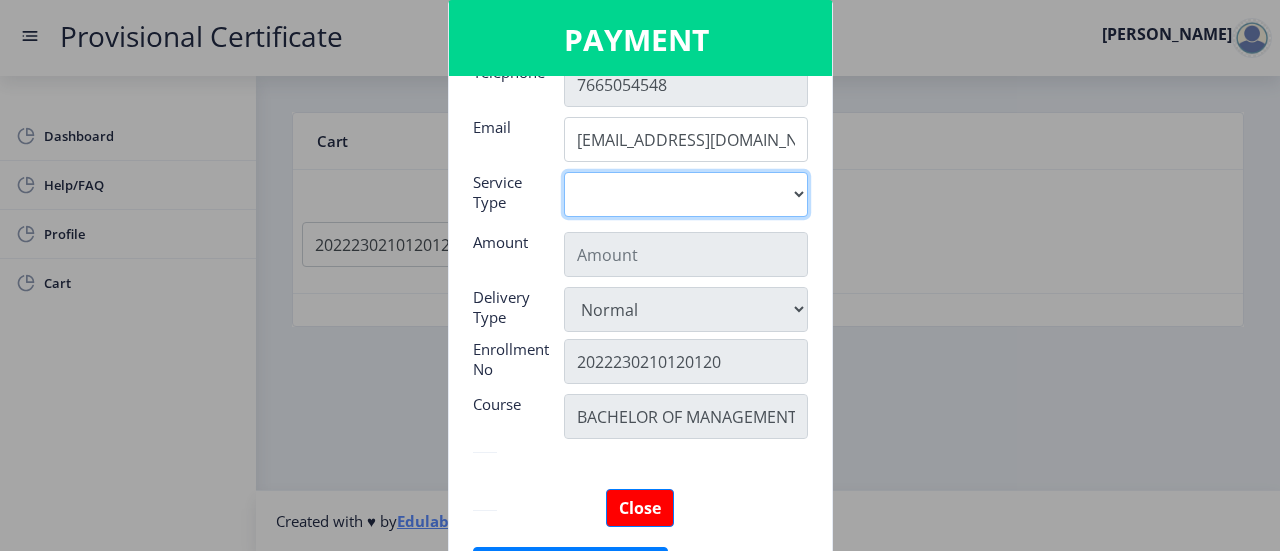 select on "old" 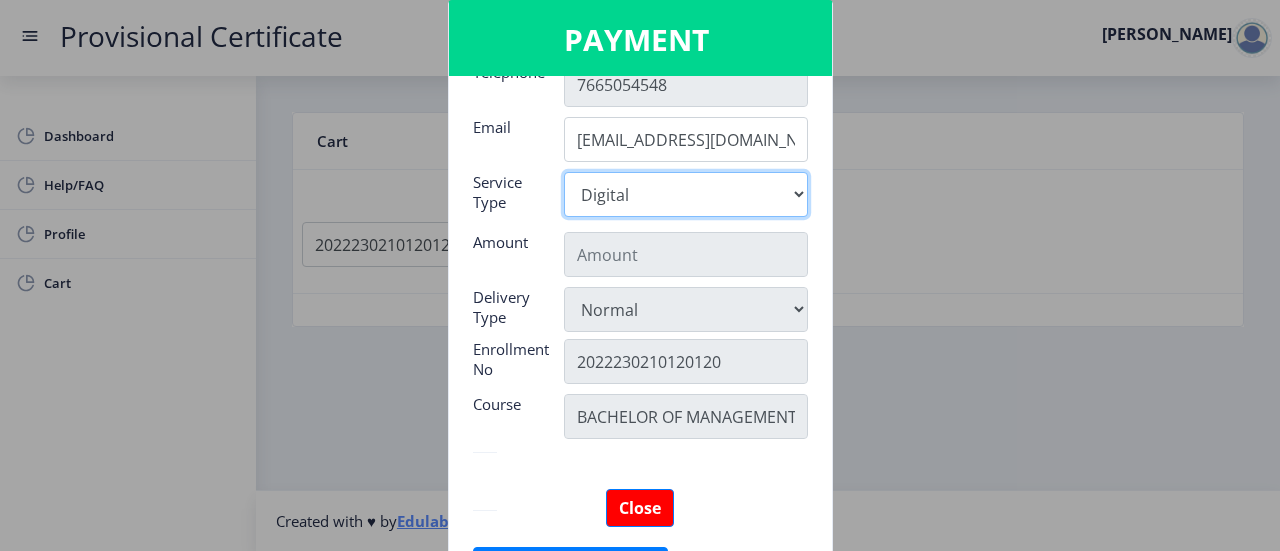 click on "Digital" at bounding box center (686, 194) 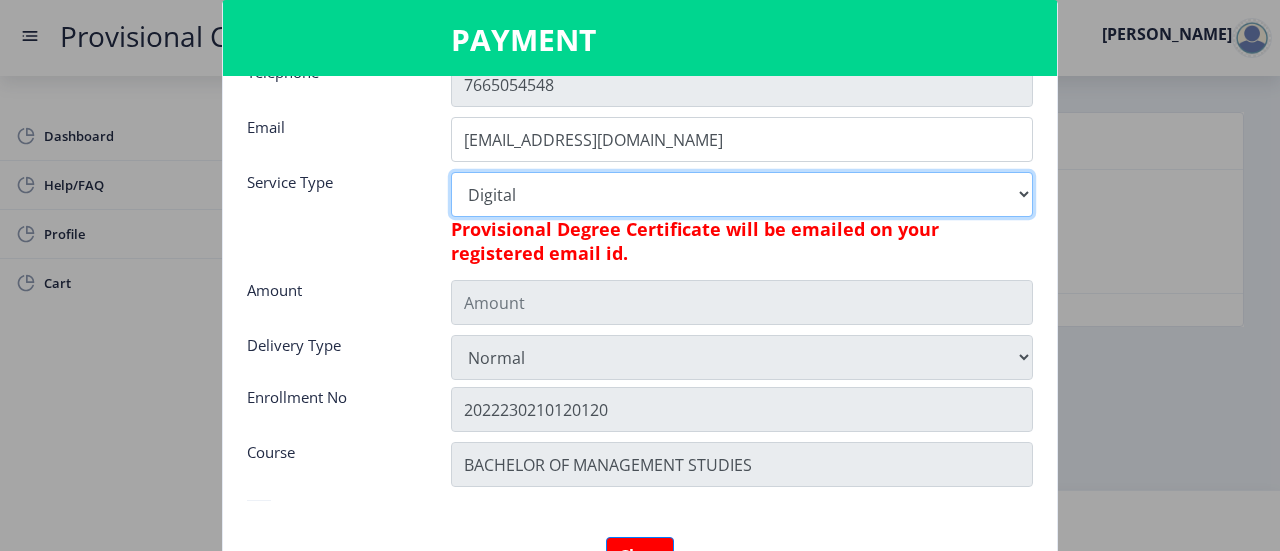 type on "795" 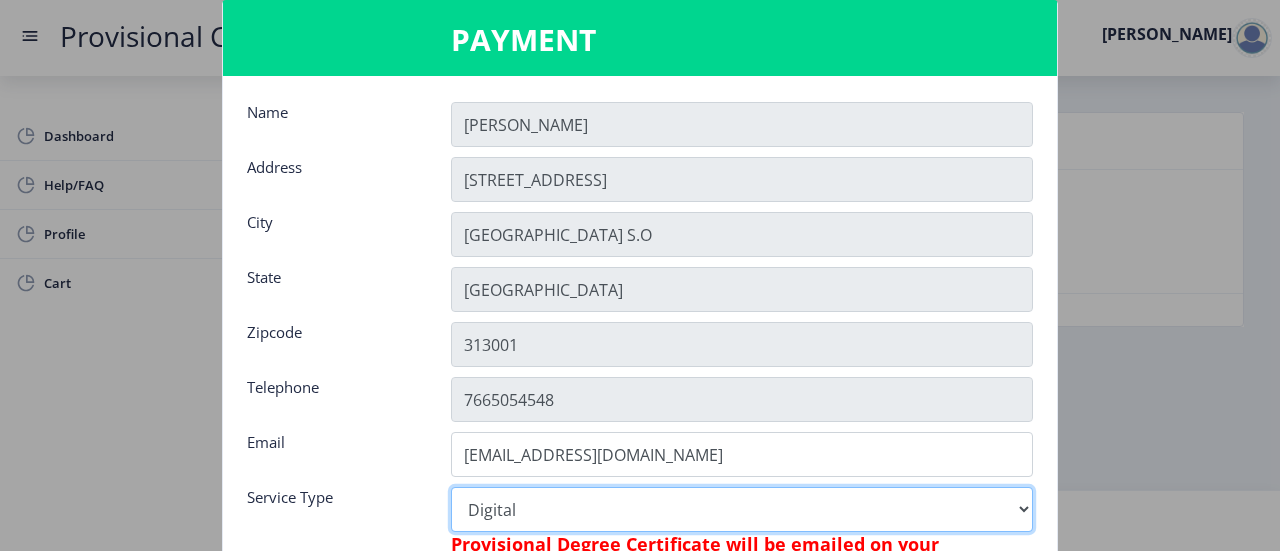scroll, scrollTop: 363, scrollLeft: 0, axis: vertical 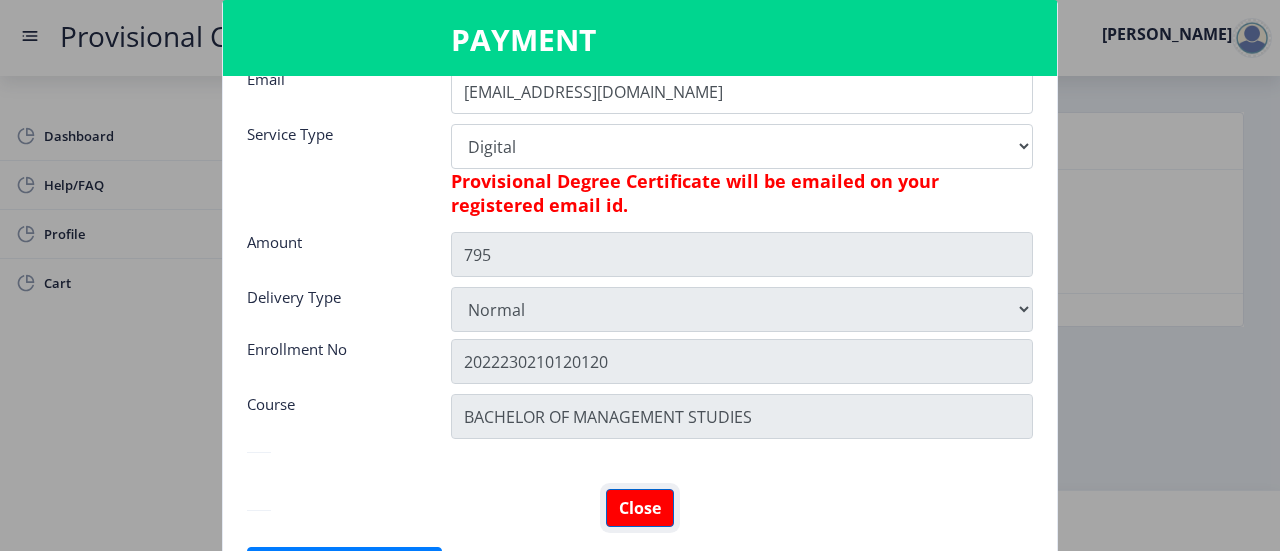 click on "Close" 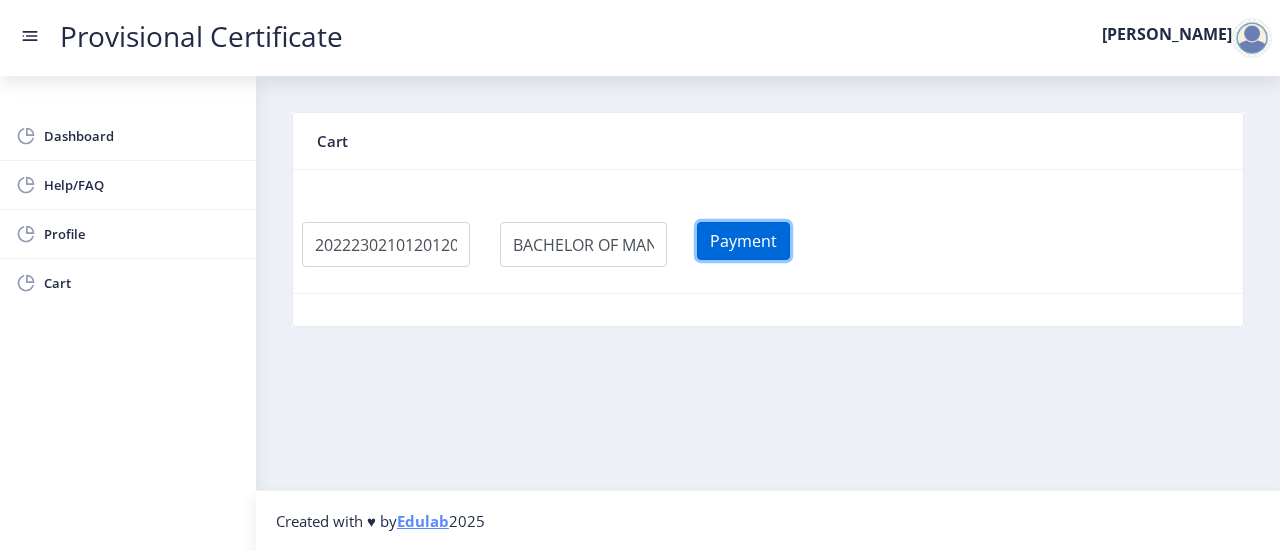 click on "Payment" 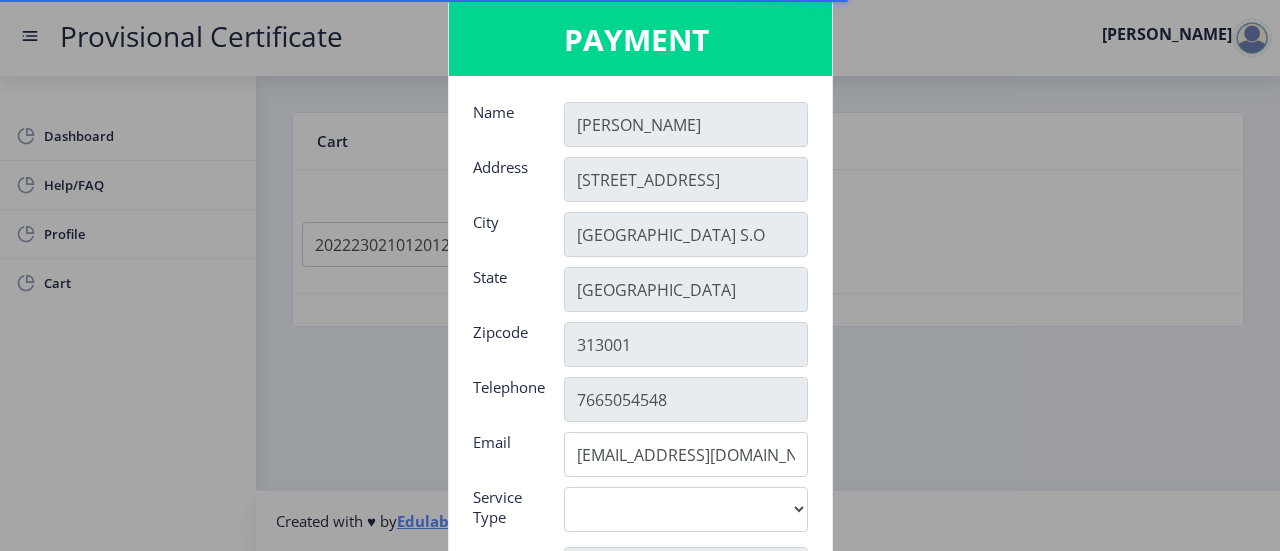 scroll, scrollTop: 278, scrollLeft: 0, axis: vertical 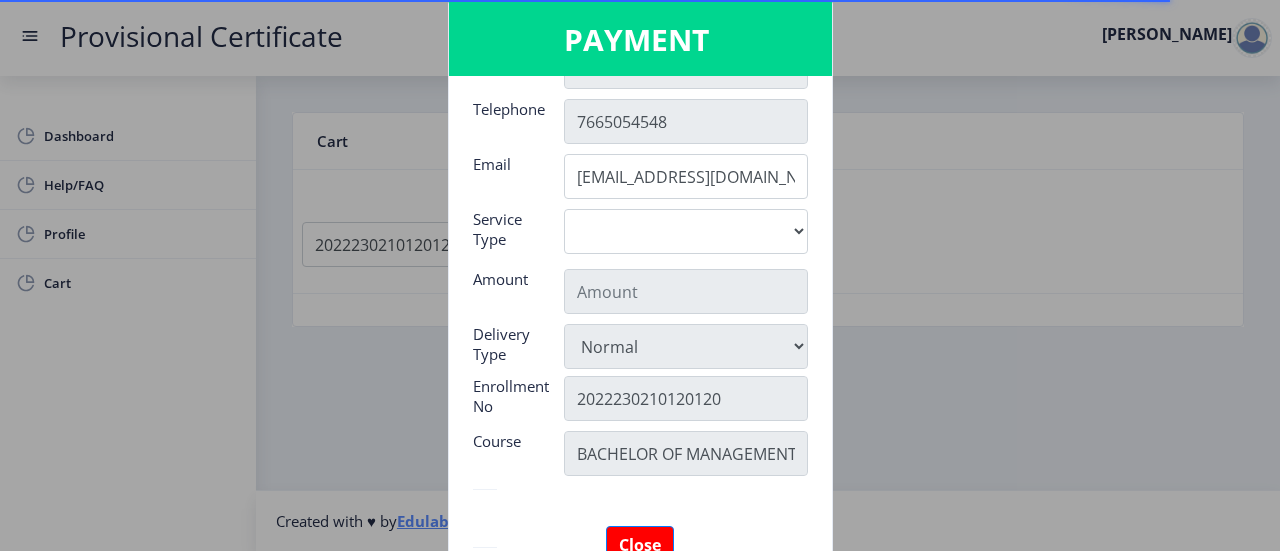 click on "Digital" 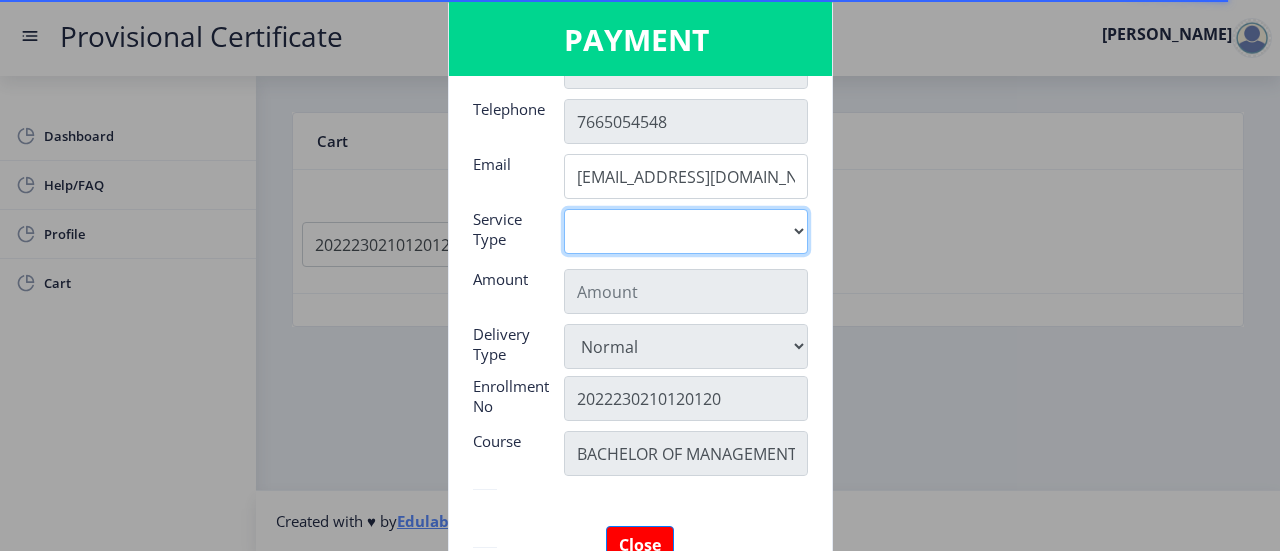 click on "Digital" at bounding box center [686, 231] 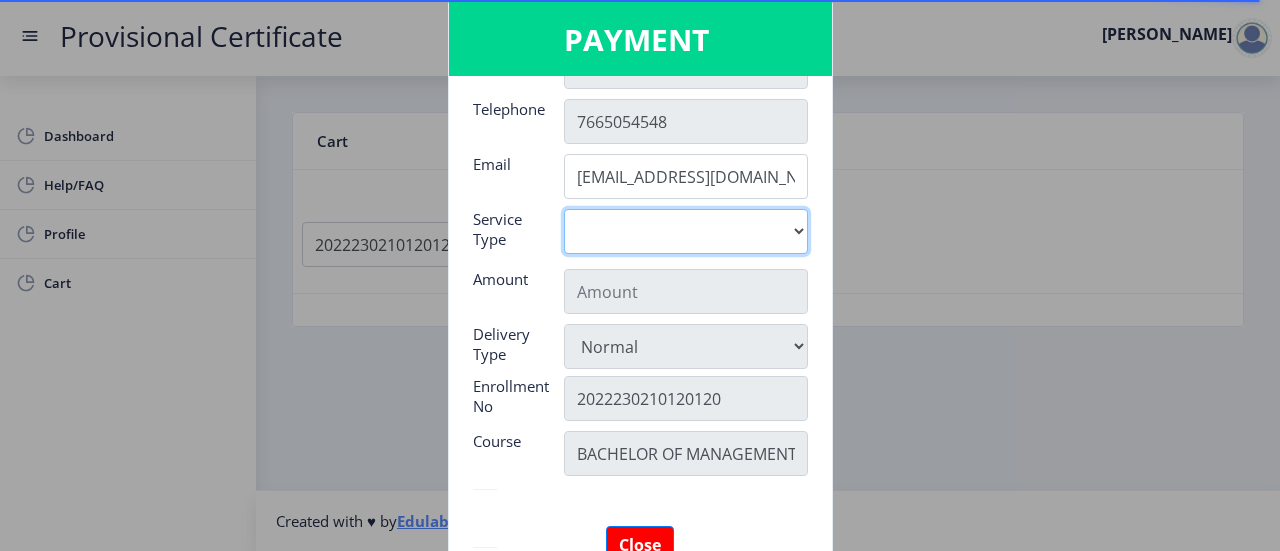 select on "old" 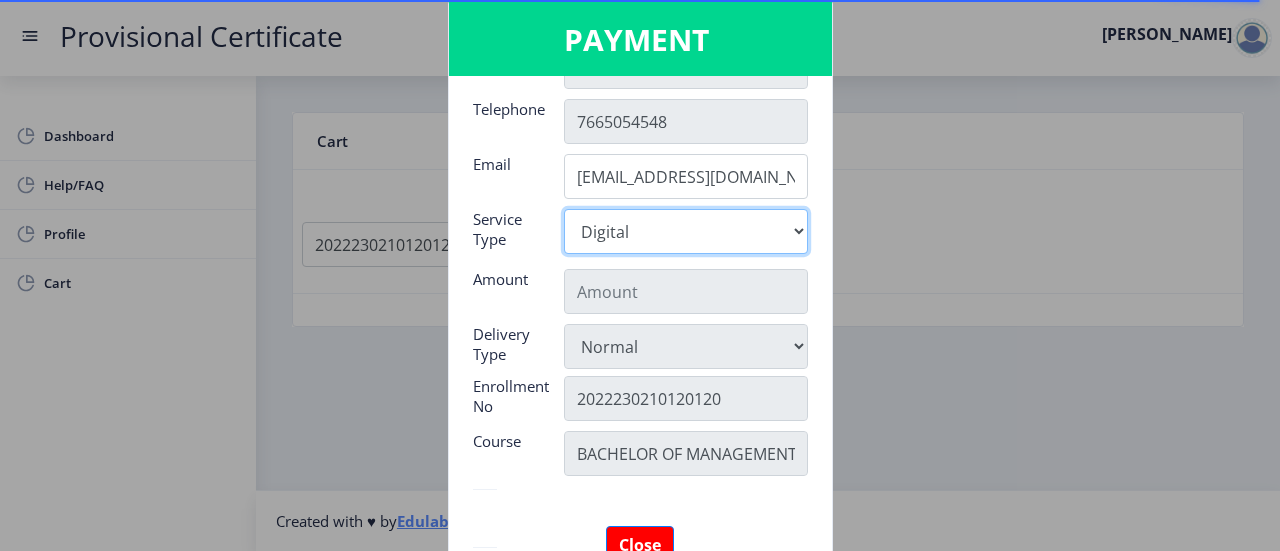 click on "Digital" at bounding box center [686, 231] 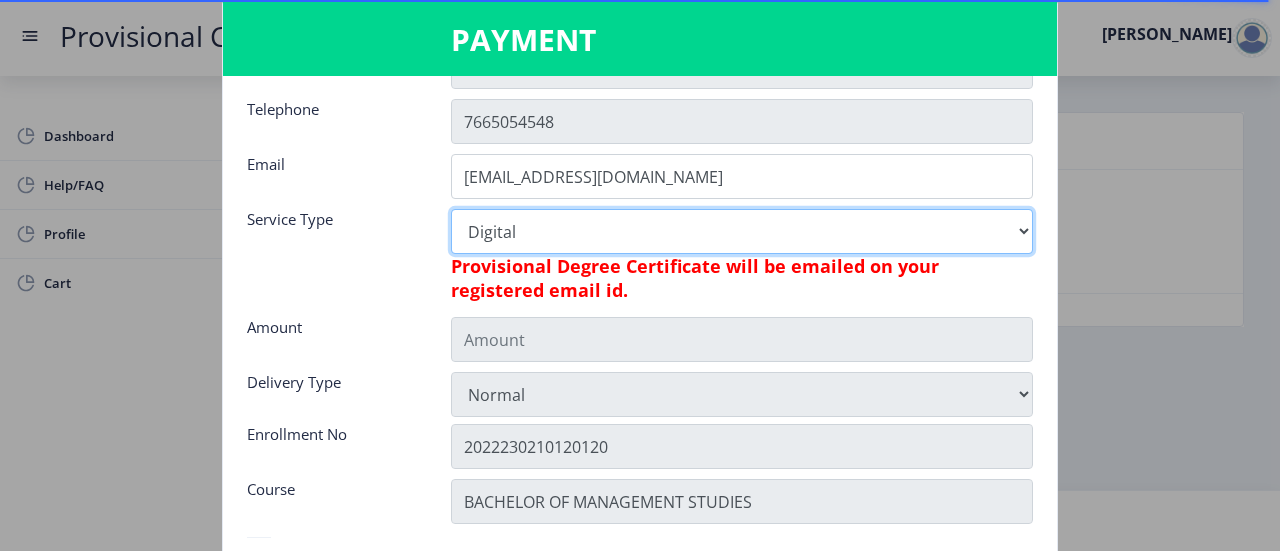 scroll, scrollTop: 326, scrollLeft: 0, axis: vertical 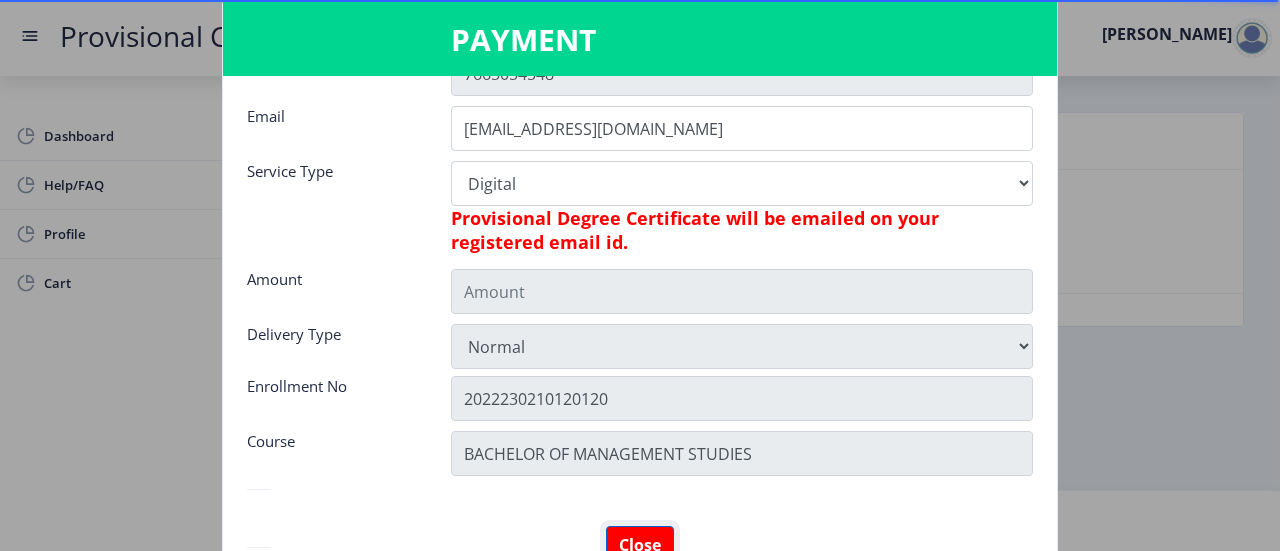 click on "Close" 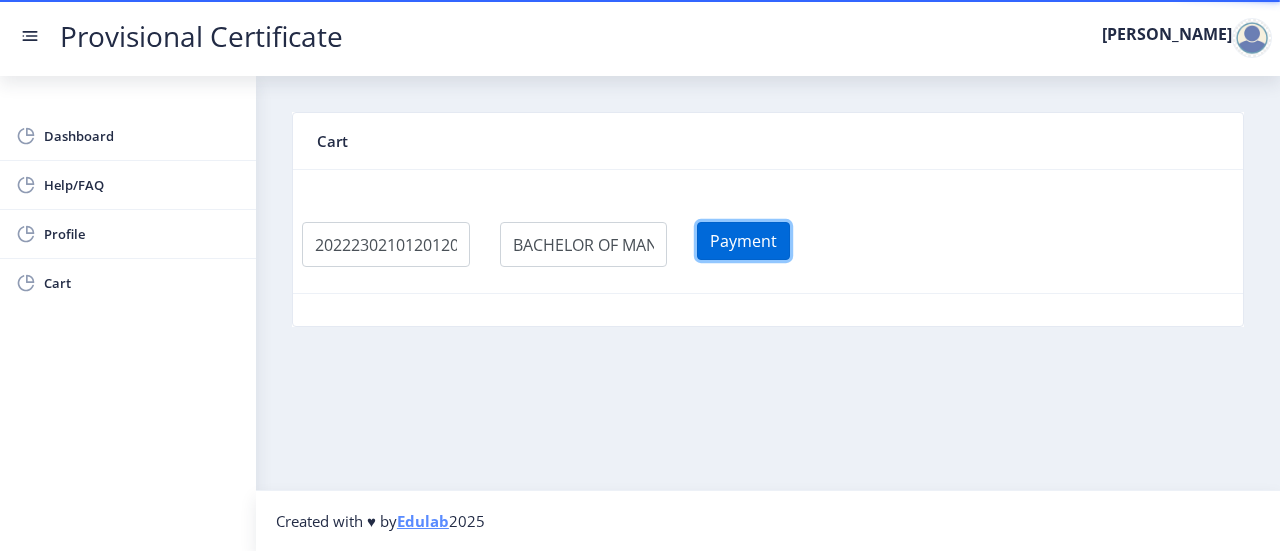 click on "Payment" 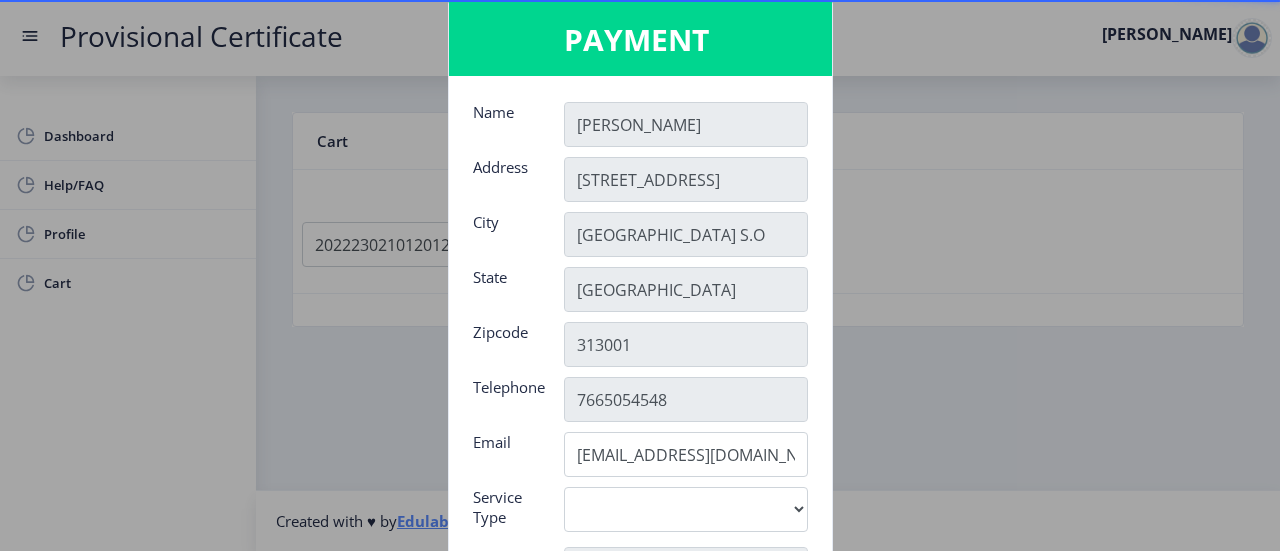 scroll, scrollTop: 278, scrollLeft: 0, axis: vertical 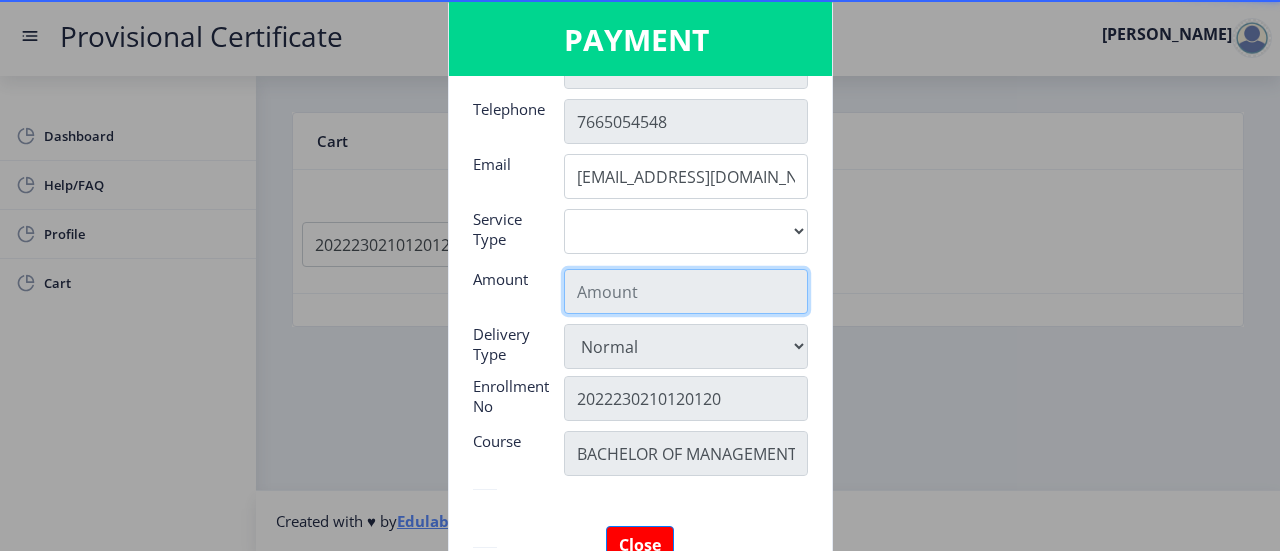 click 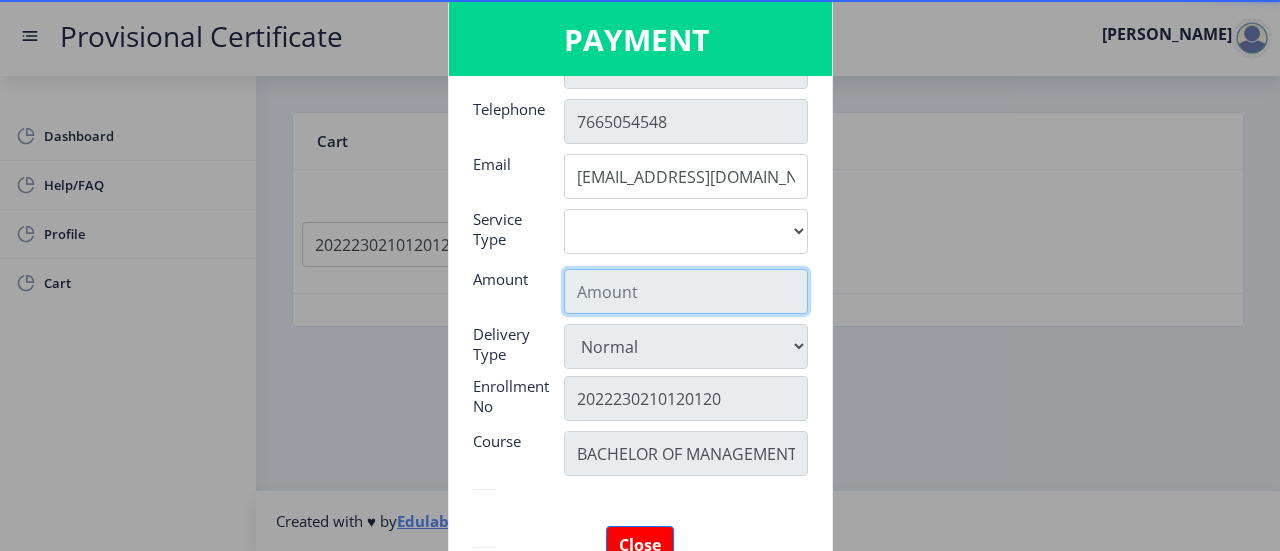 click 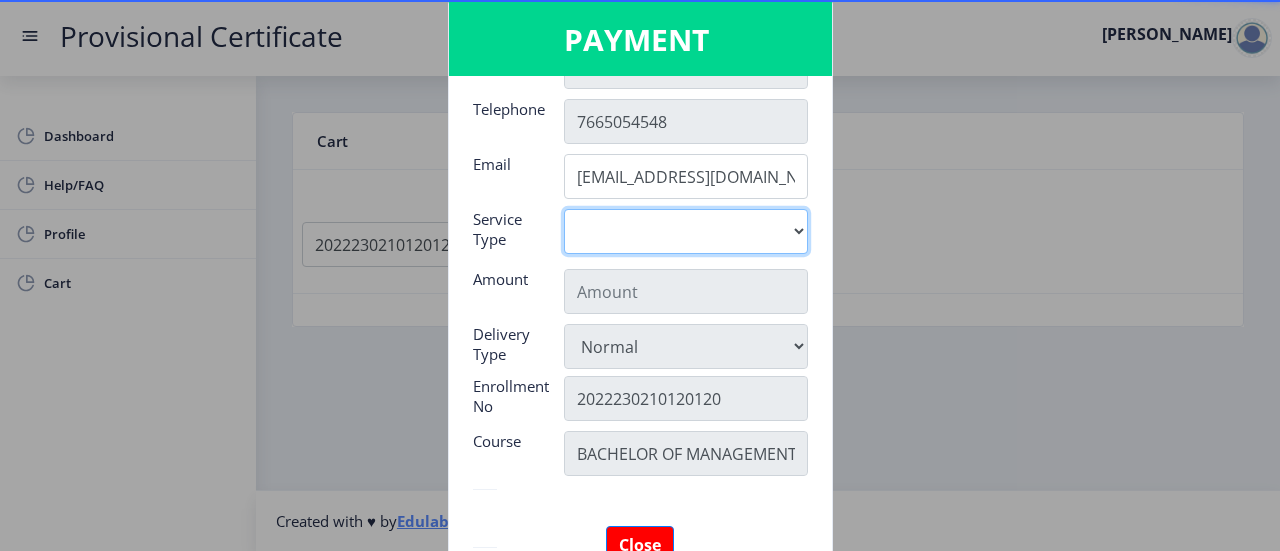 click on "Digital" at bounding box center [686, 231] 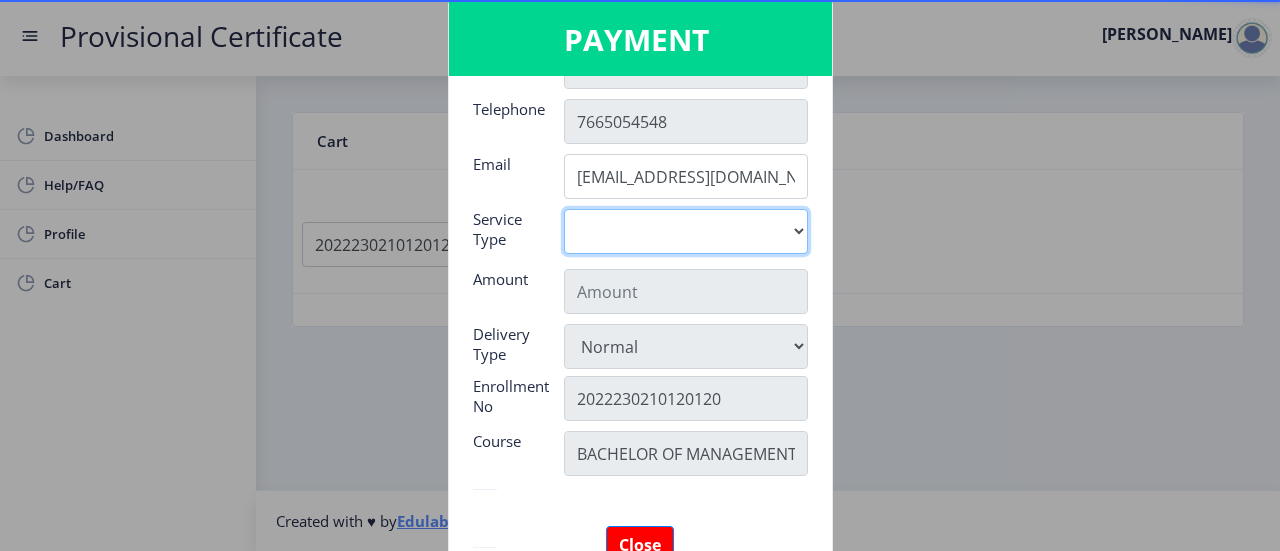 select on "old" 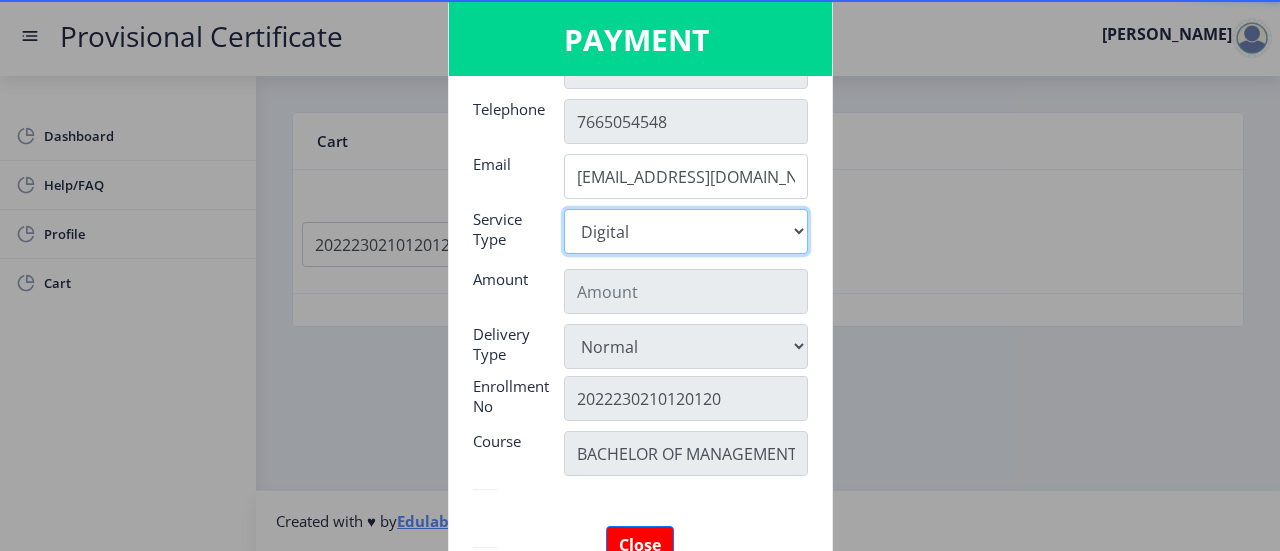 click on "Digital" at bounding box center [686, 231] 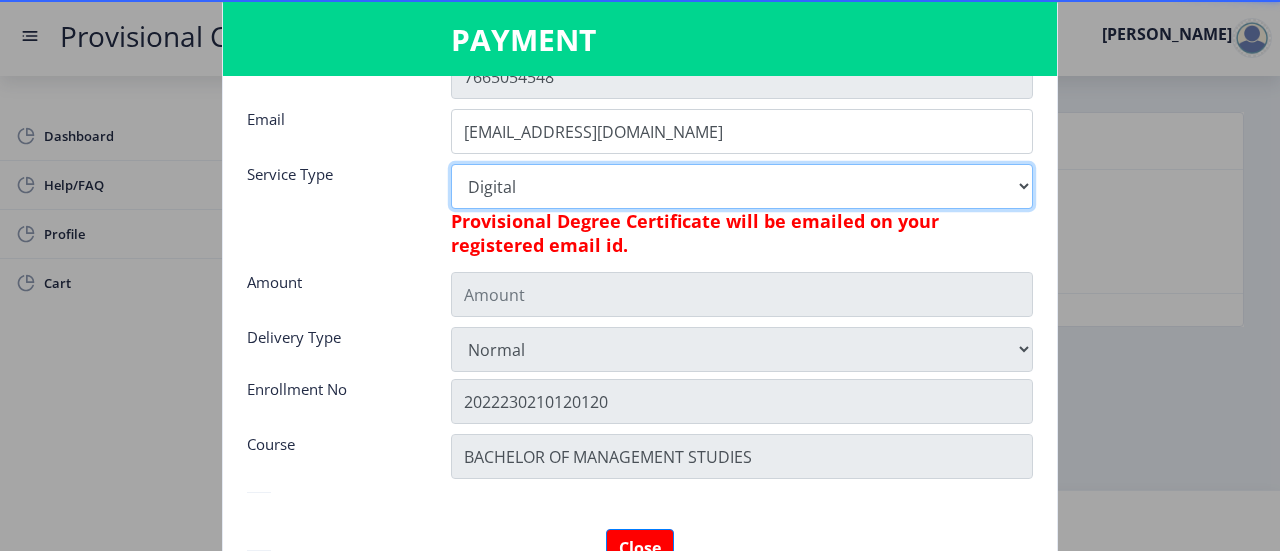 scroll, scrollTop: 325, scrollLeft: 0, axis: vertical 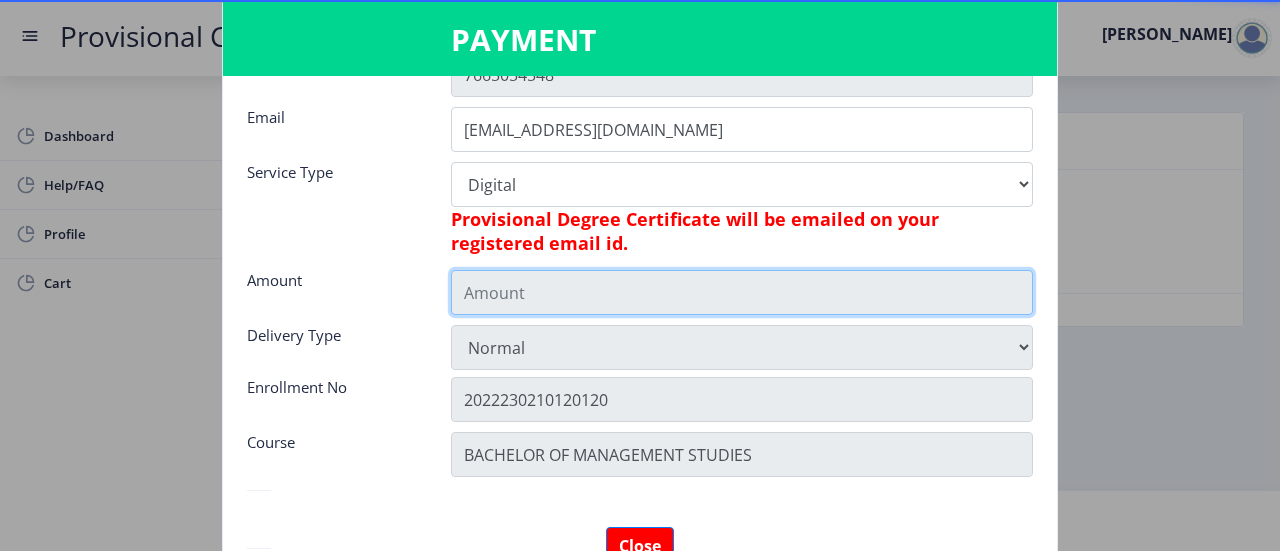 click 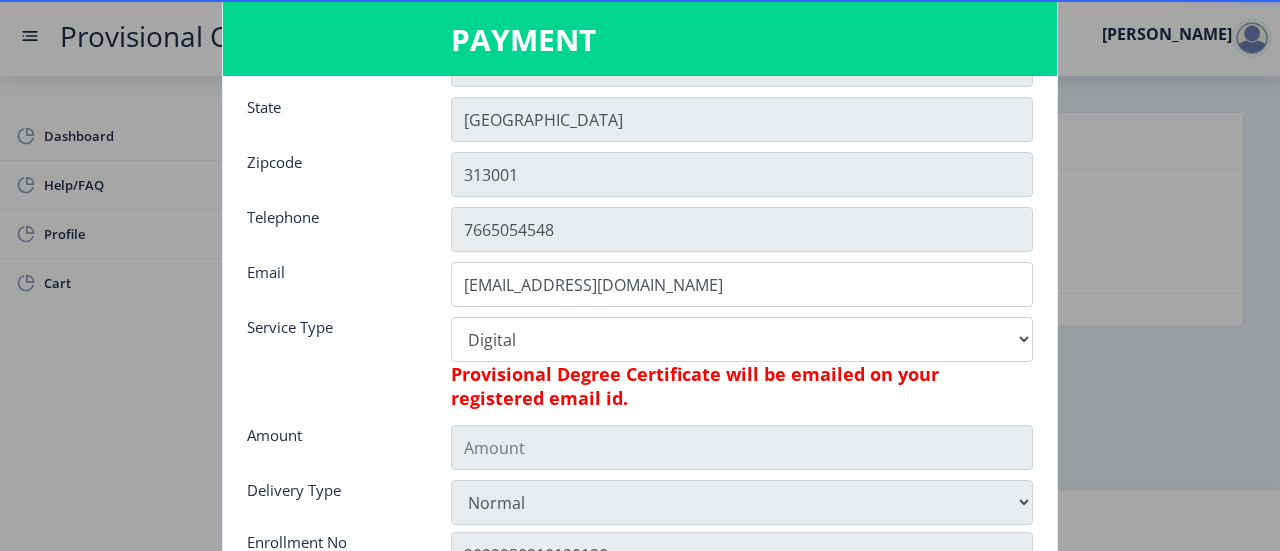 scroll, scrollTop: 326, scrollLeft: 0, axis: vertical 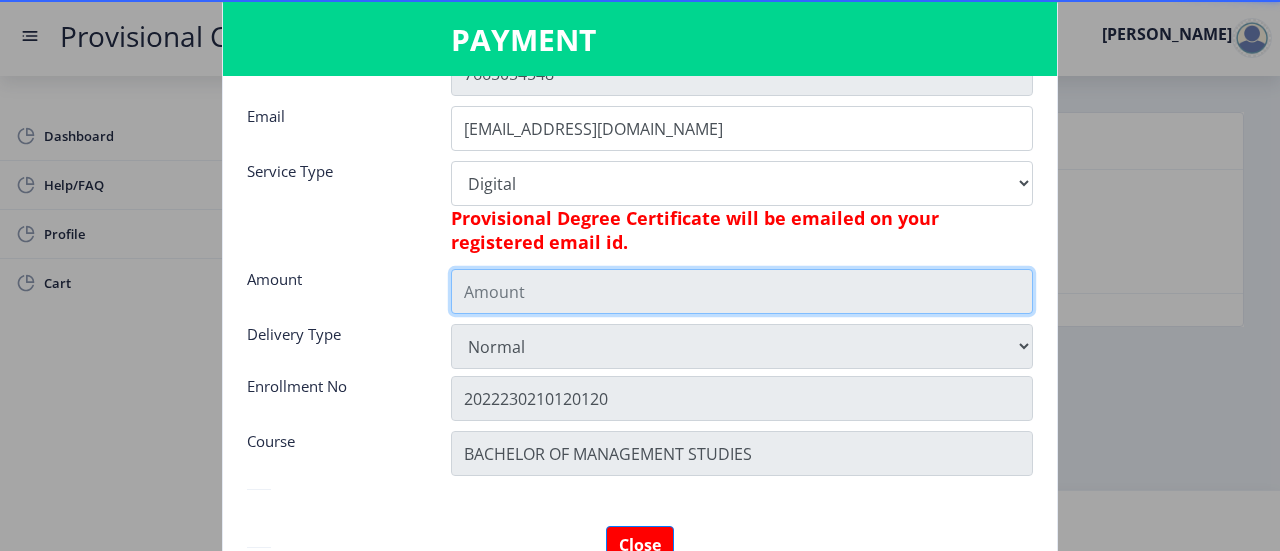 click 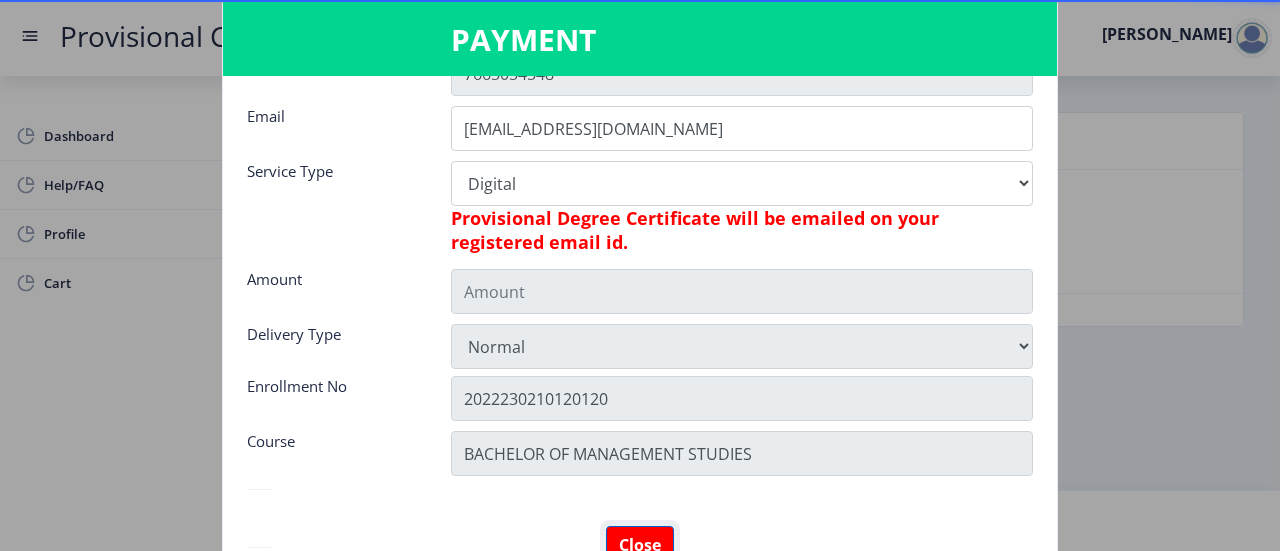 click on "Close" 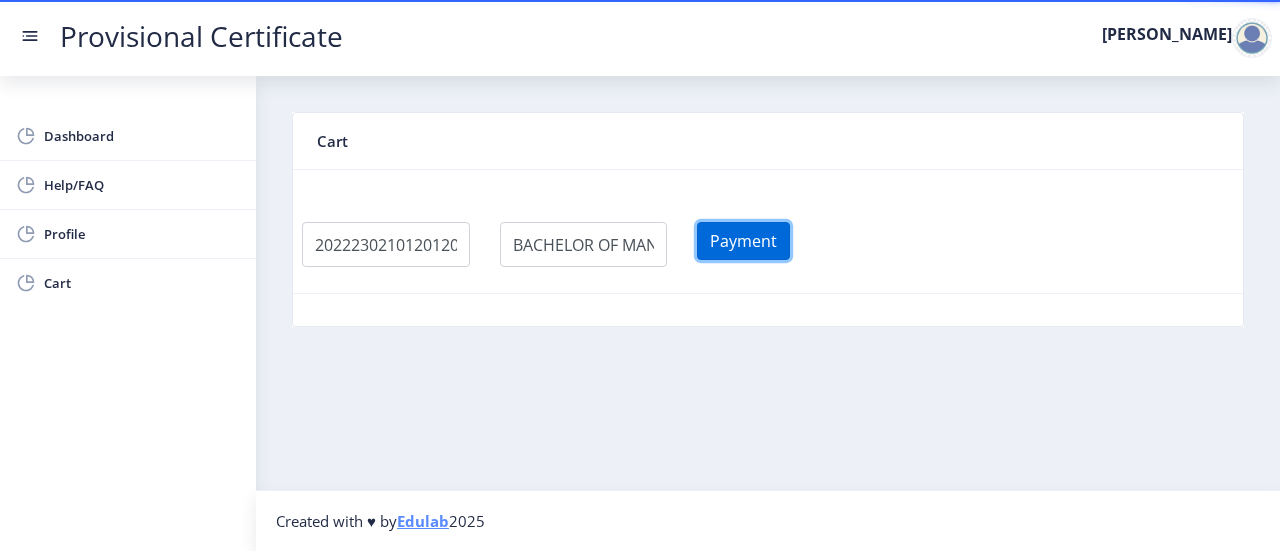 click on "Payment" 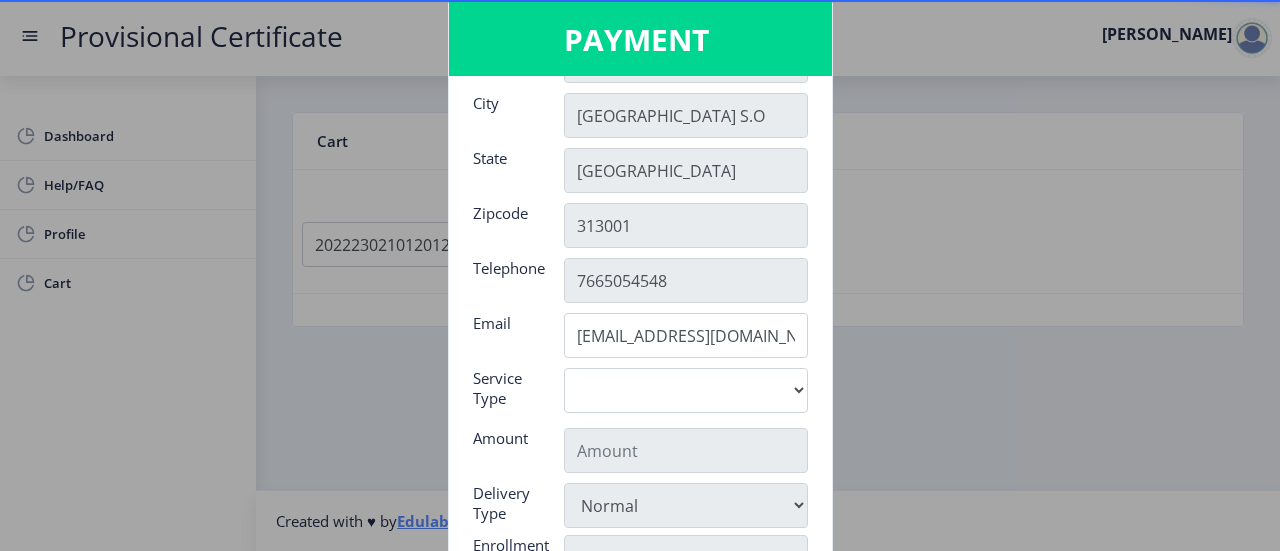scroll, scrollTop: 278, scrollLeft: 0, axis: vertical 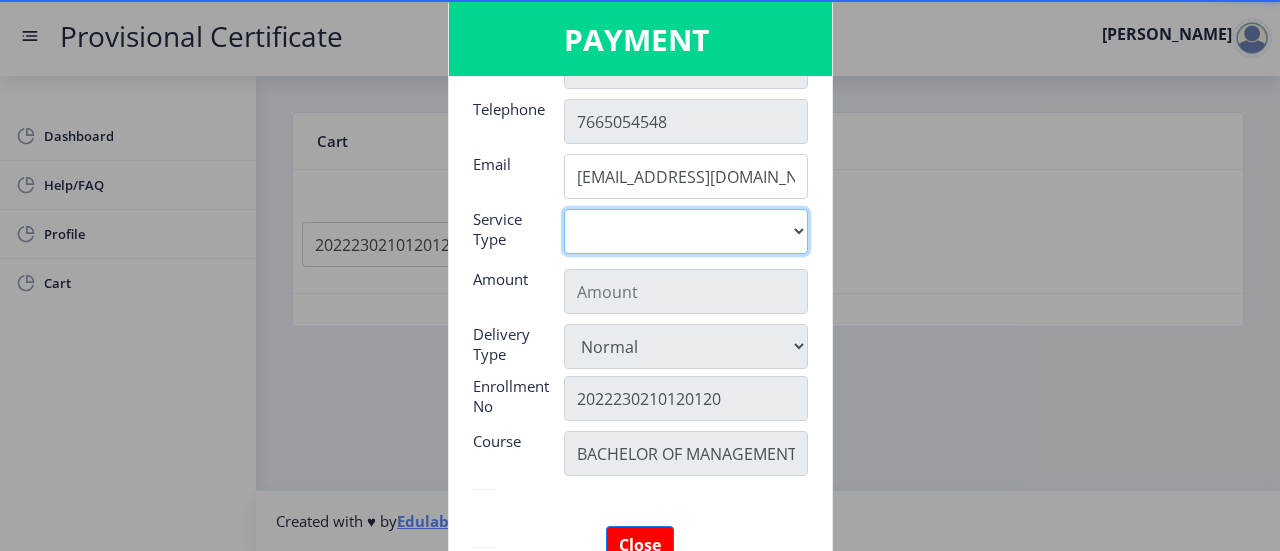 click on "Digital" at bounding box center [686, 231] 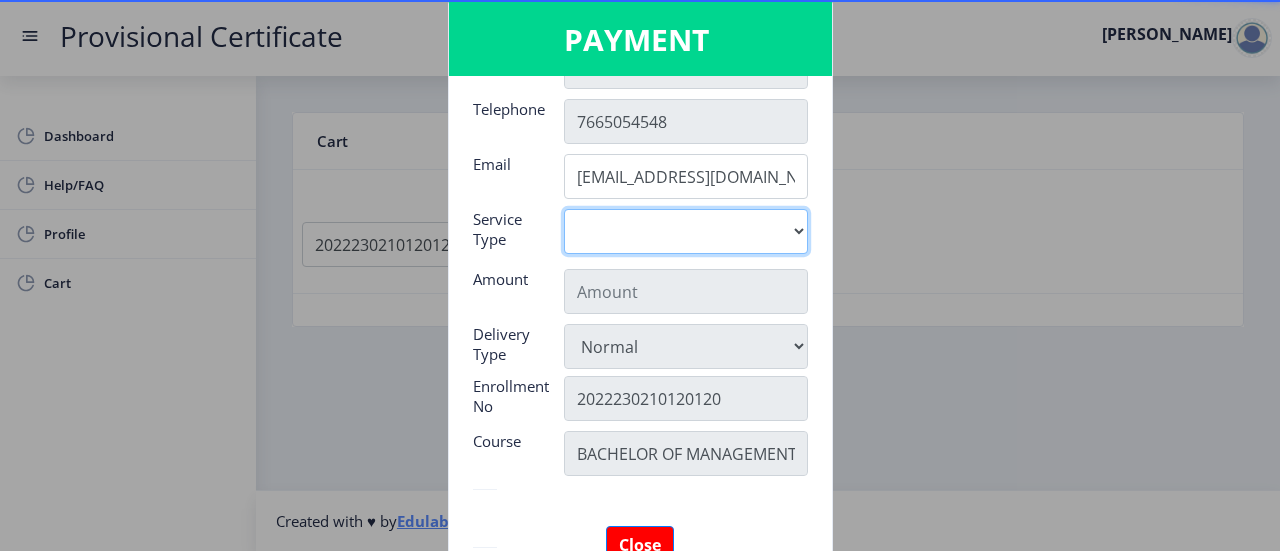 select on "old" 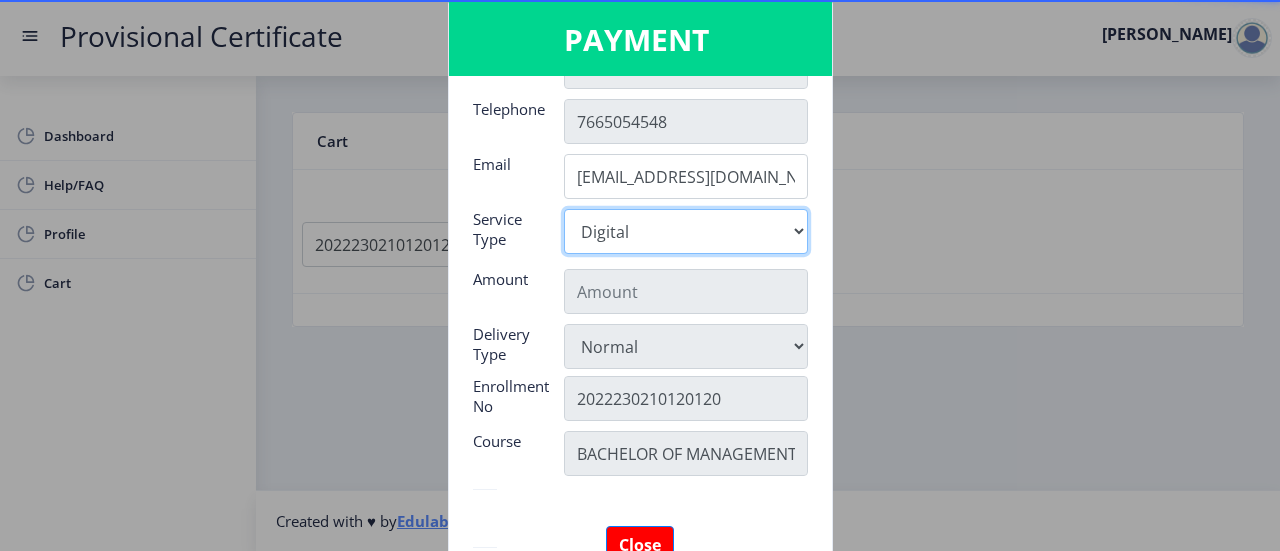 click on "Digital" at bounding box center [686, 231] 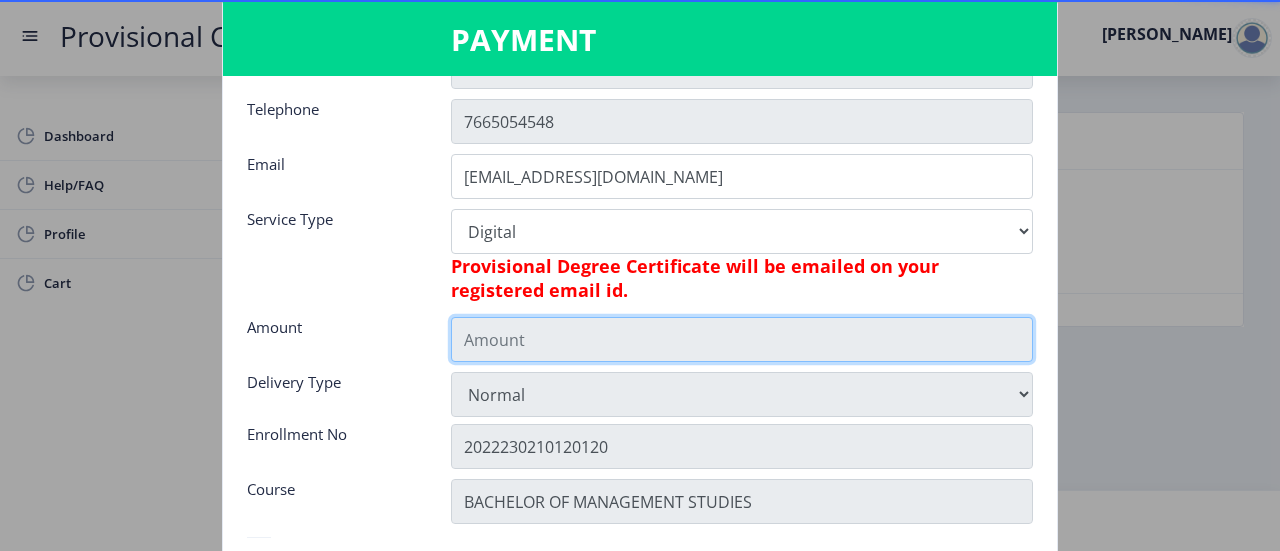 click 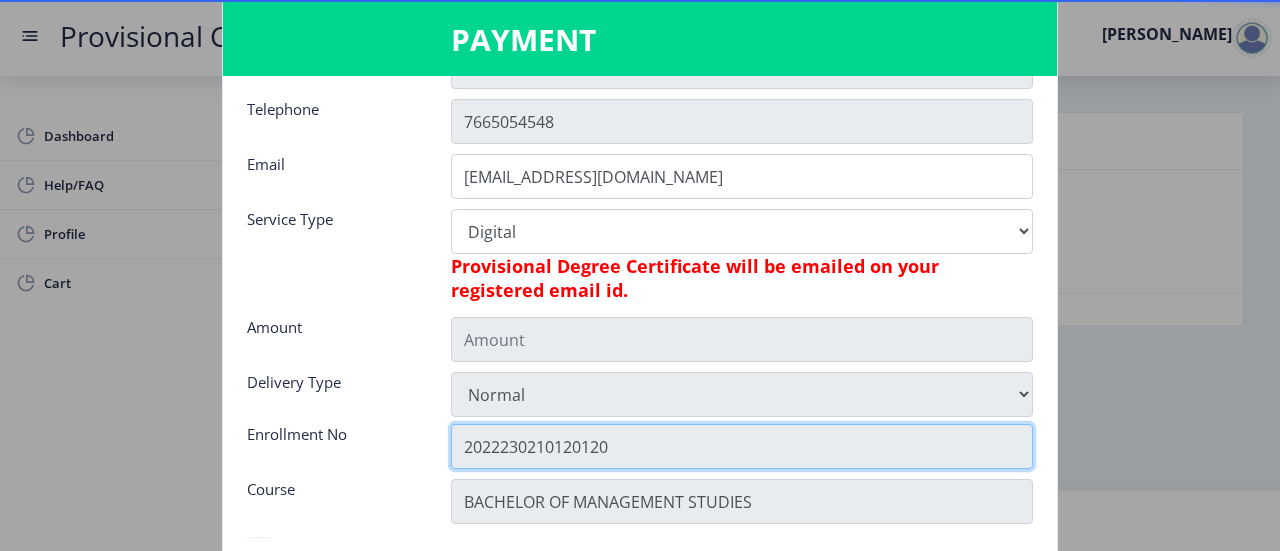 click on "2022230210120120" 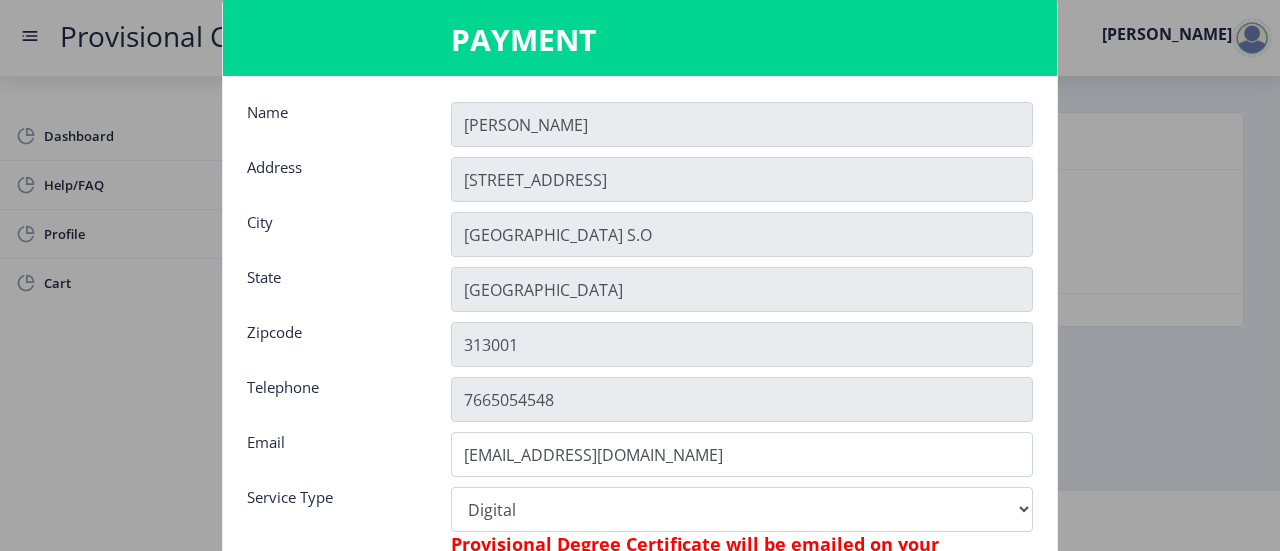 scroll, scrollTop: 326, scrollLeft: 0, axis: vertical 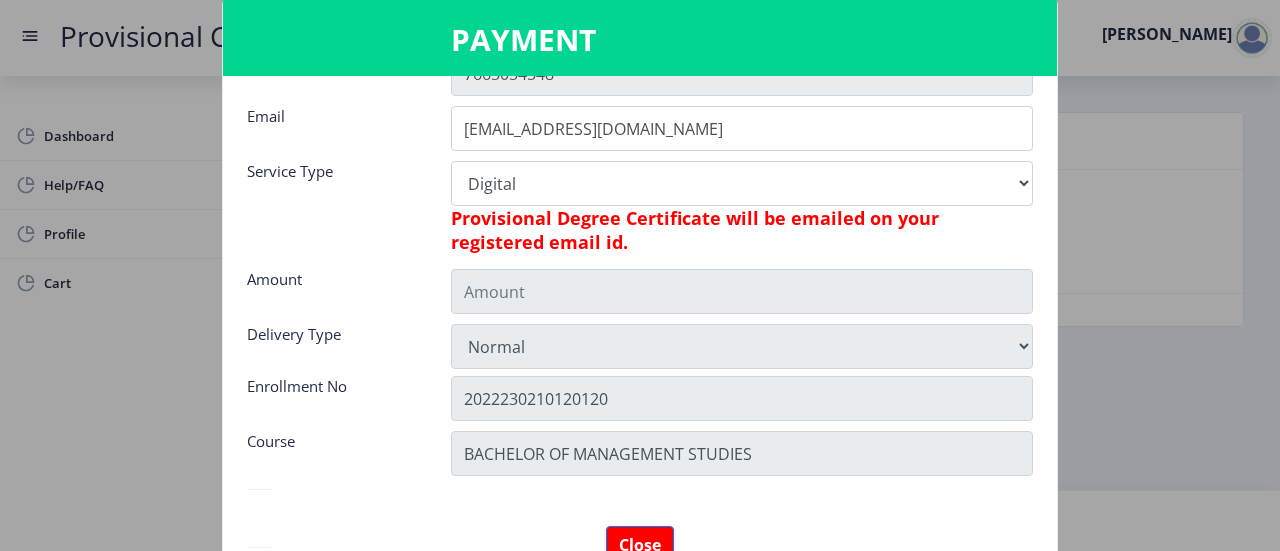 click on "Provisional Degree Certificate will be emailed on your registered email id." 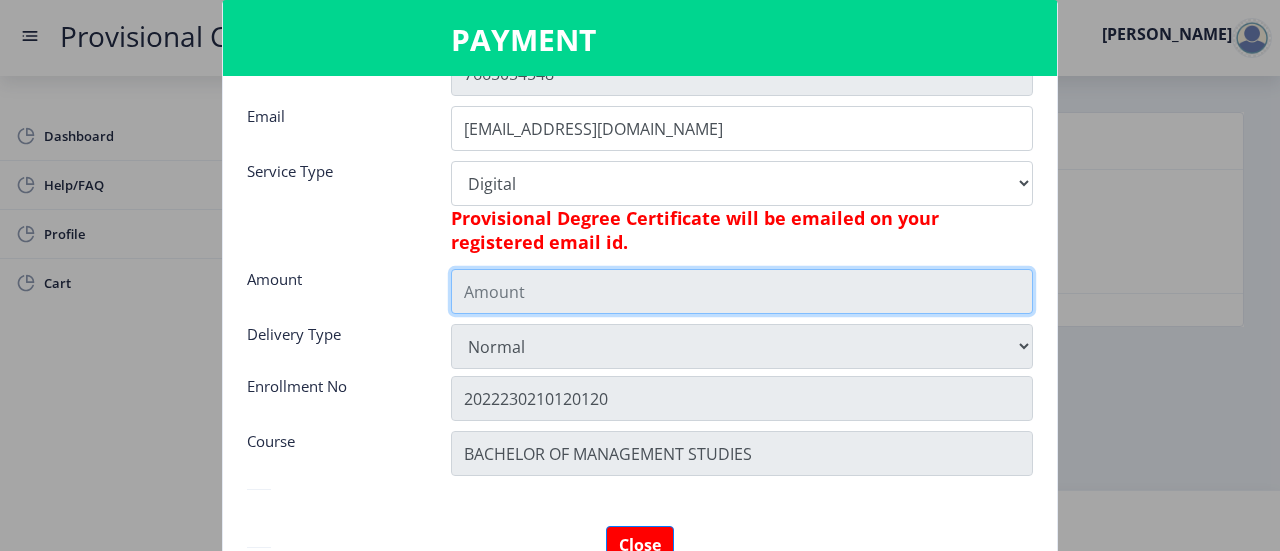 click 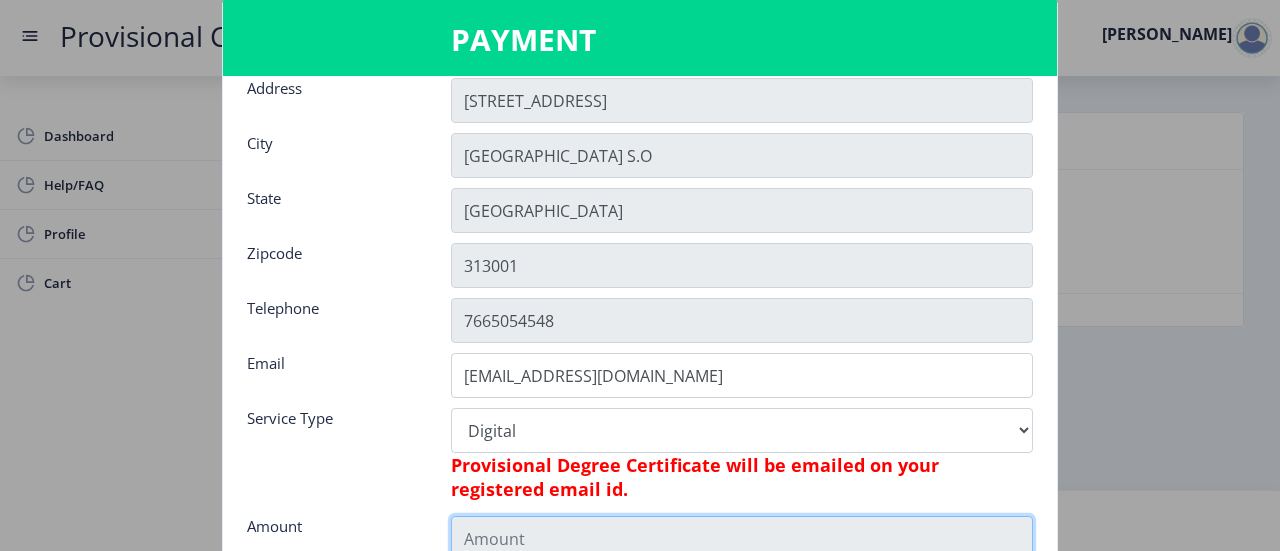 scroll, scrollTop: 326, scrollLeft: 0, axis: vertical 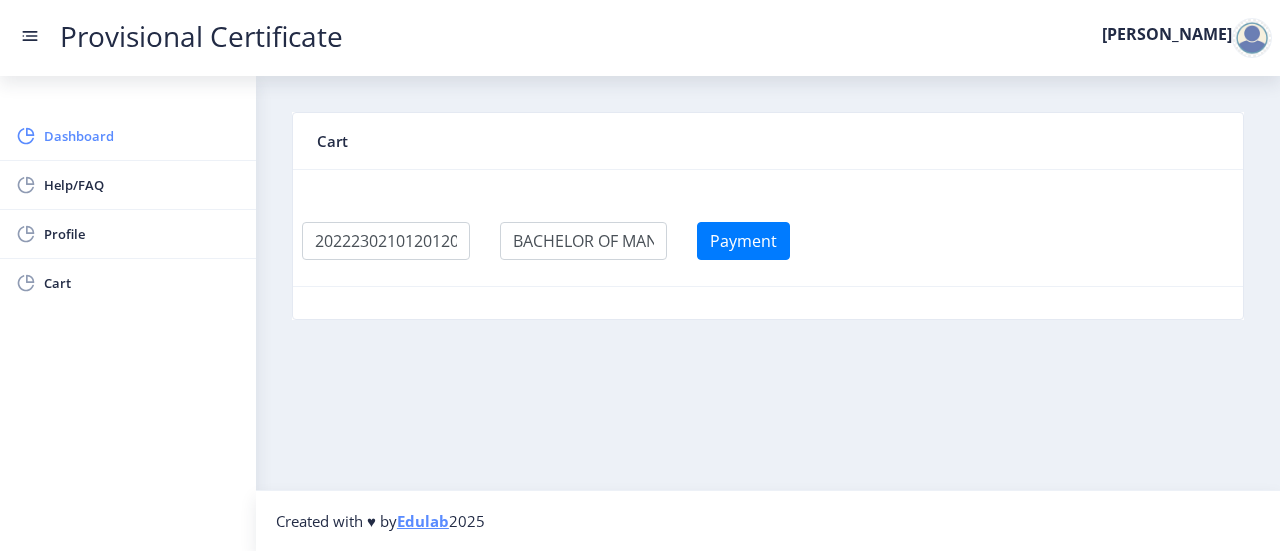 click on "Dashboard" 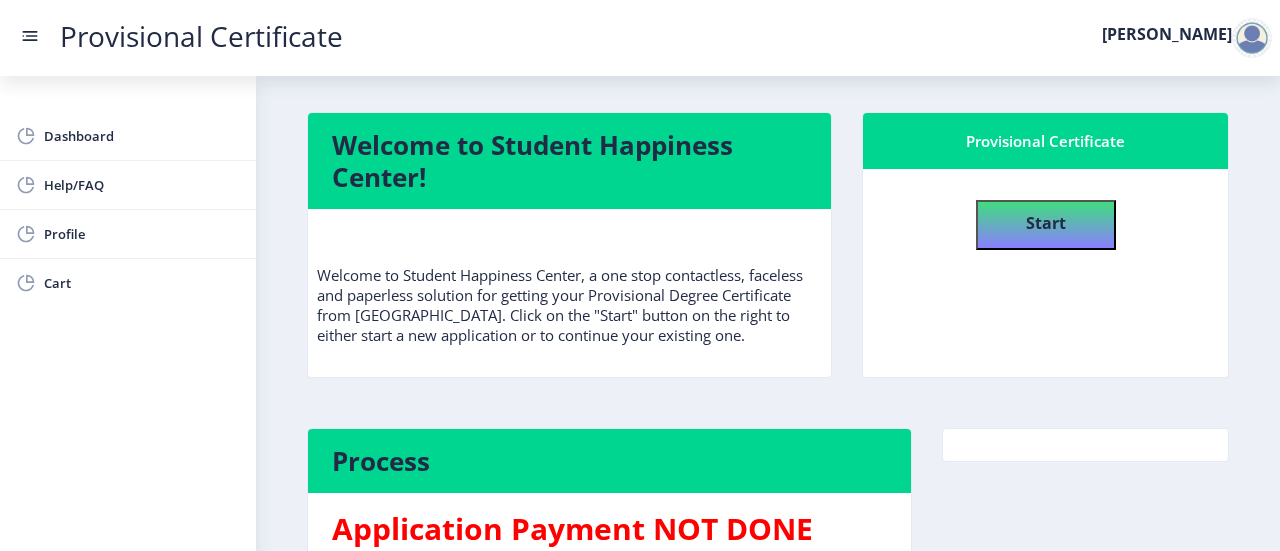 scroll, scrollTop: 124, scrollLeft: 0, axis: vertical 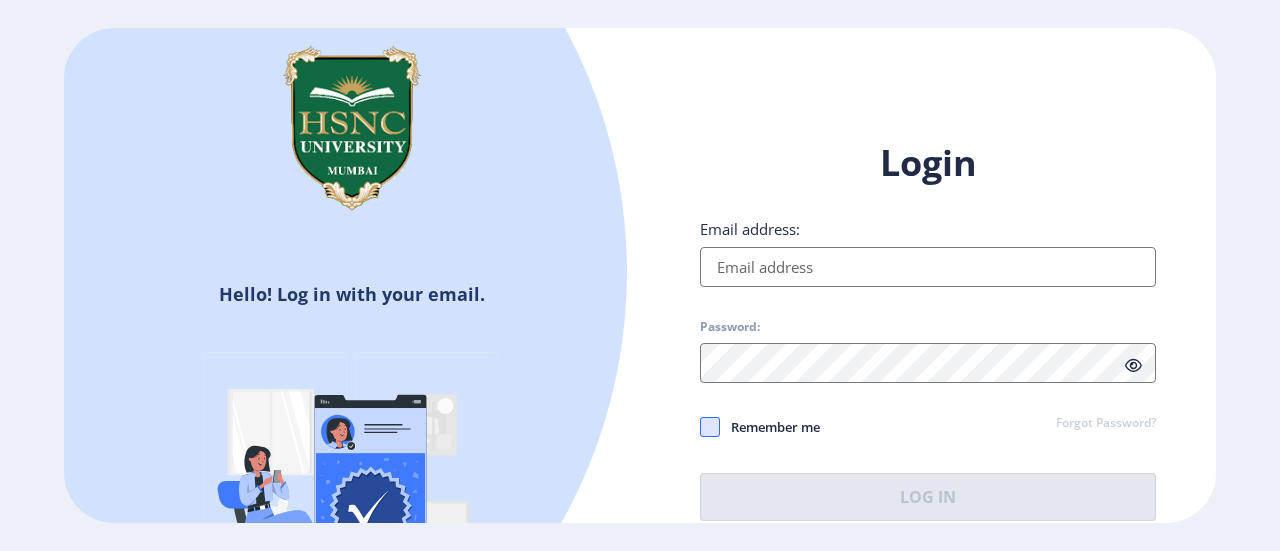 type on "[EMAIL_ADDRESS][DOMAIN_NAME]" 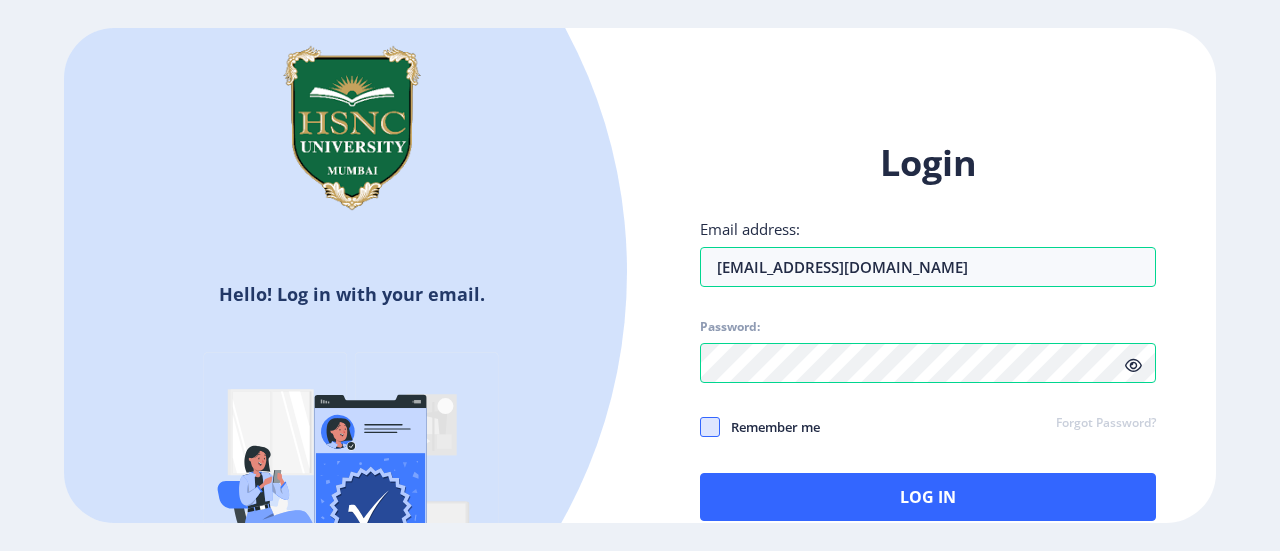 click 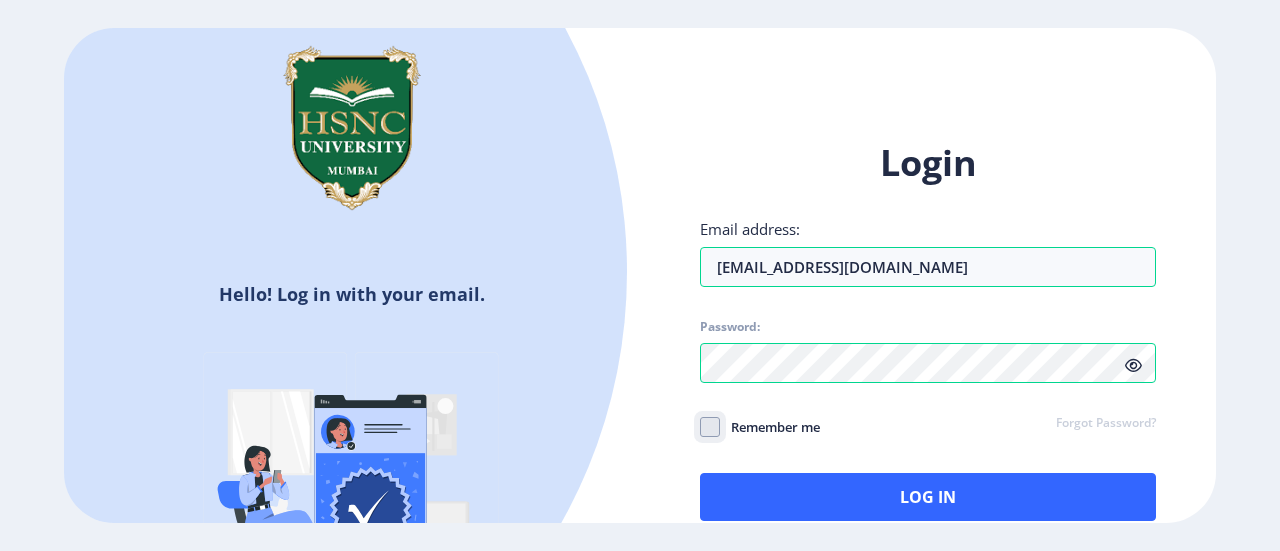 click on "Remember me" 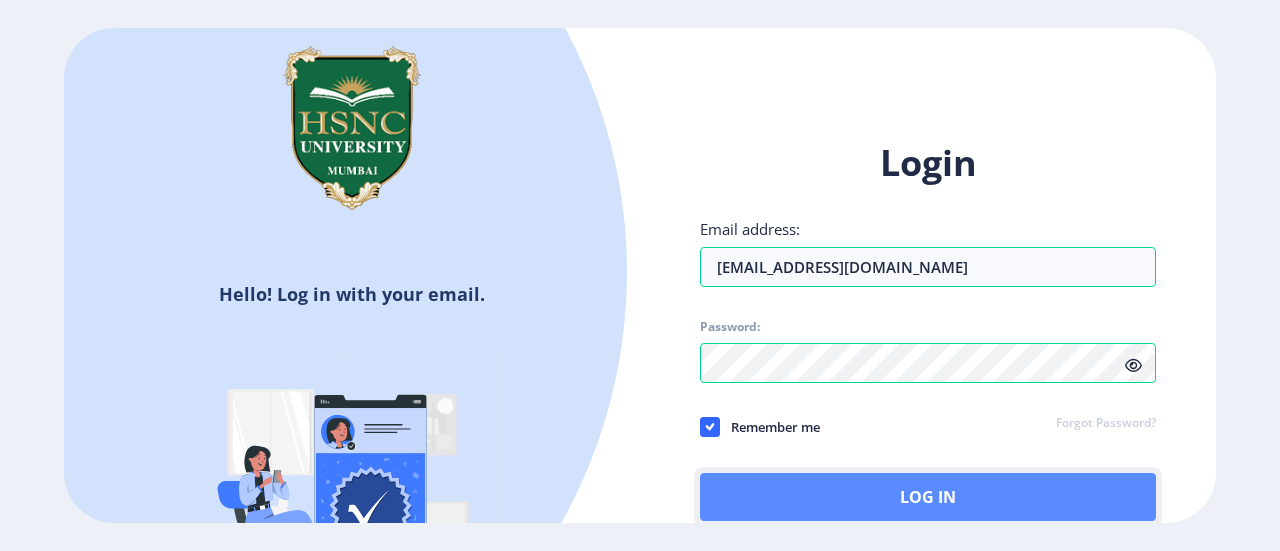 click on "Log In" 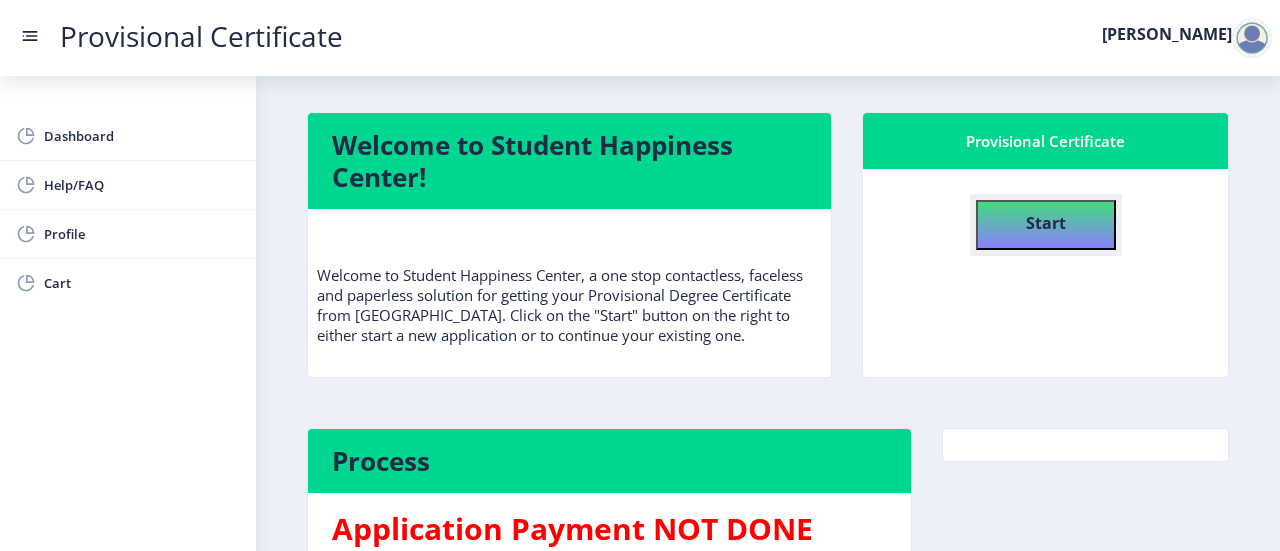 click on "Start" 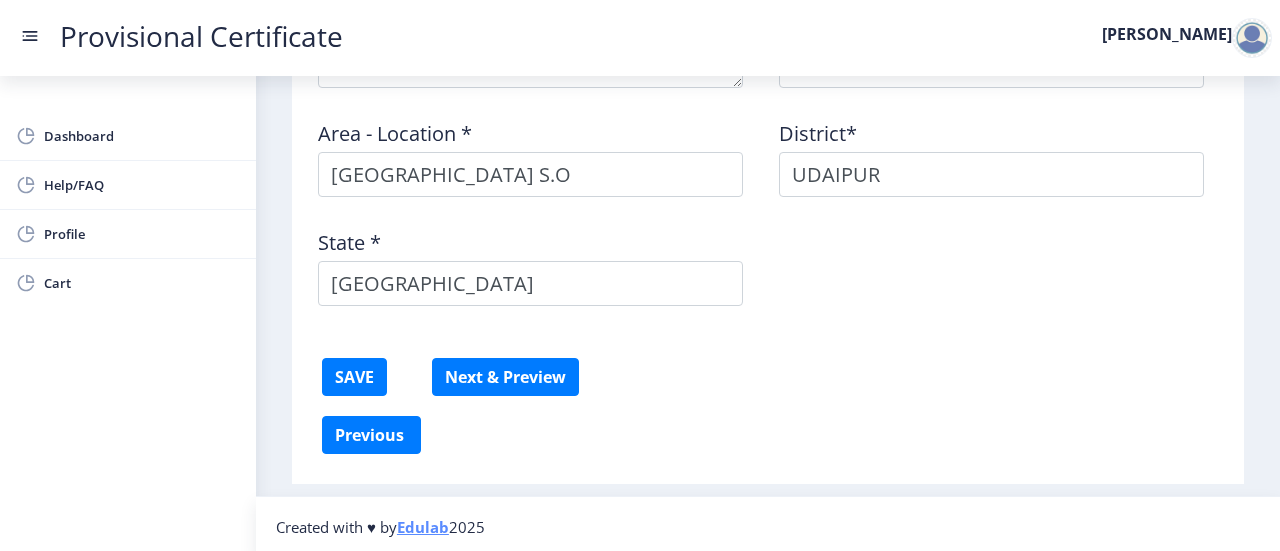 scroll, scrollTop: 1210, scrollLeft: 0, axis: vertical 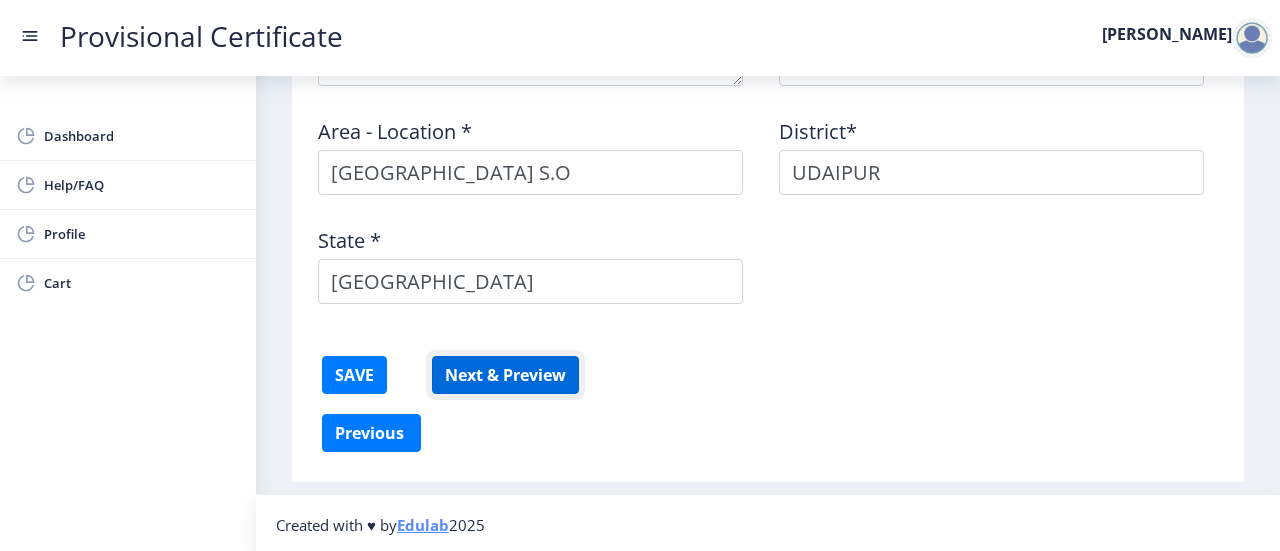 click on "Next & Preview" 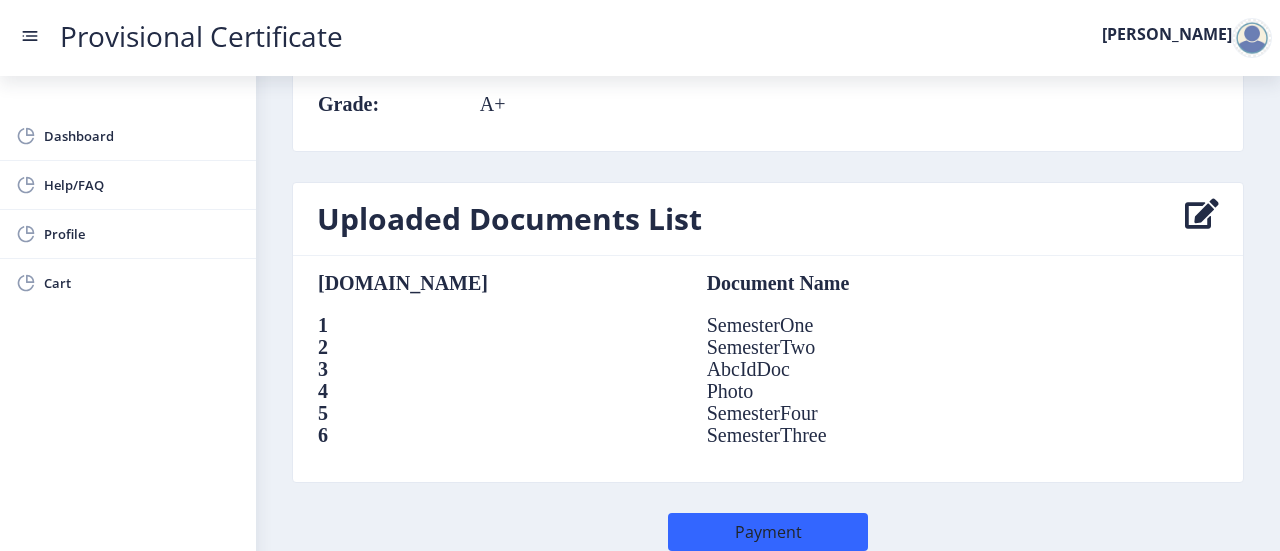 scroll, scrollTop: 1477, scrollLeft: 0, axis: vertical 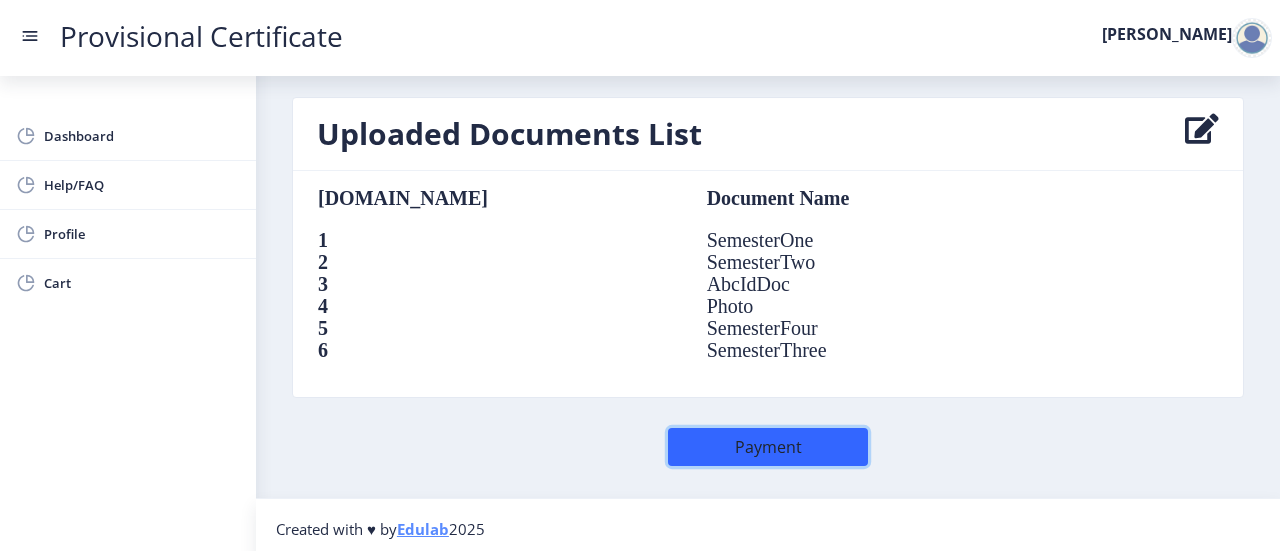 click on "Payment" 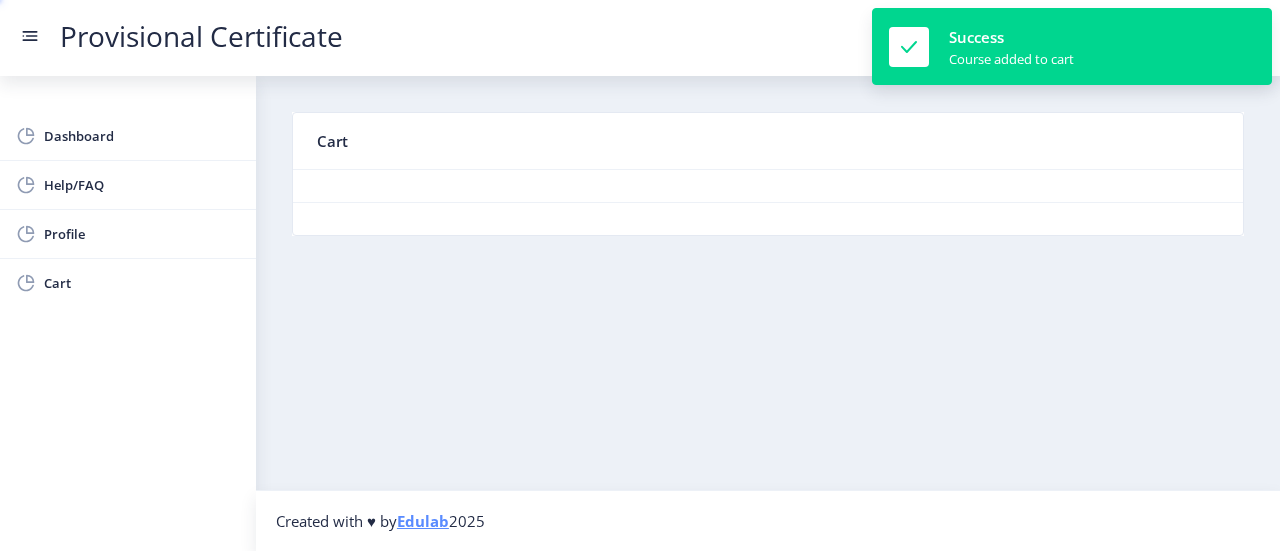 scroll, scrollTop: 0, scrollLeft: 0, axis: both 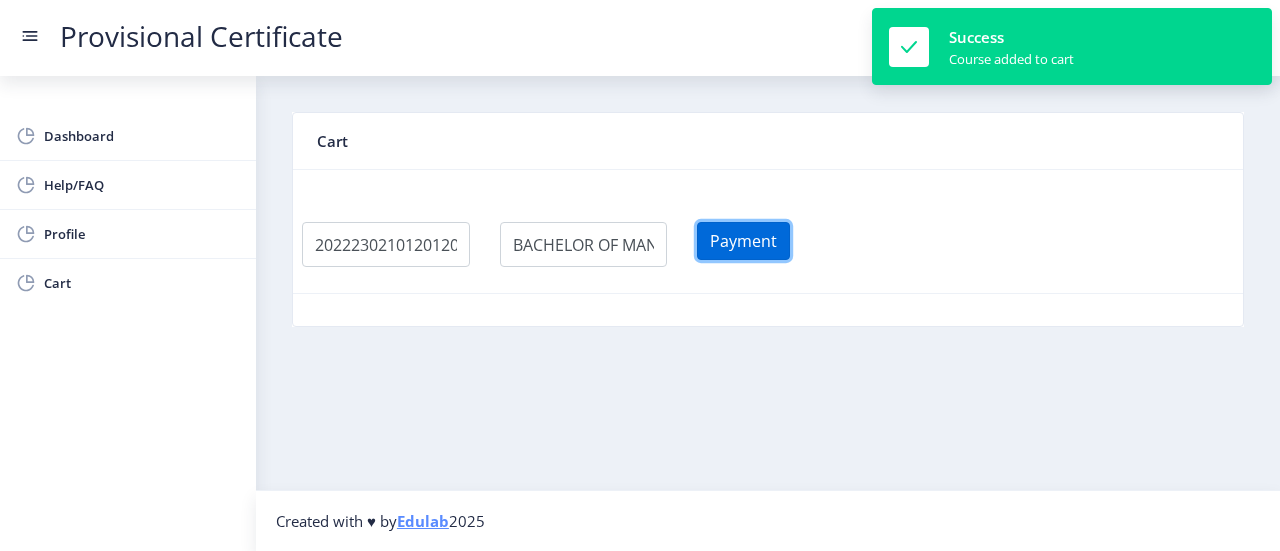 click on "Payment" 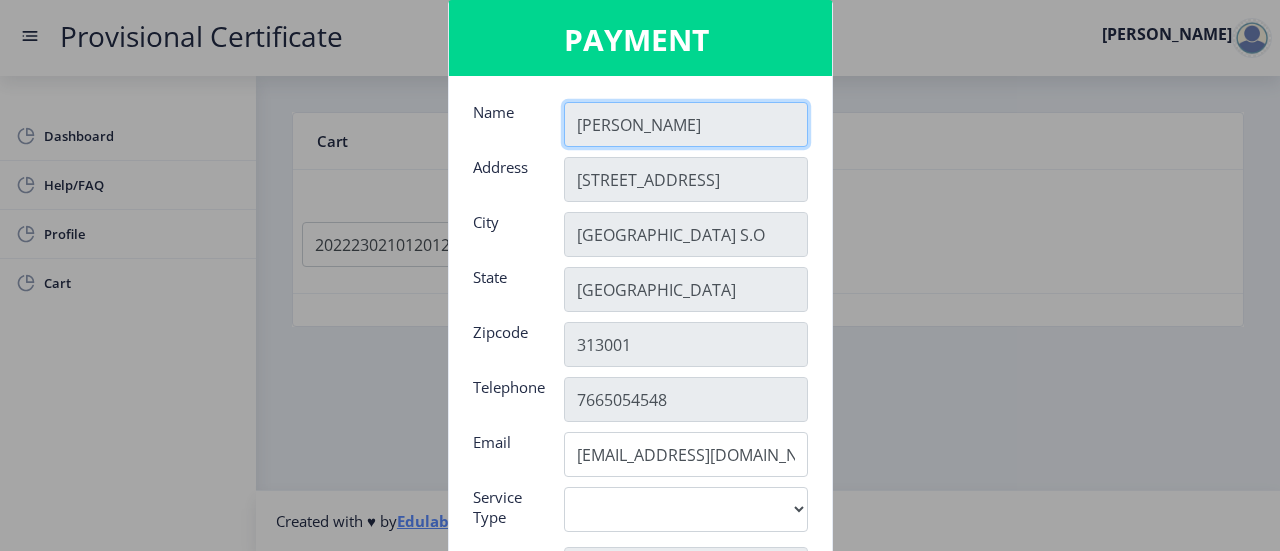scroll, scrollTop: 315, scrollLeft: 0, axis: vertical 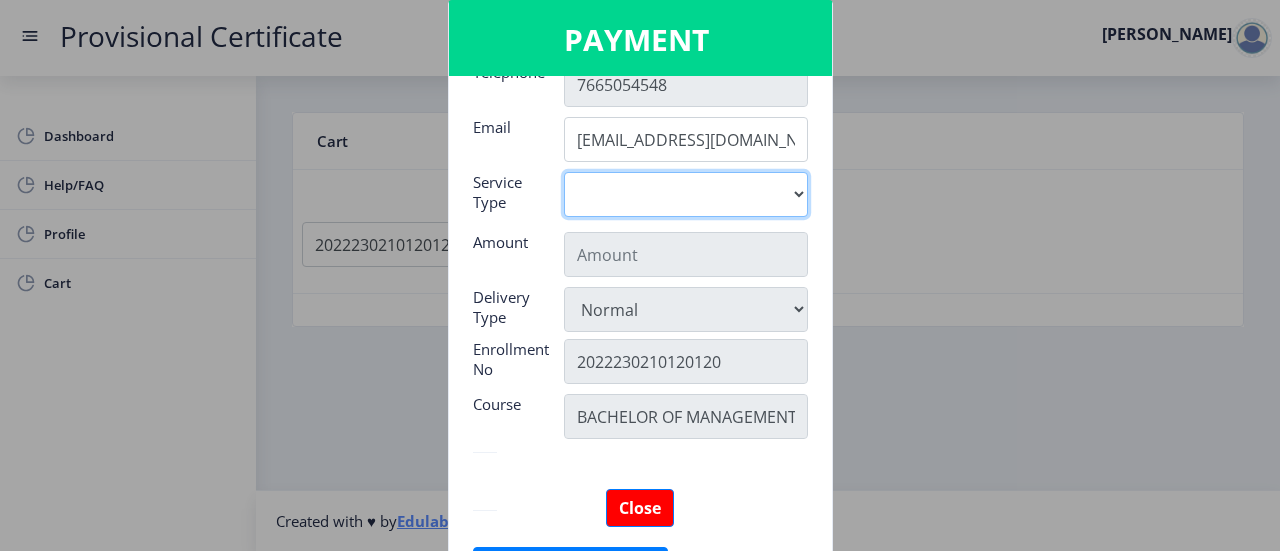 click on "Digital" at bounding box center (686, 194) 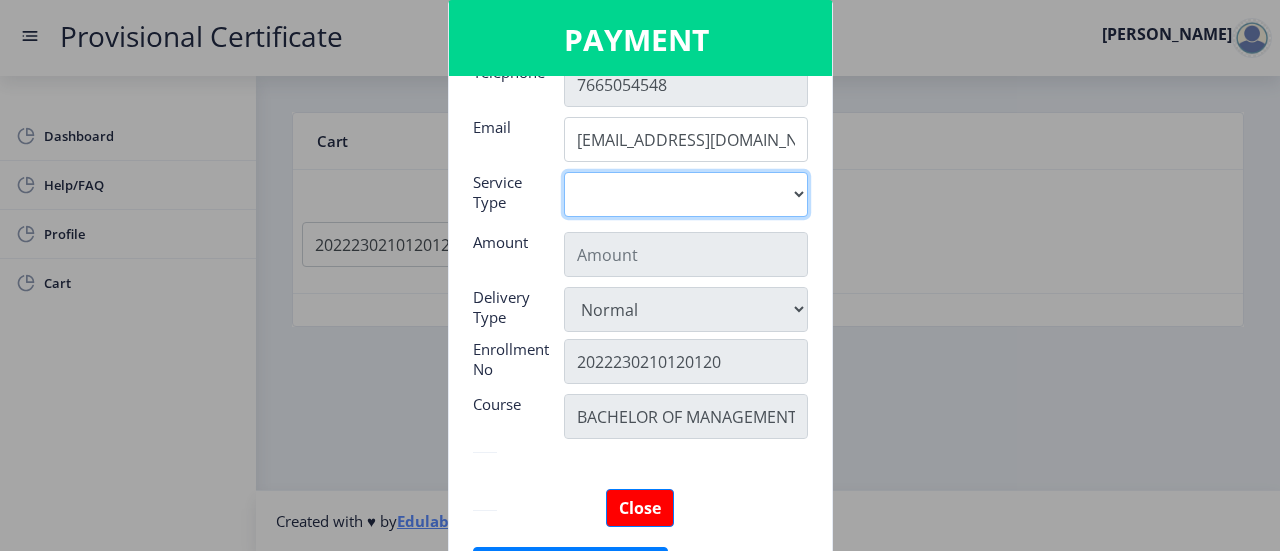 select on "old" 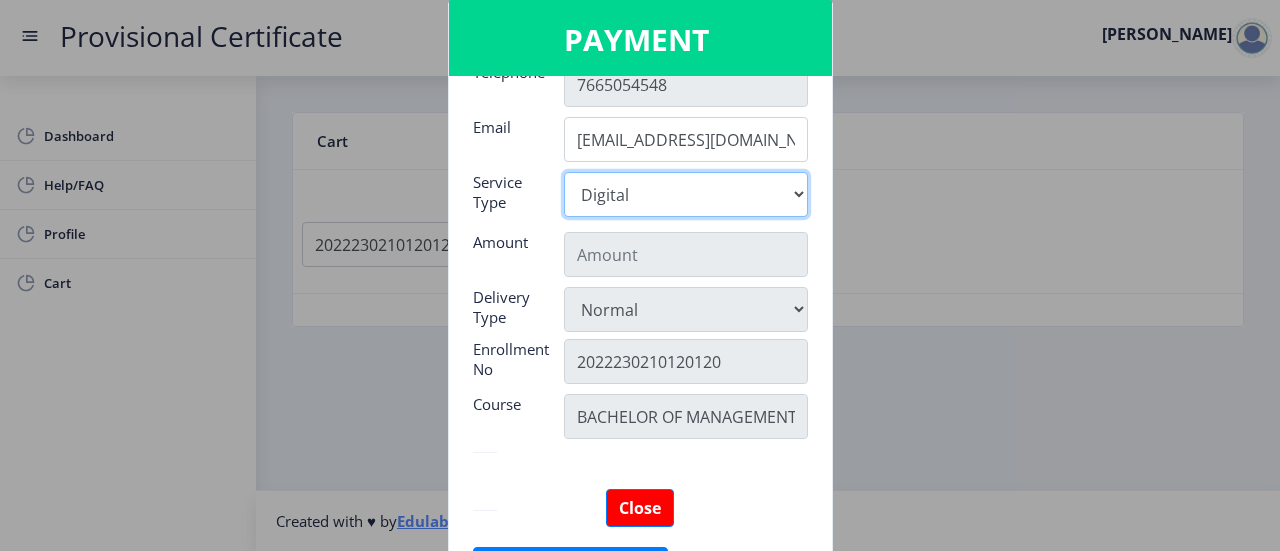 click on "Digital" at bounding box center [686, 194] 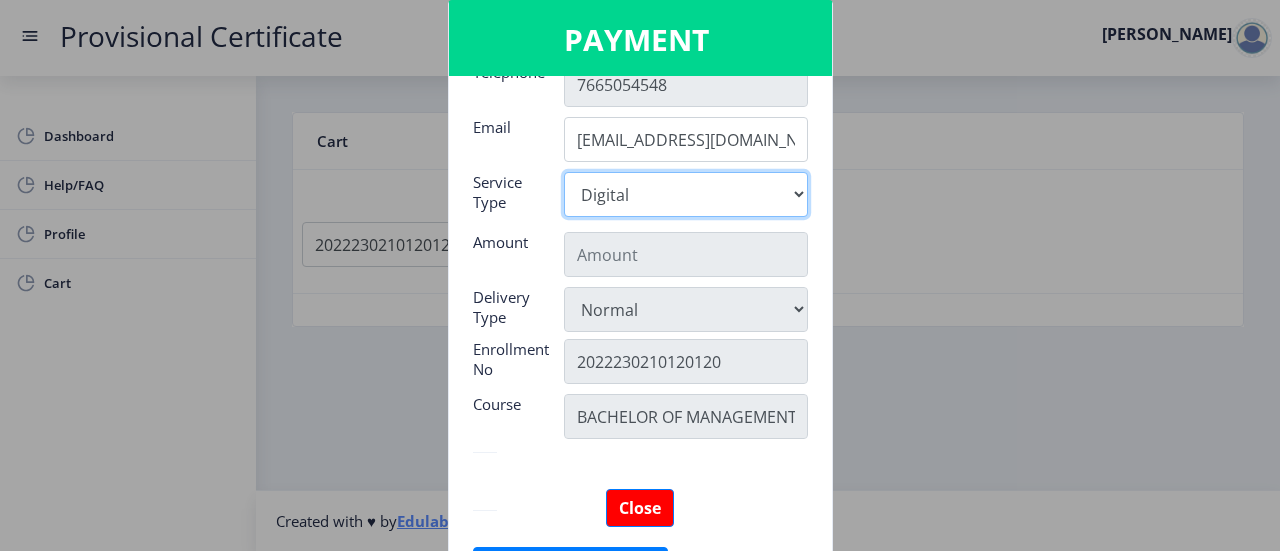 type on "795" 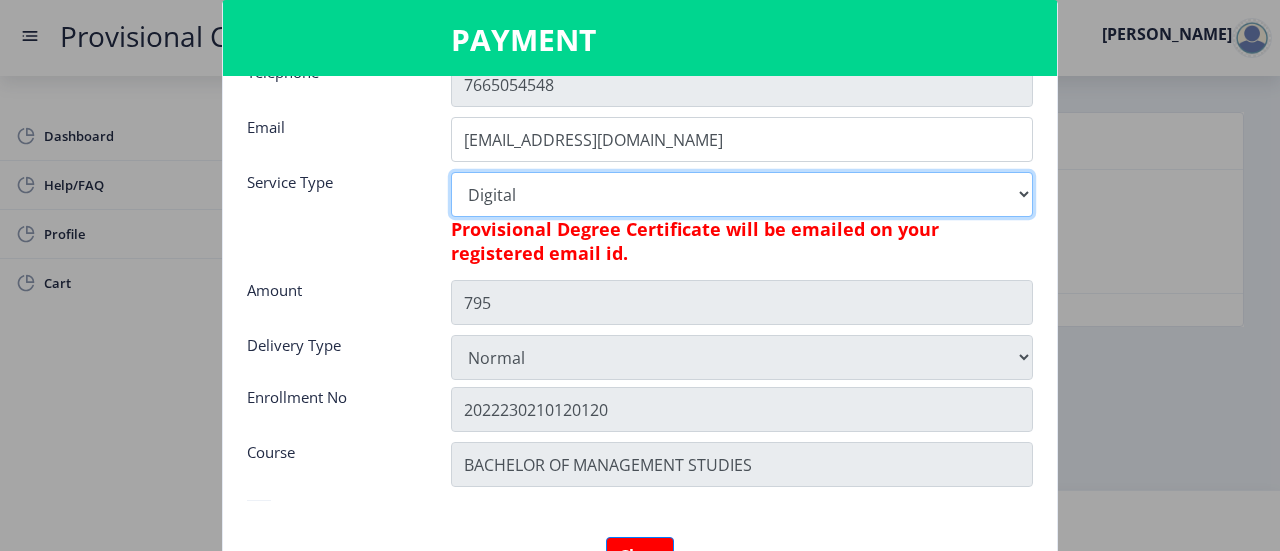 scroll, scrollTop: 363, scrollLeft: 0, axis: vertical 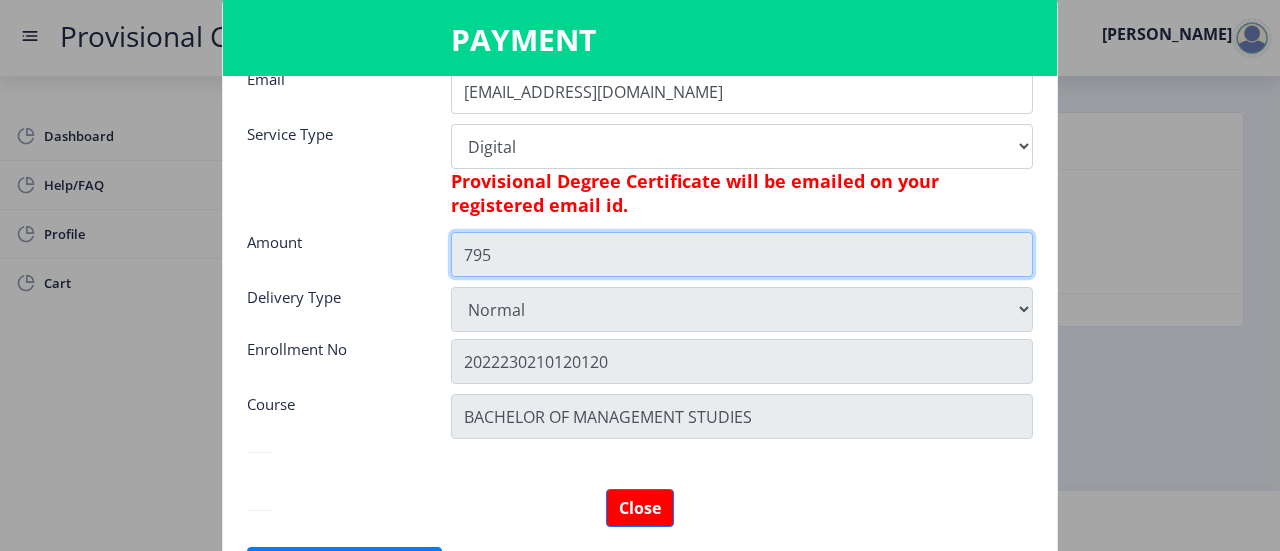 click on "795" 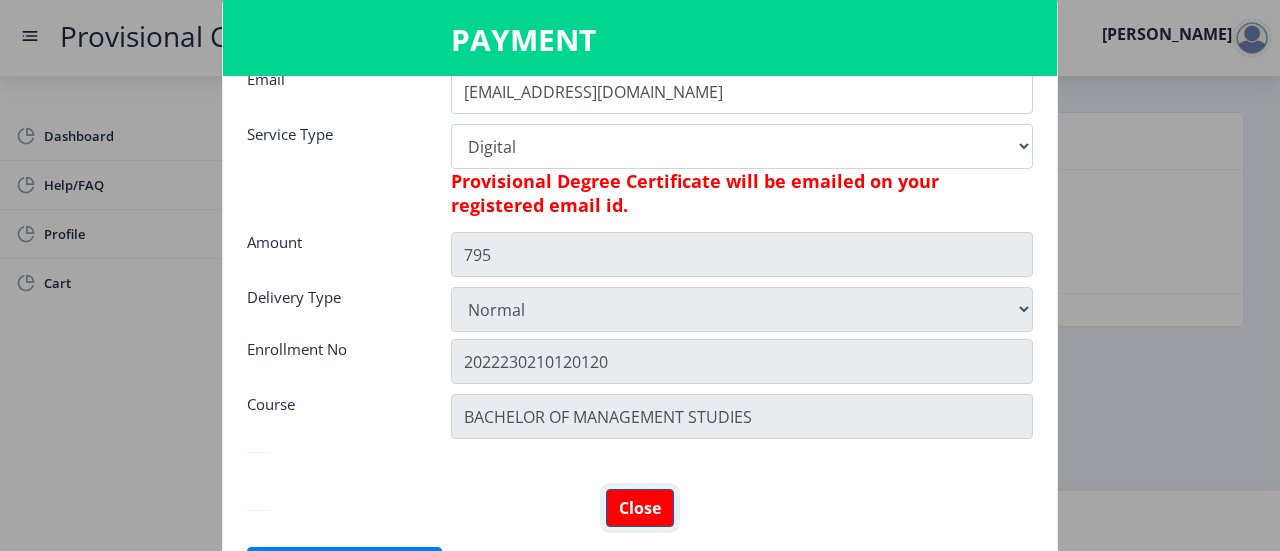 click on "Close" 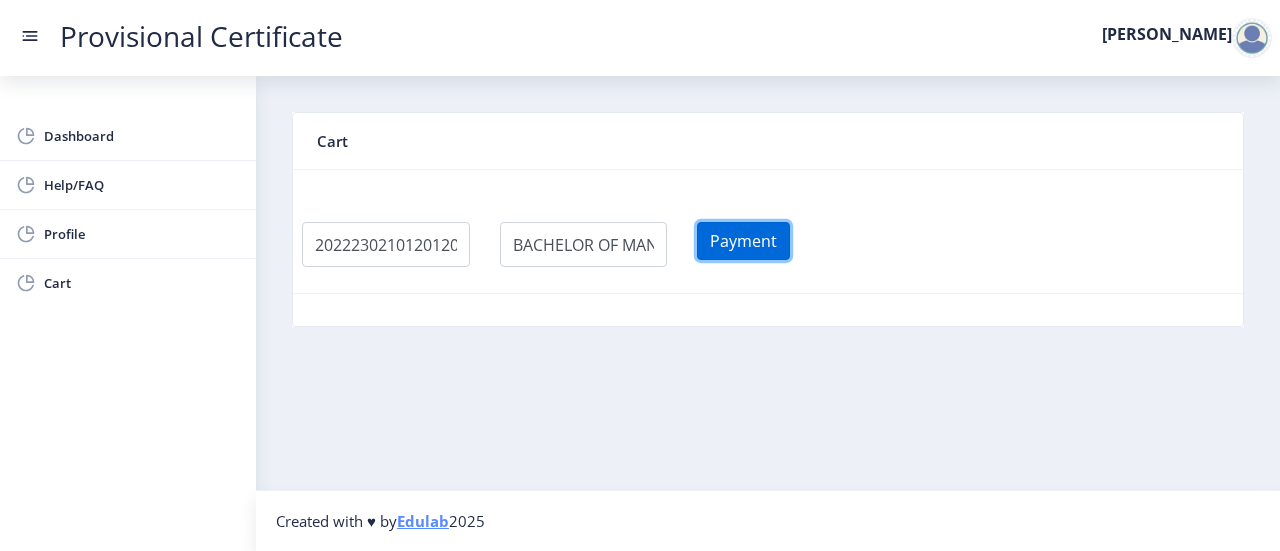 click on "Payment" 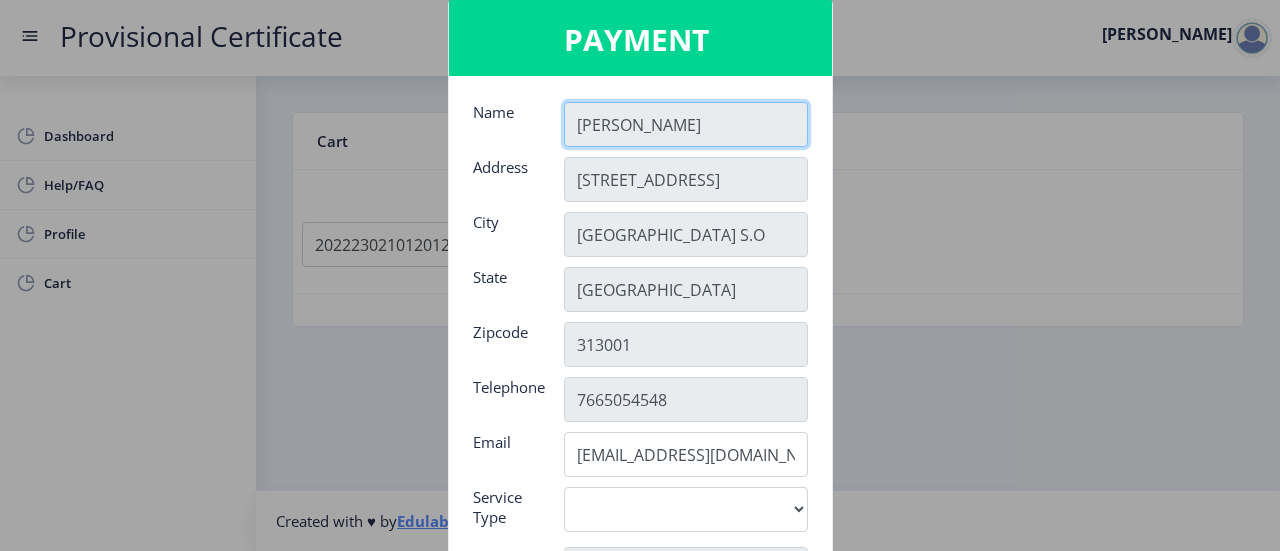 scroll, scrollTop: 315, scrollLeft: 0, axis: vertical 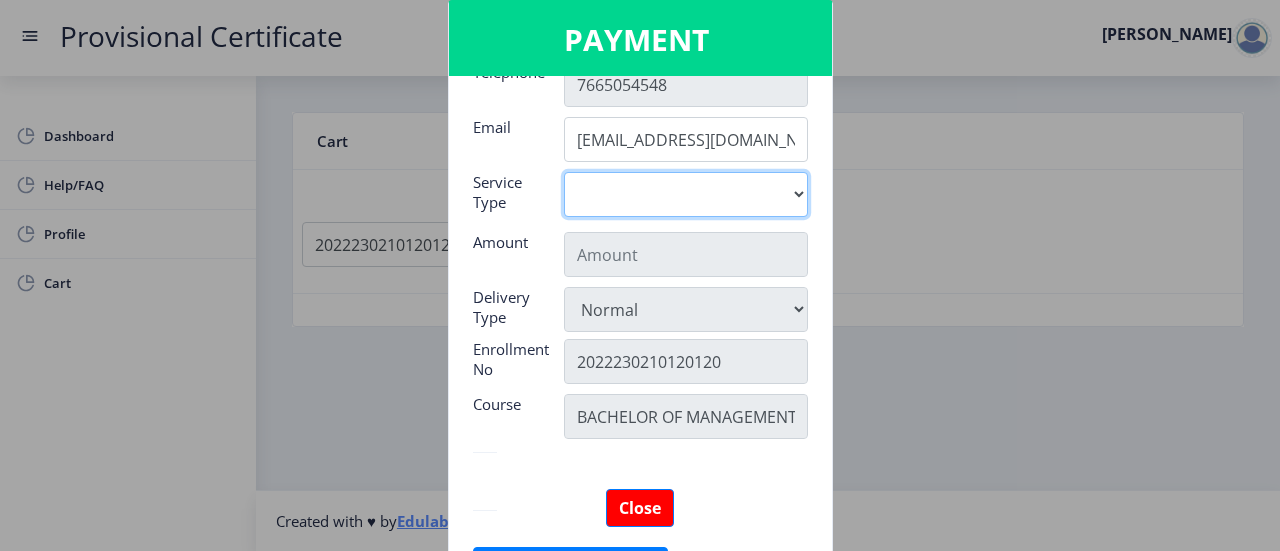 click on "Digital" at bounding box center [686, 194] 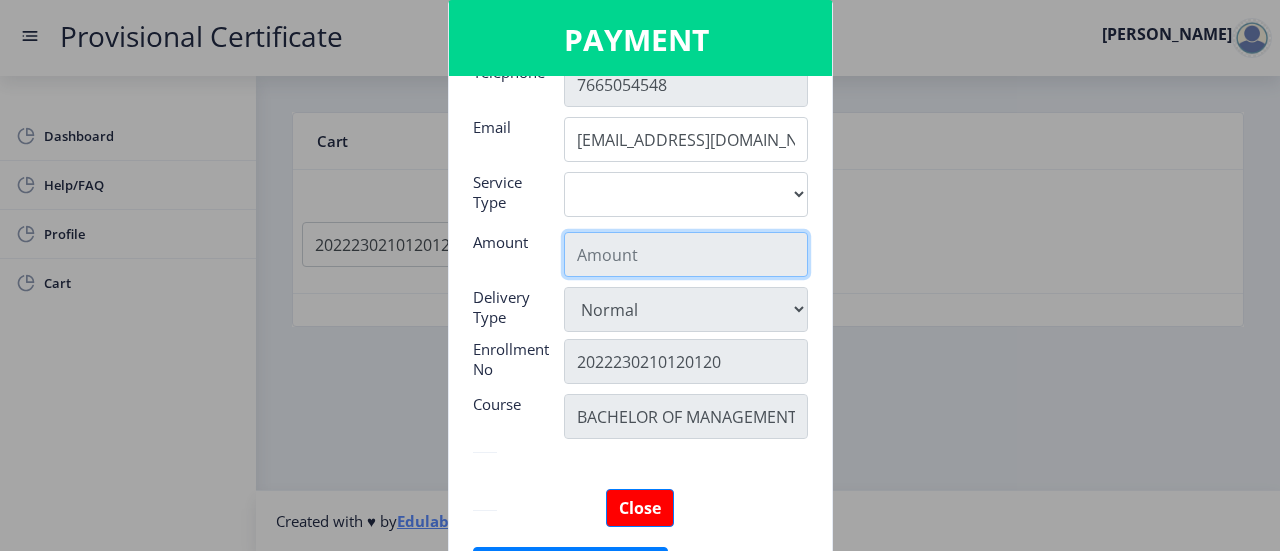 click 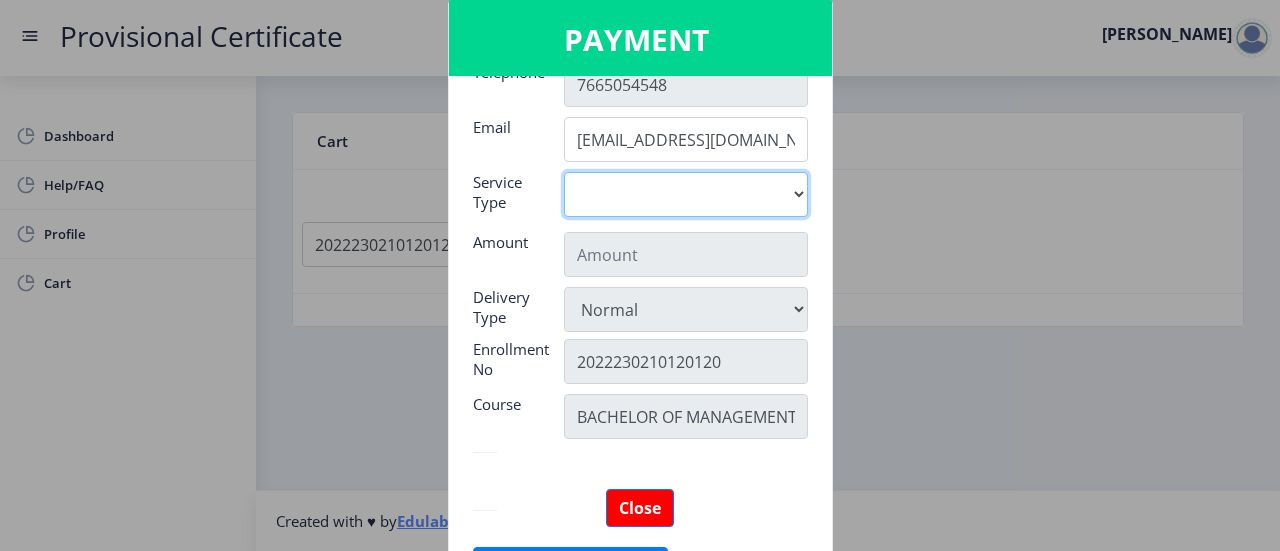 click on "Digital" at bounding box center (686, 194) 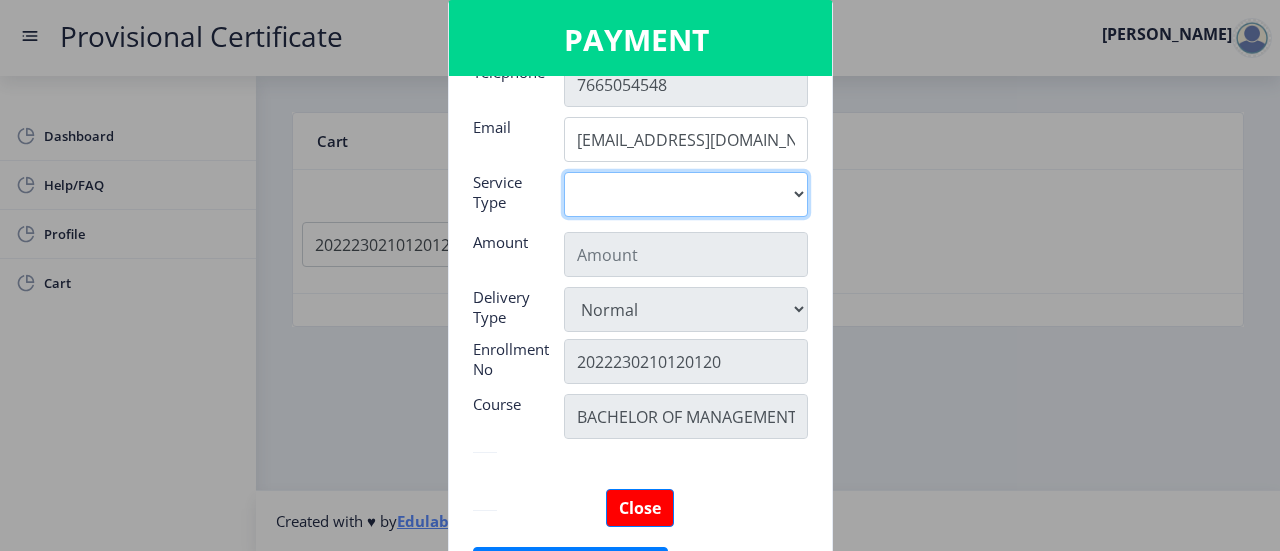select on "old" 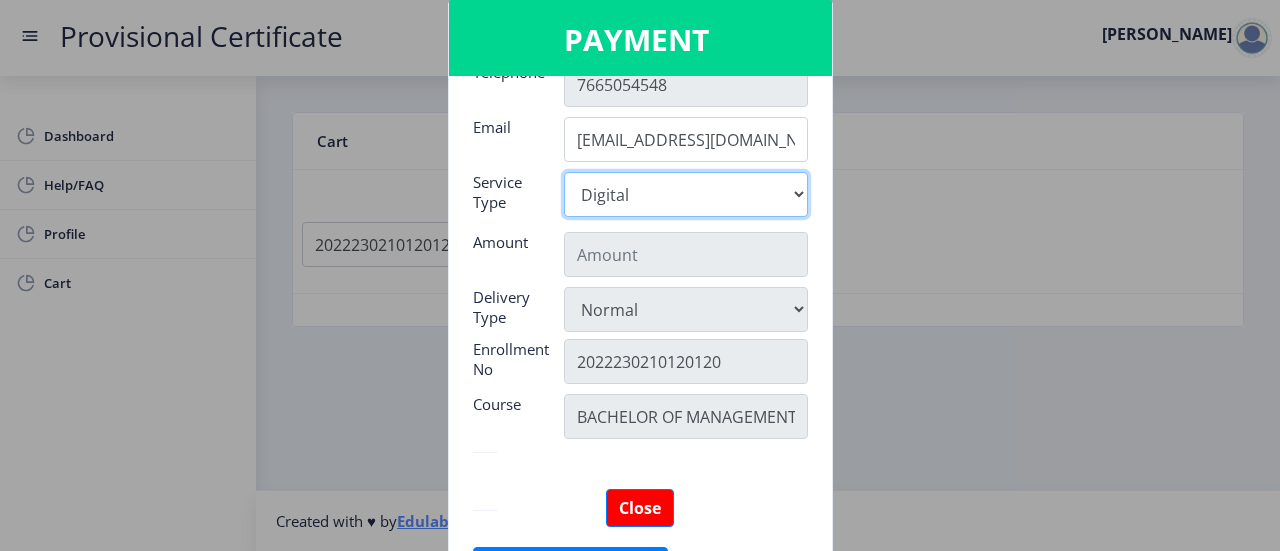 click on "Digital" at bounding box center (686, 194) 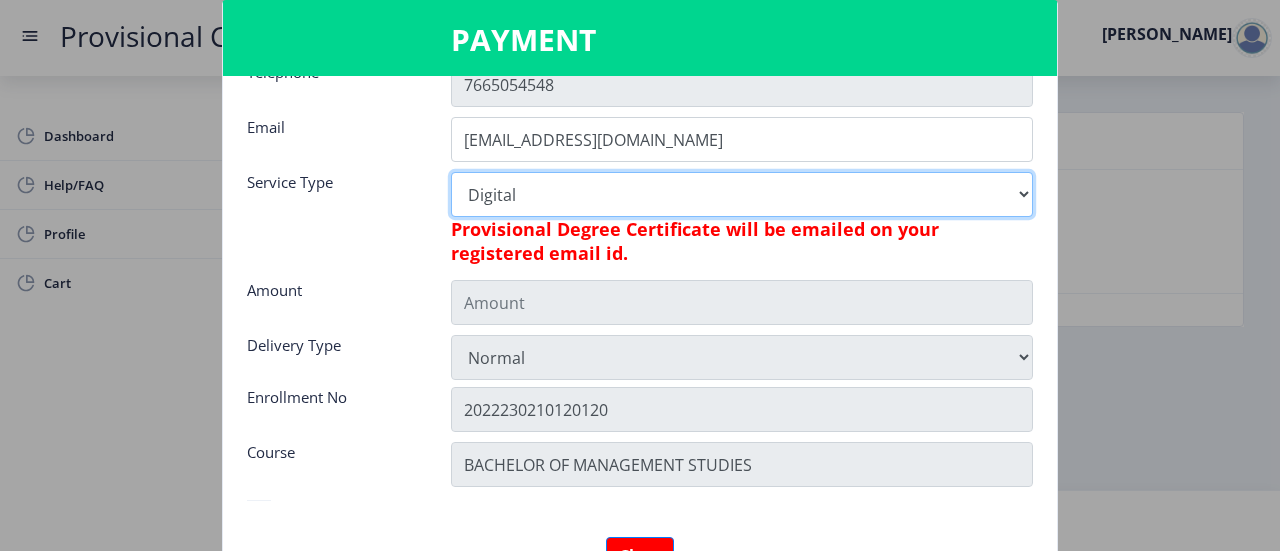 type on "795" 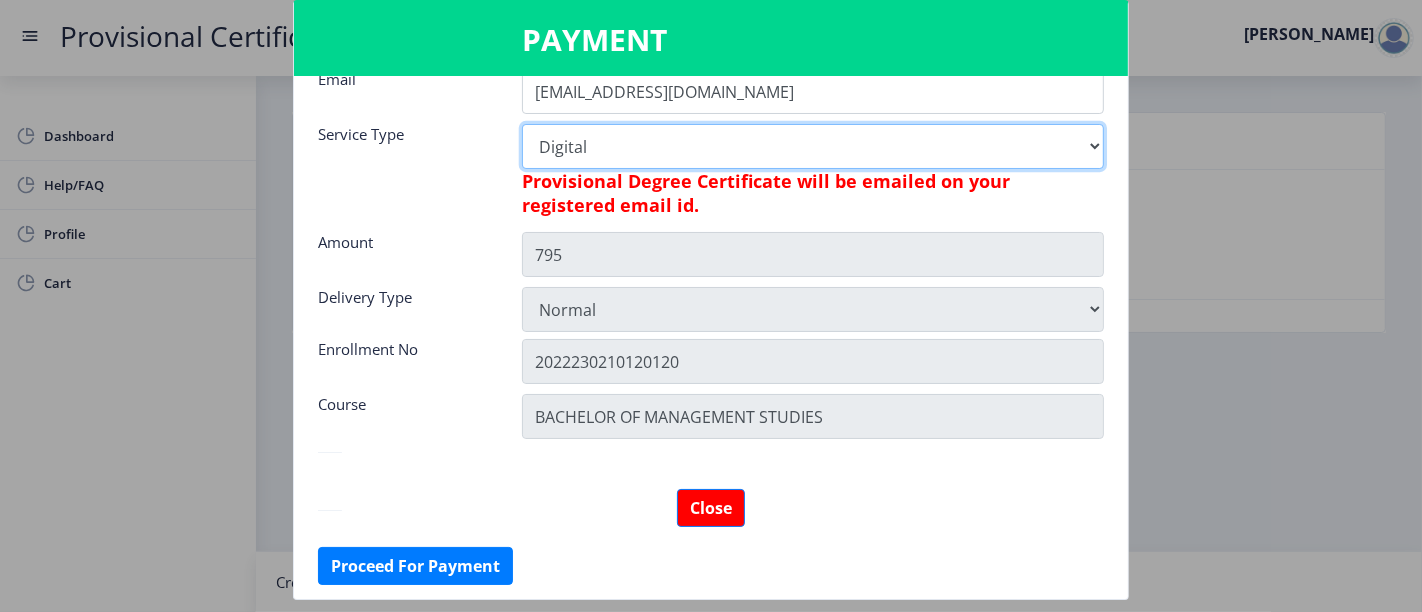 scroll, scrollTop: 362, scrollLeft: 0, axis: vertical 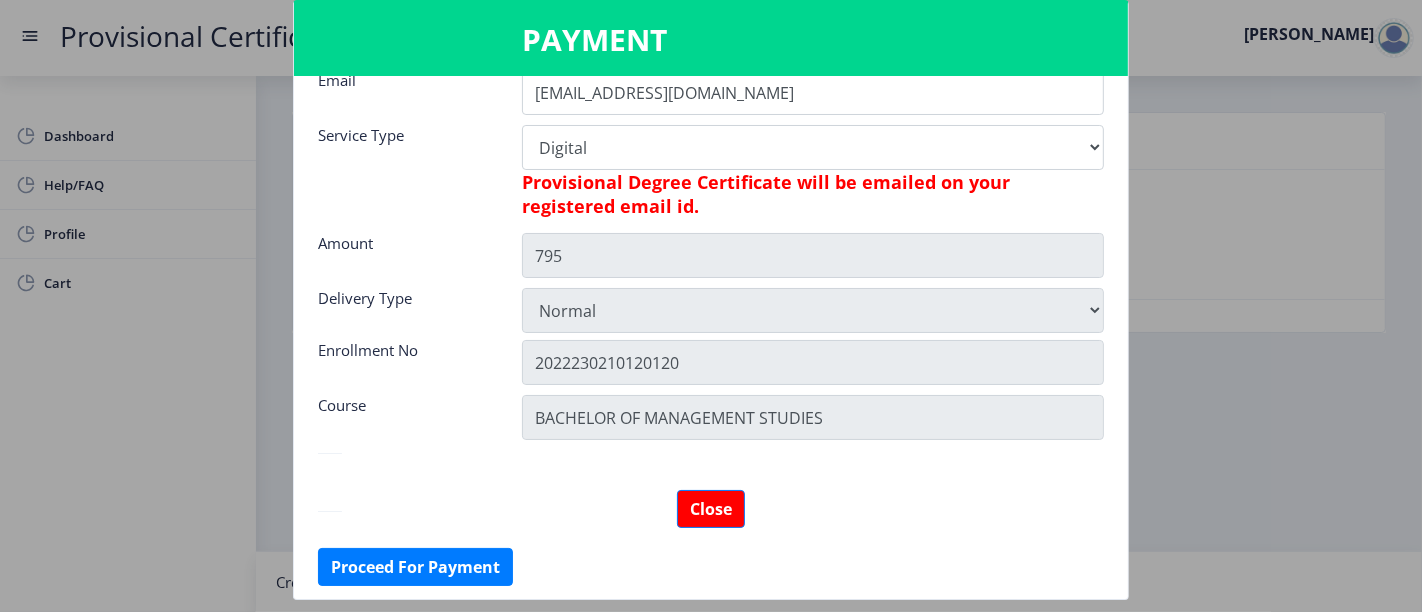 drag, startPoint x: 1181, startPoint y: 0, endPoint x: 865, endPoint y: 556, distance: 639.52484 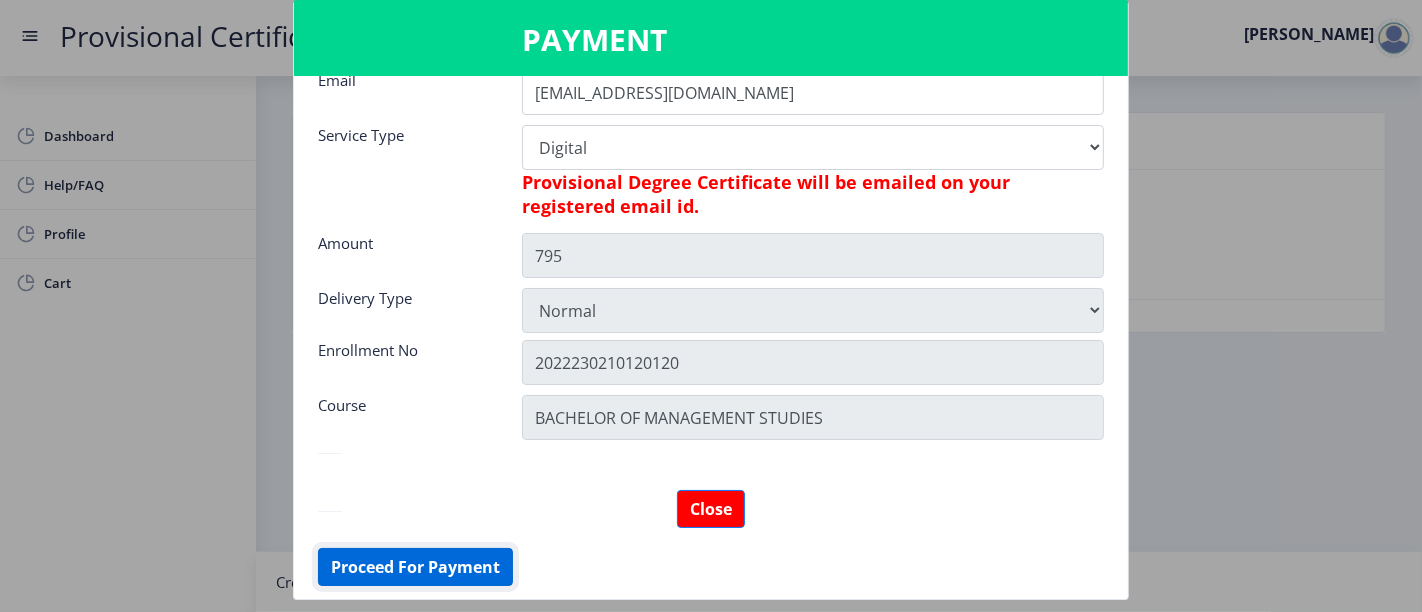 click on "Proceed For Payment" 